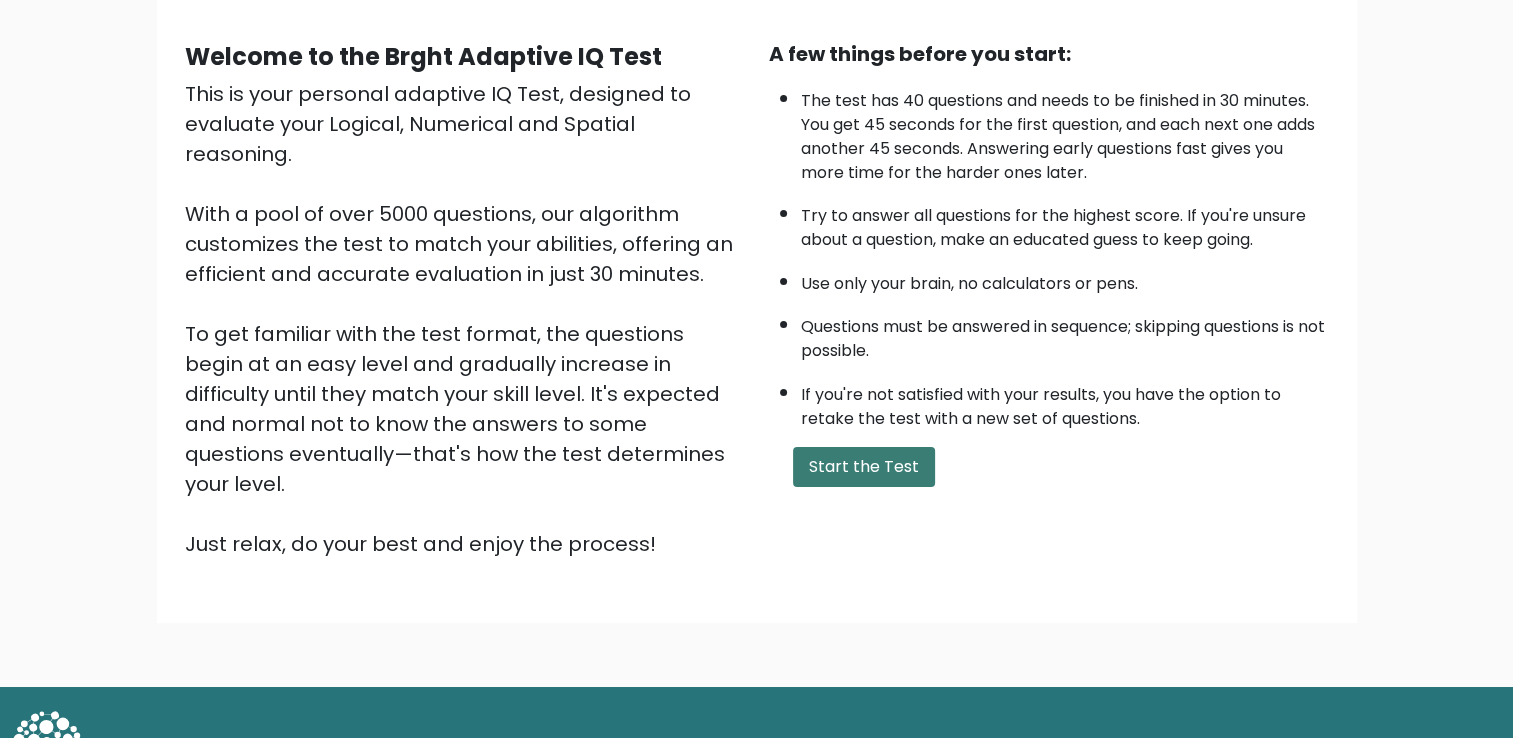 scroll, scrollTop: 177, scrollLeft: 0, axis: vertical 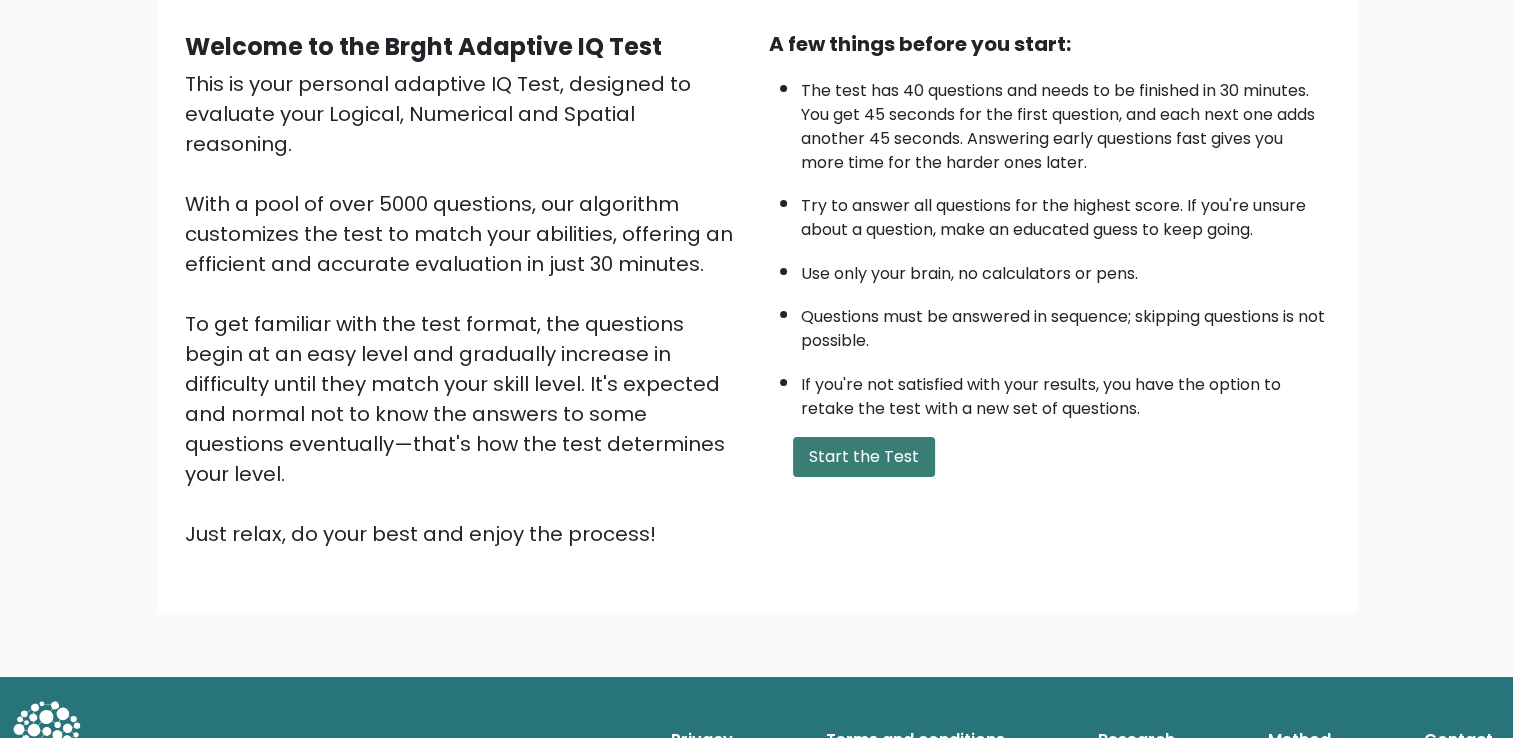 click on "Start the Test" at bounding box center [864, 457] 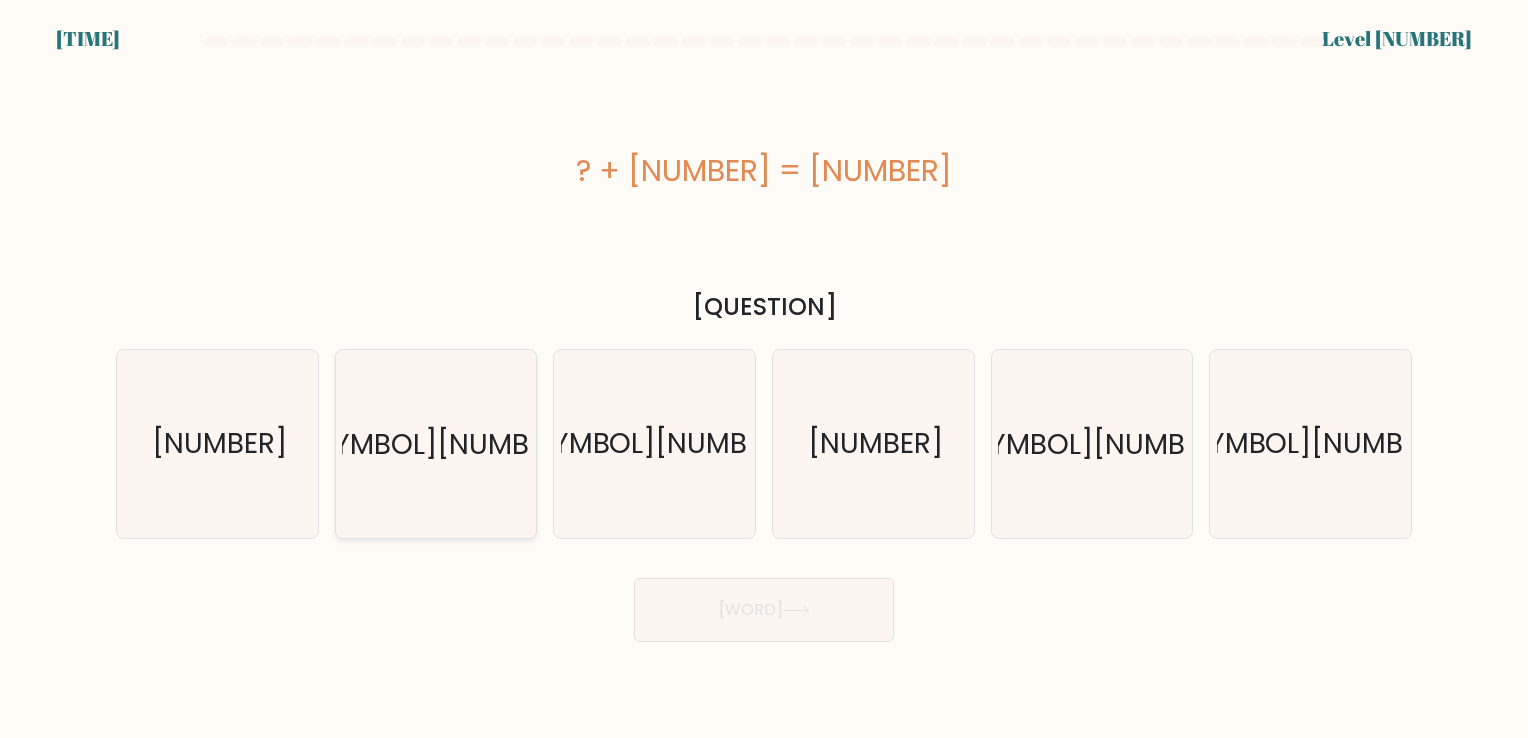 scroll, scrollTop: 0, scrollLeft: 0, axis: both 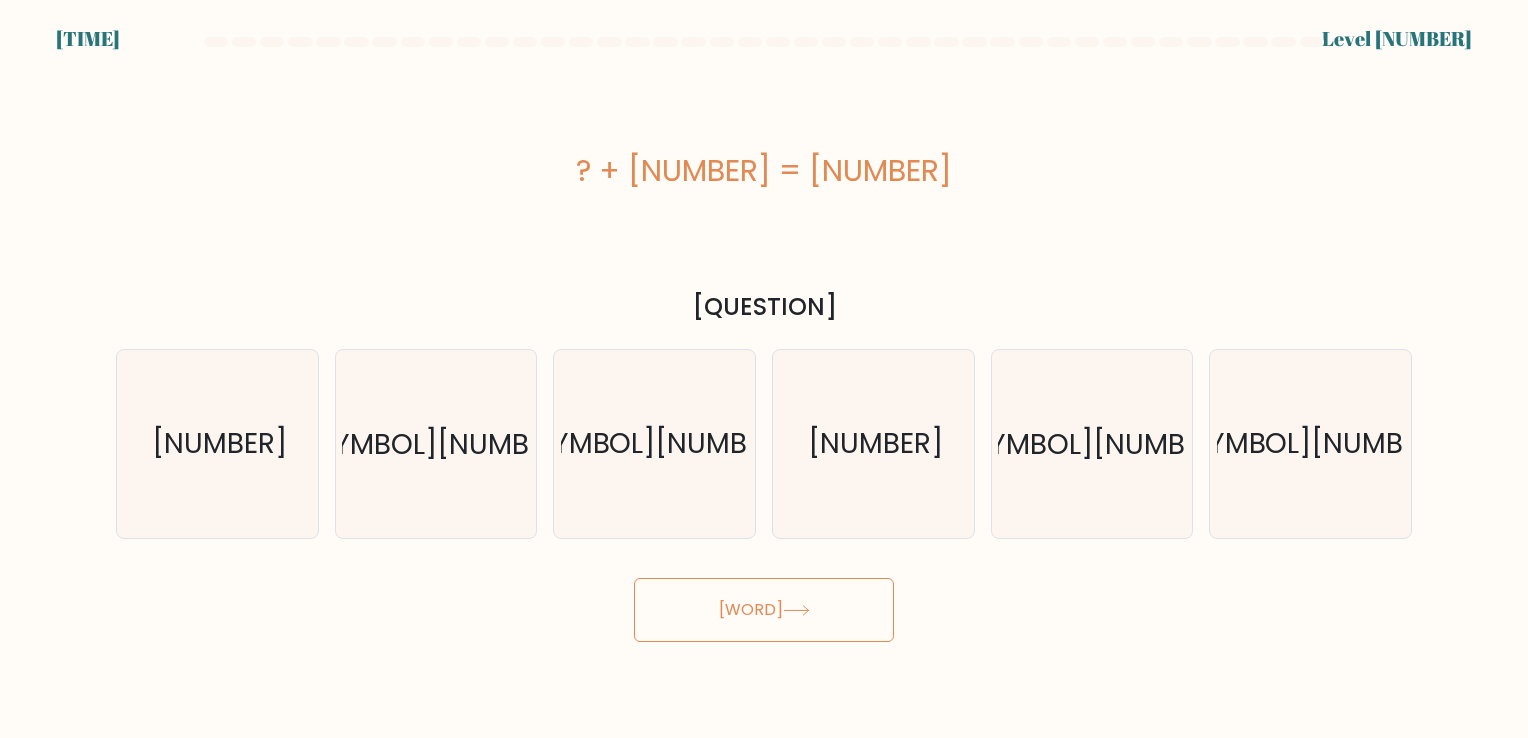 click on "[WORD]" at bounding box center [764, 610] 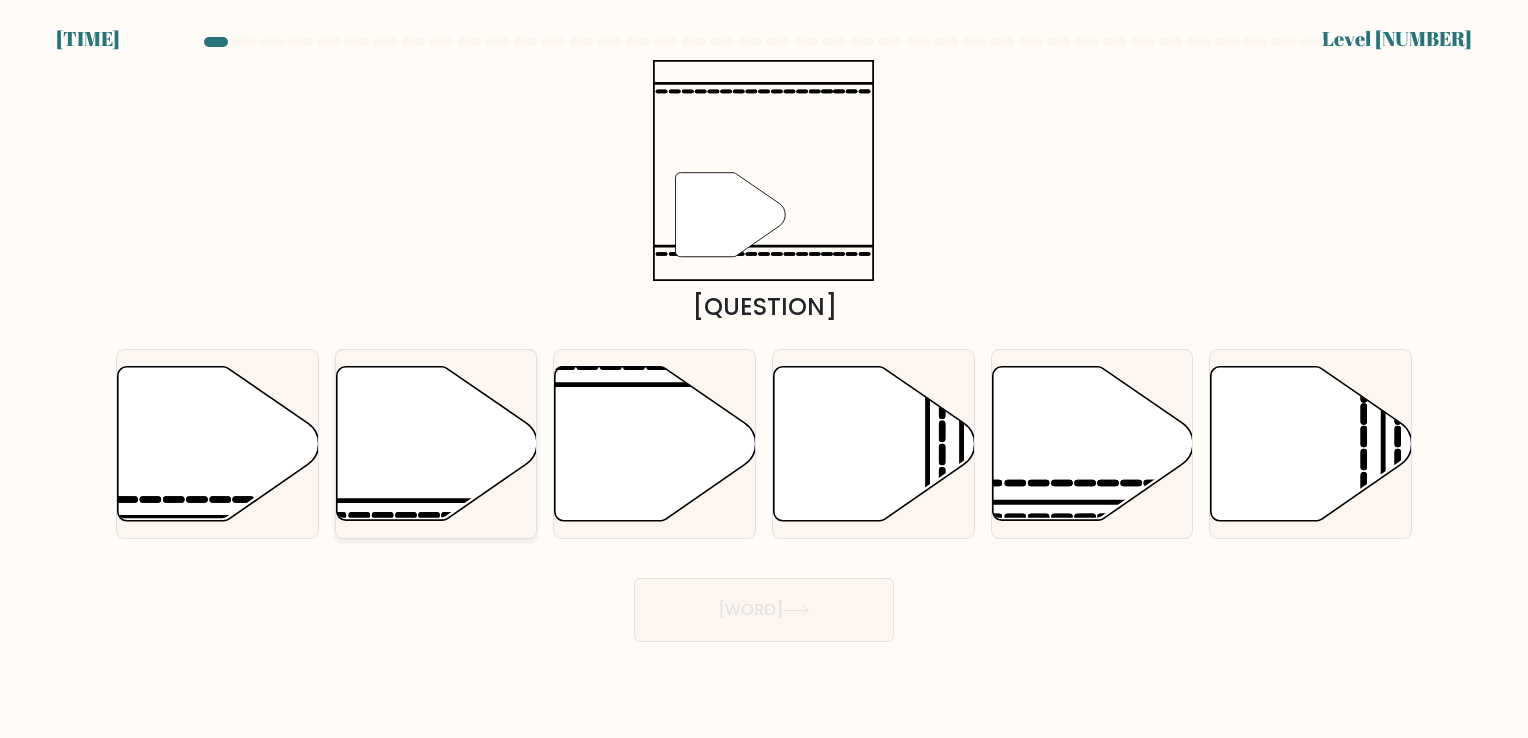 click at bounding box center [436, 443] 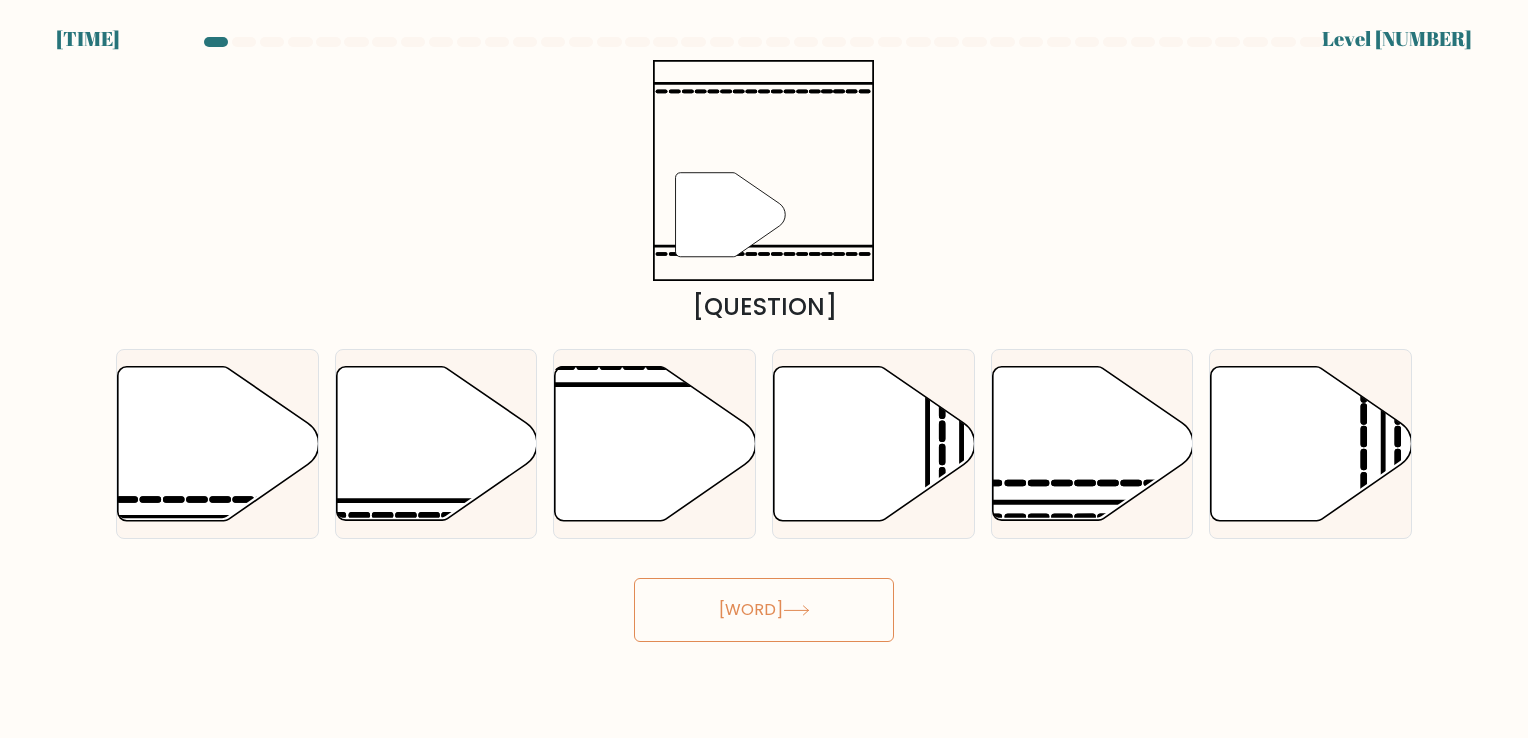 click on "Next" at bounding box center (764, 610) 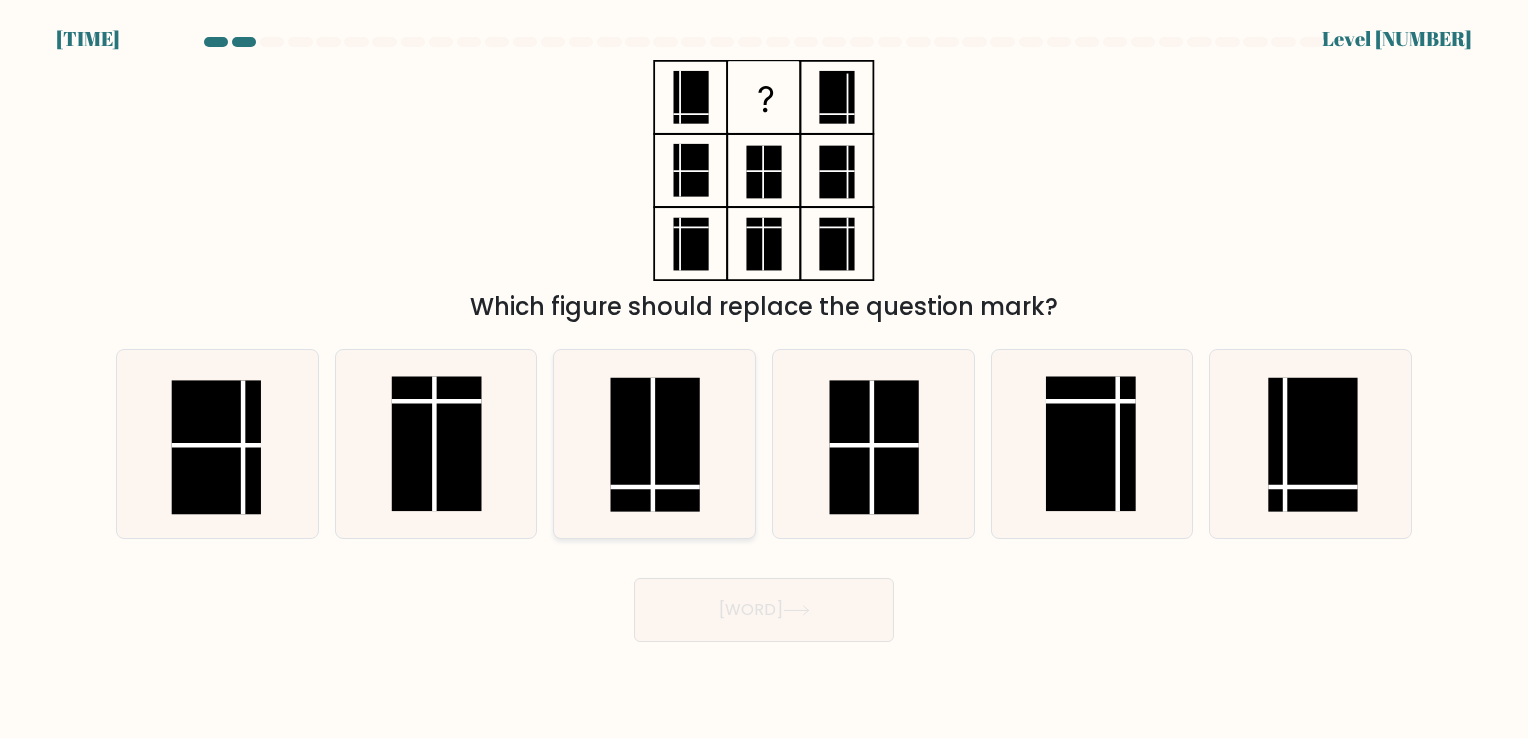 click at bounding box center (655, 445) 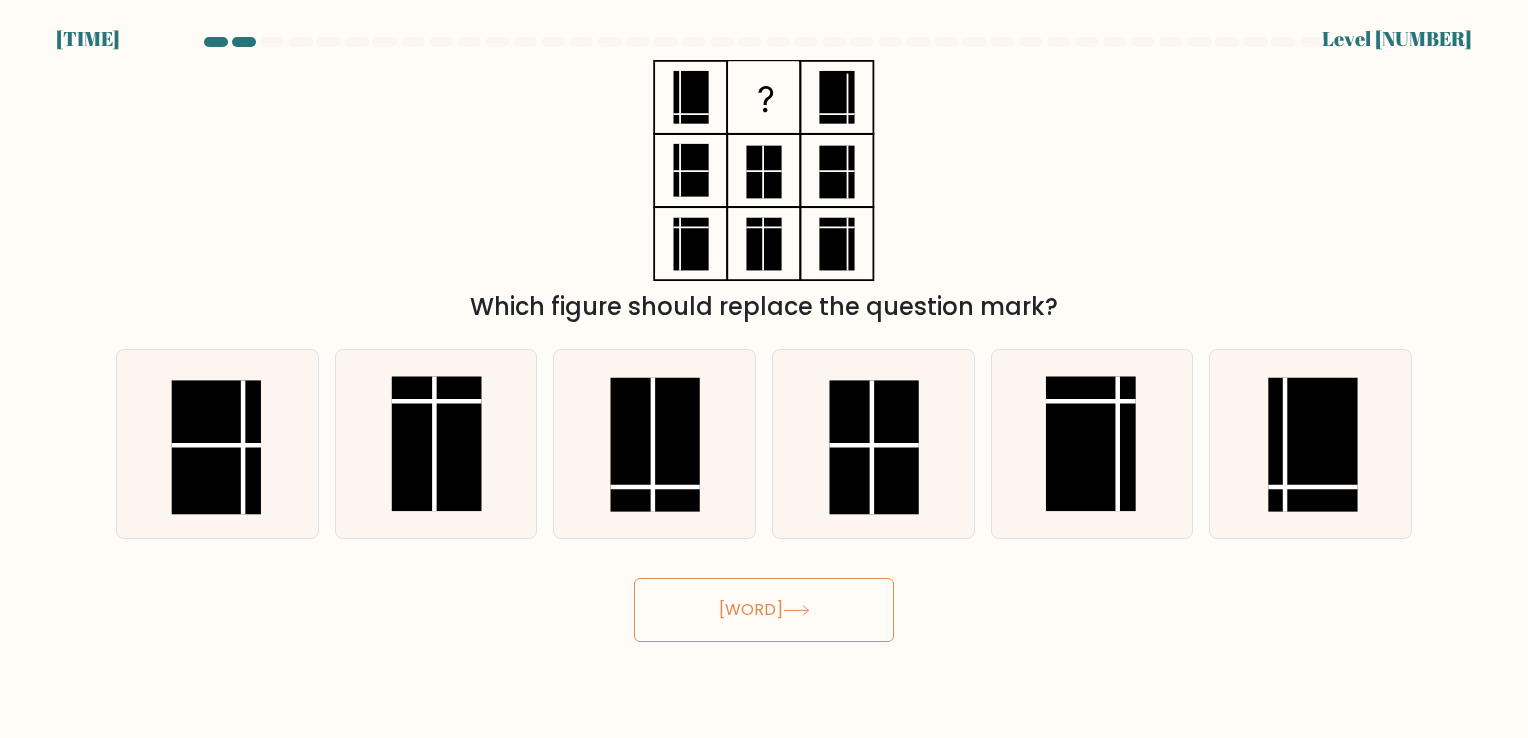 click on "Next" at bounding box center (764, 610) 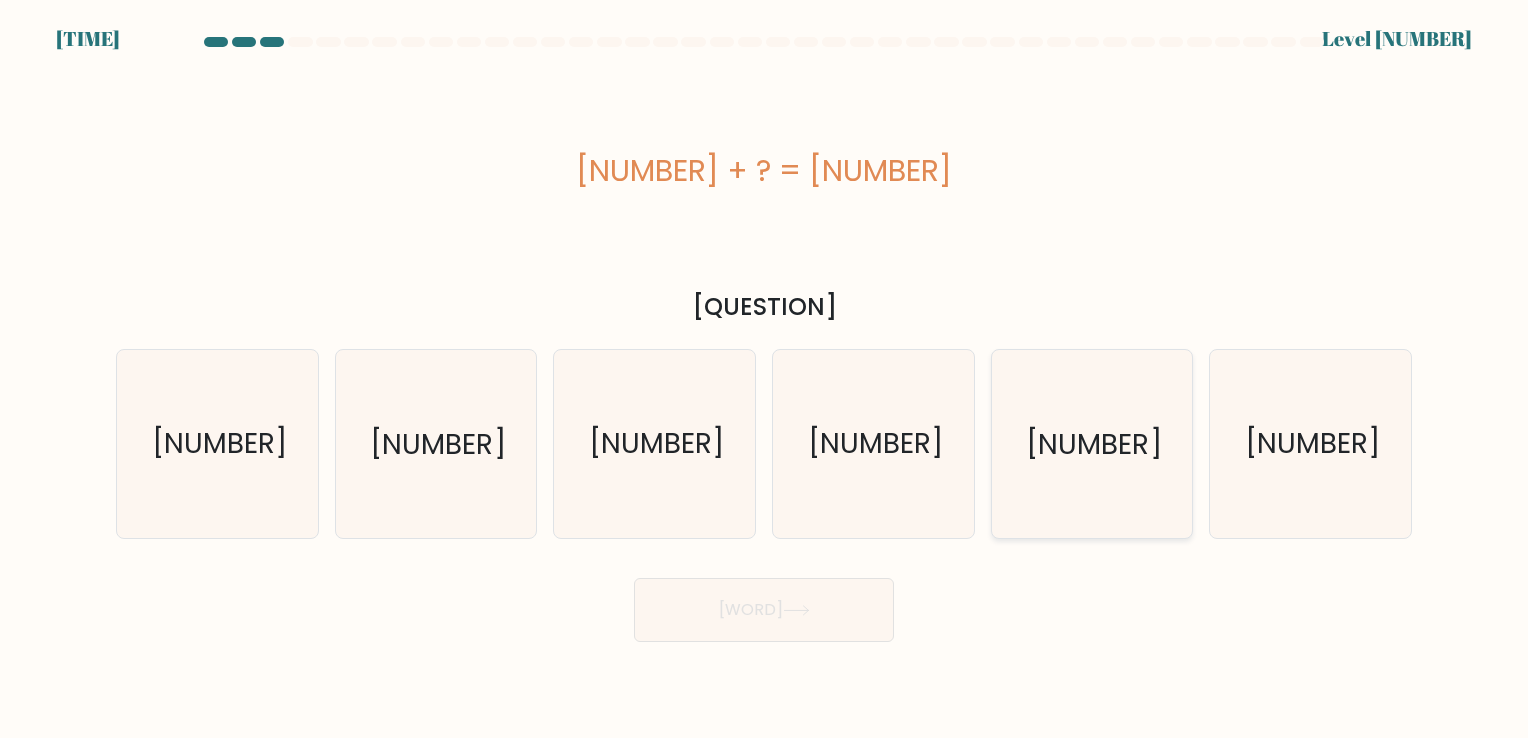 click on "49" at bounding box center [1091, 443] 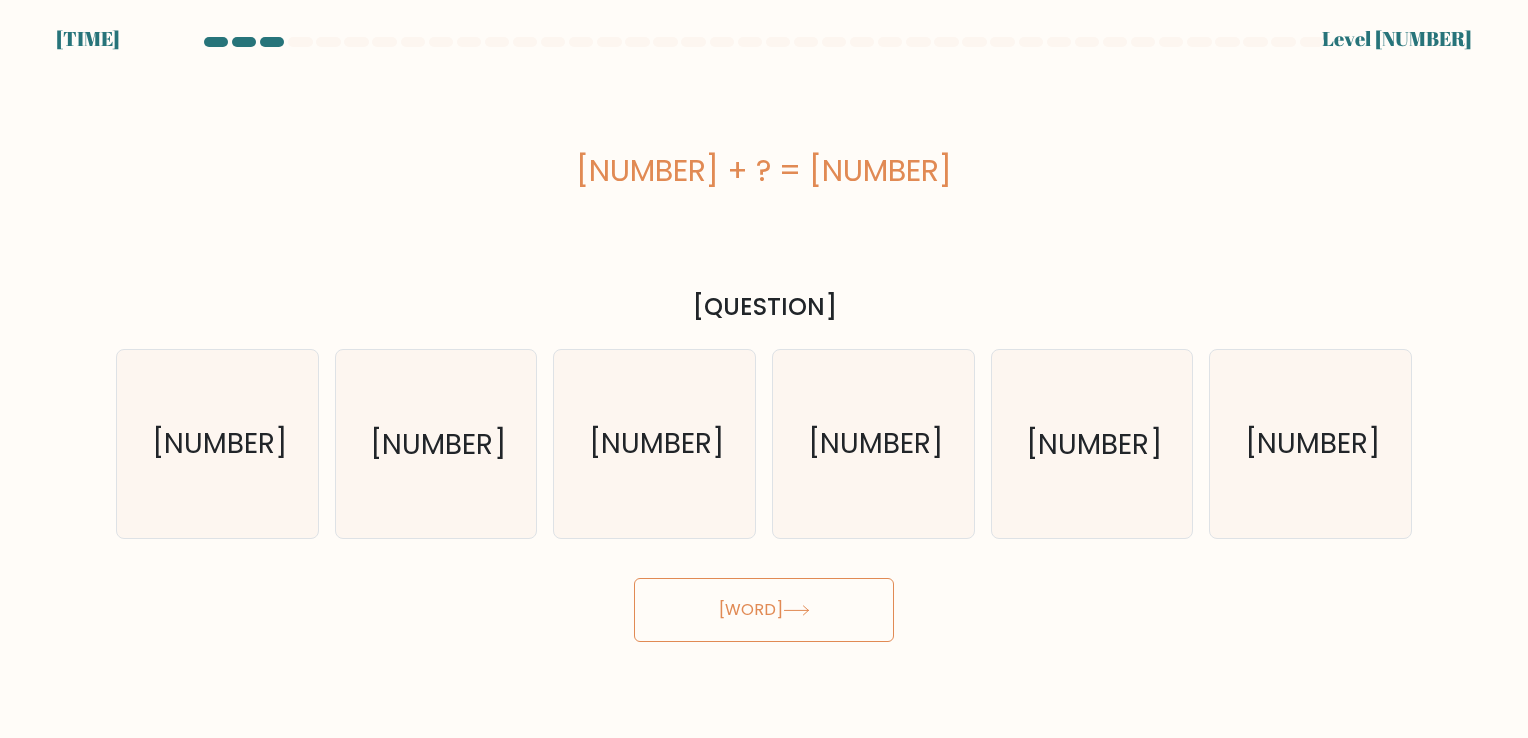 click on "Next" at bounding box center [764, 610] 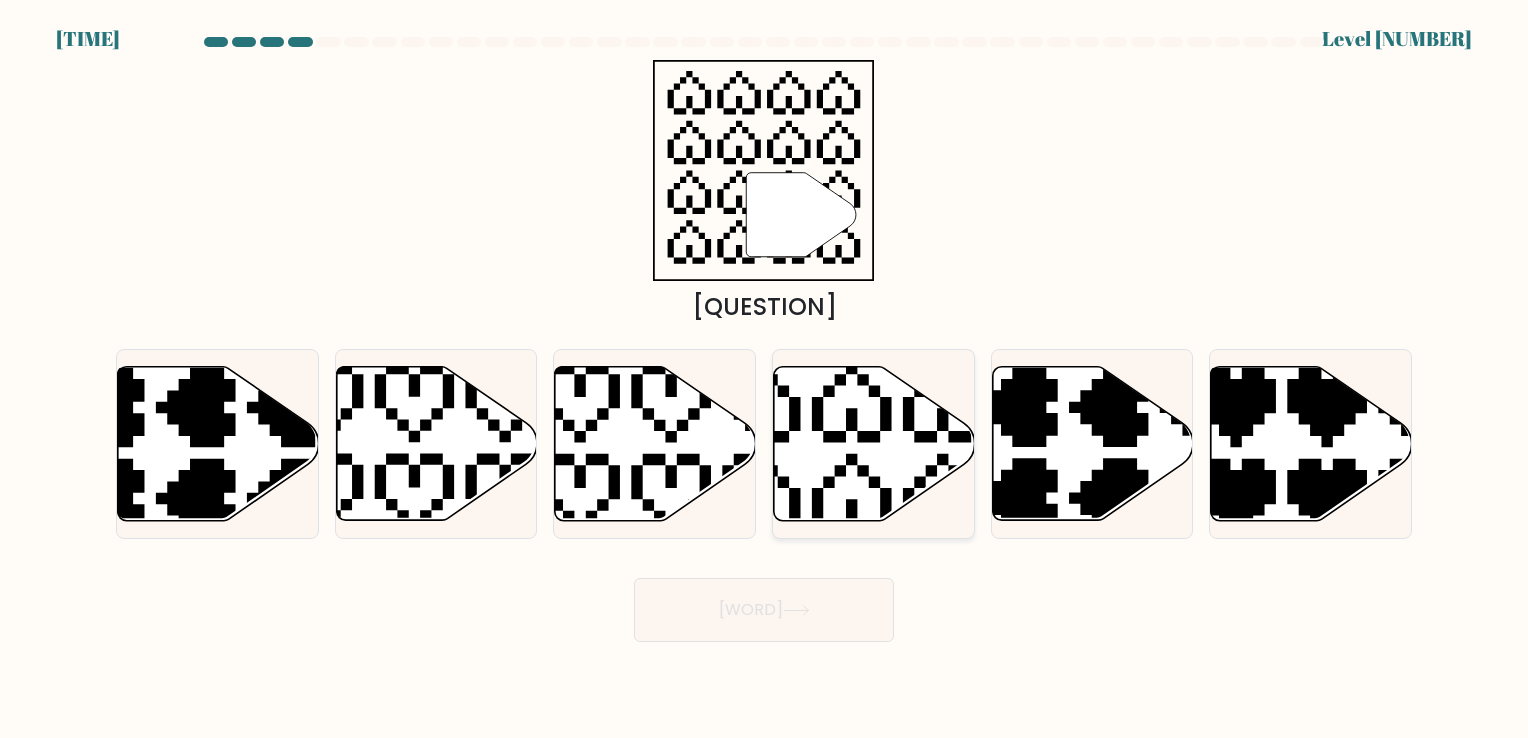 click at bounding box center (874, 443) 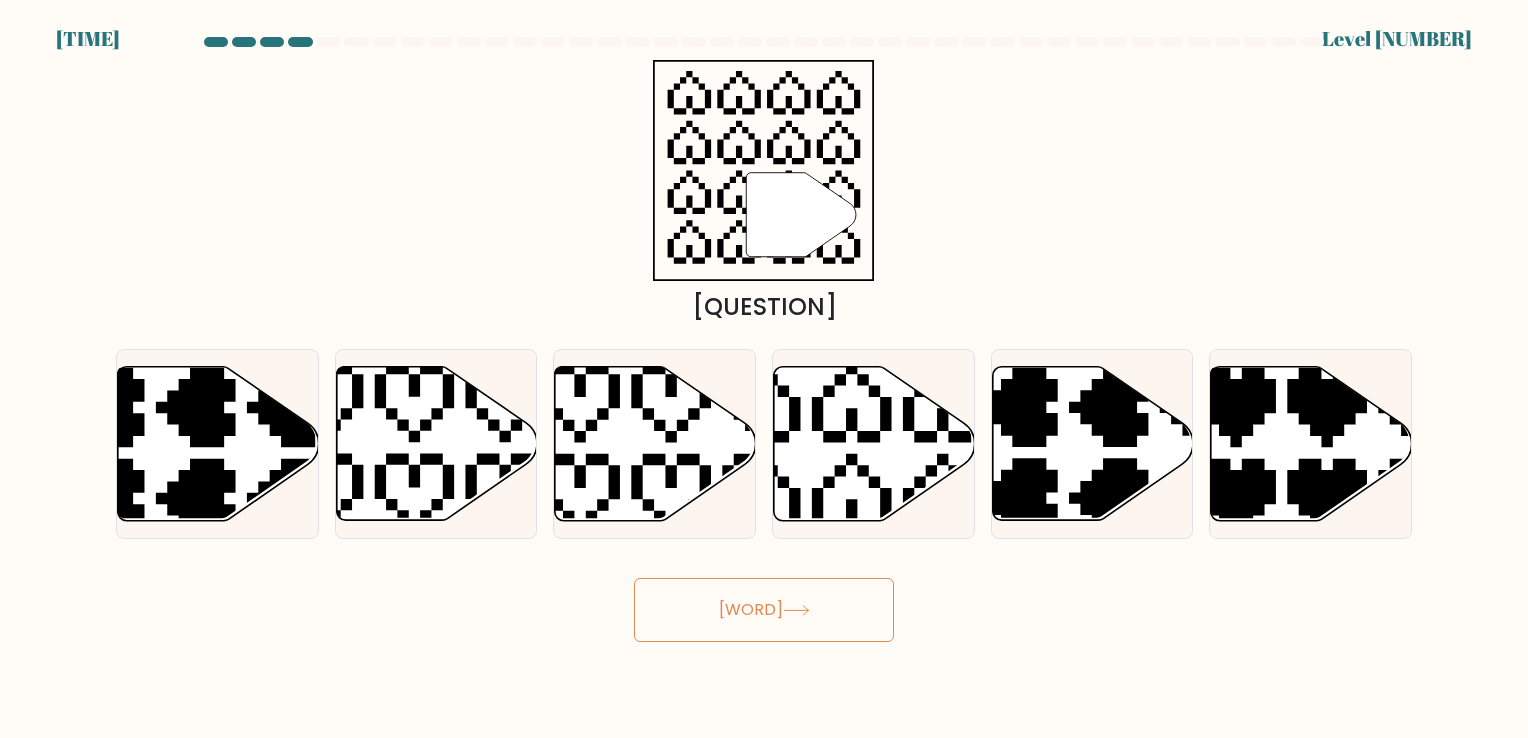 click on "Next" at bounding box center [764, 610] 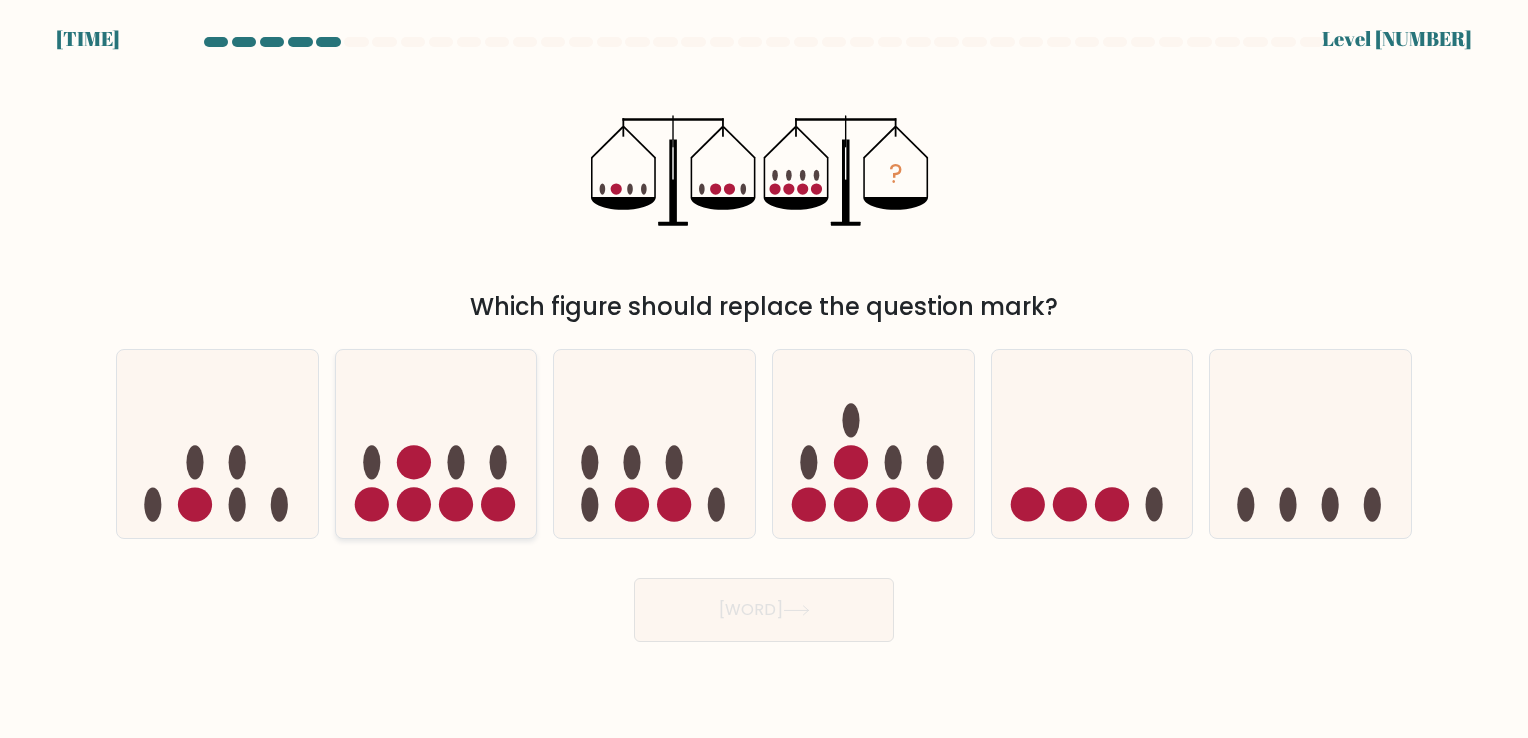click at bounding box center [436, 444] 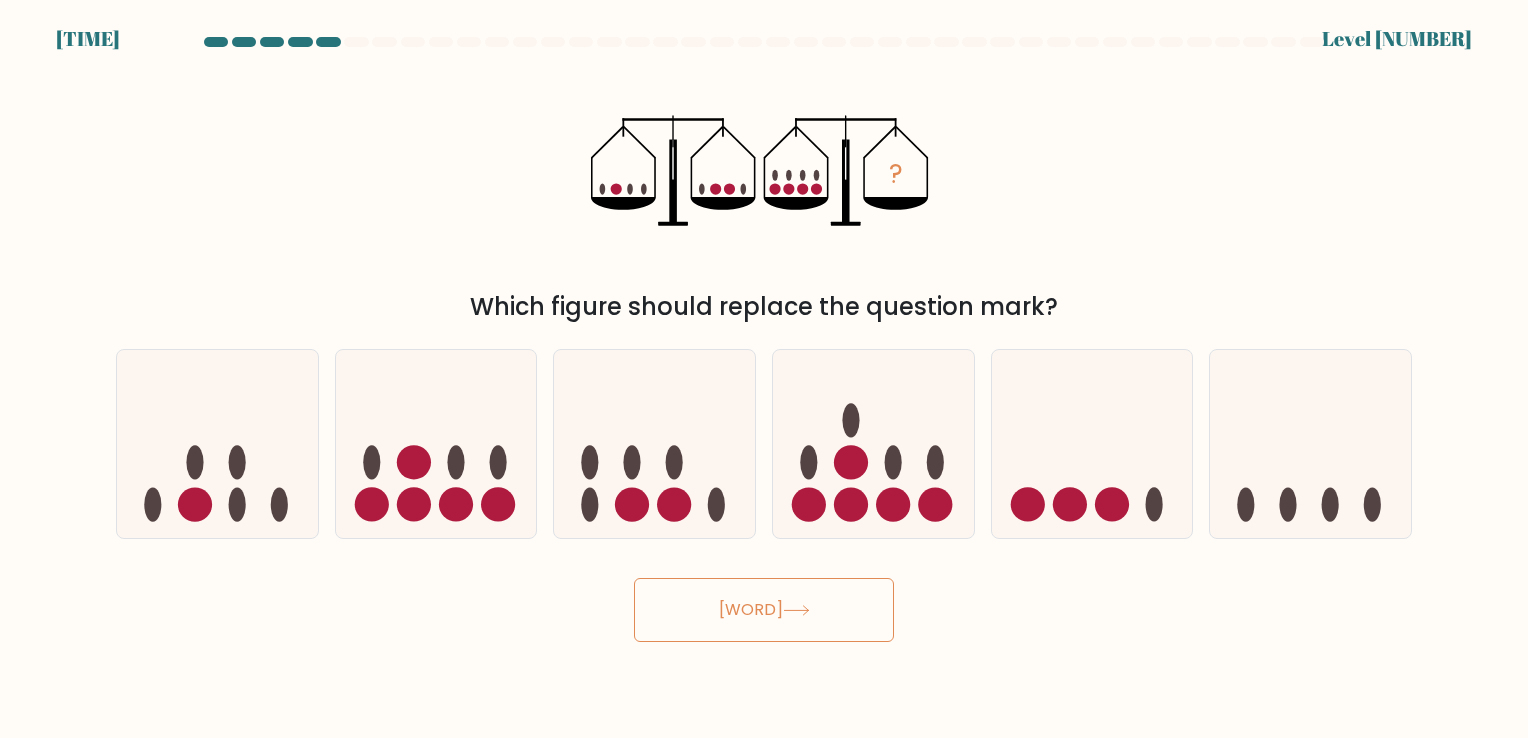 click at bounding box center (796, 610) 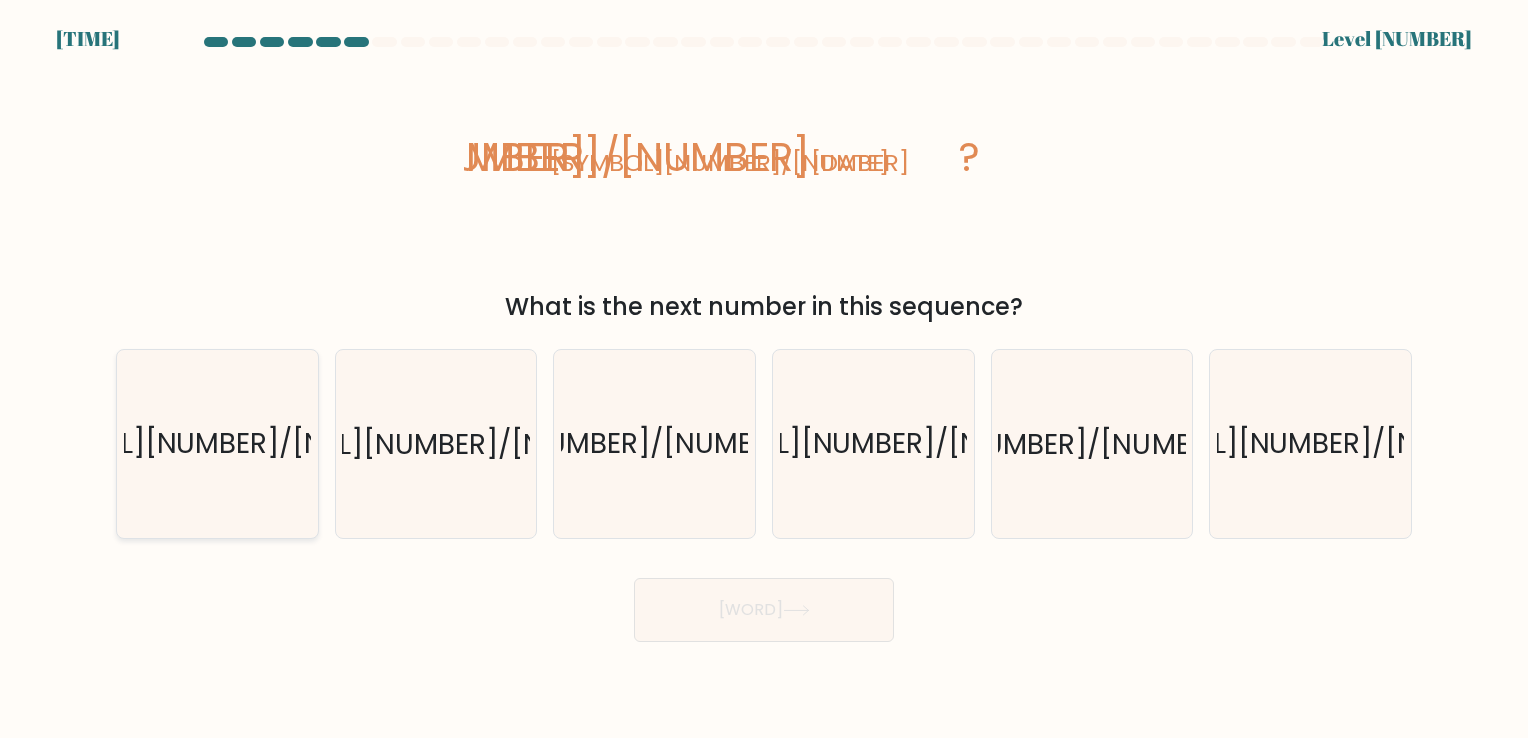 click on "-6/625" at bounding box center [217, 443] 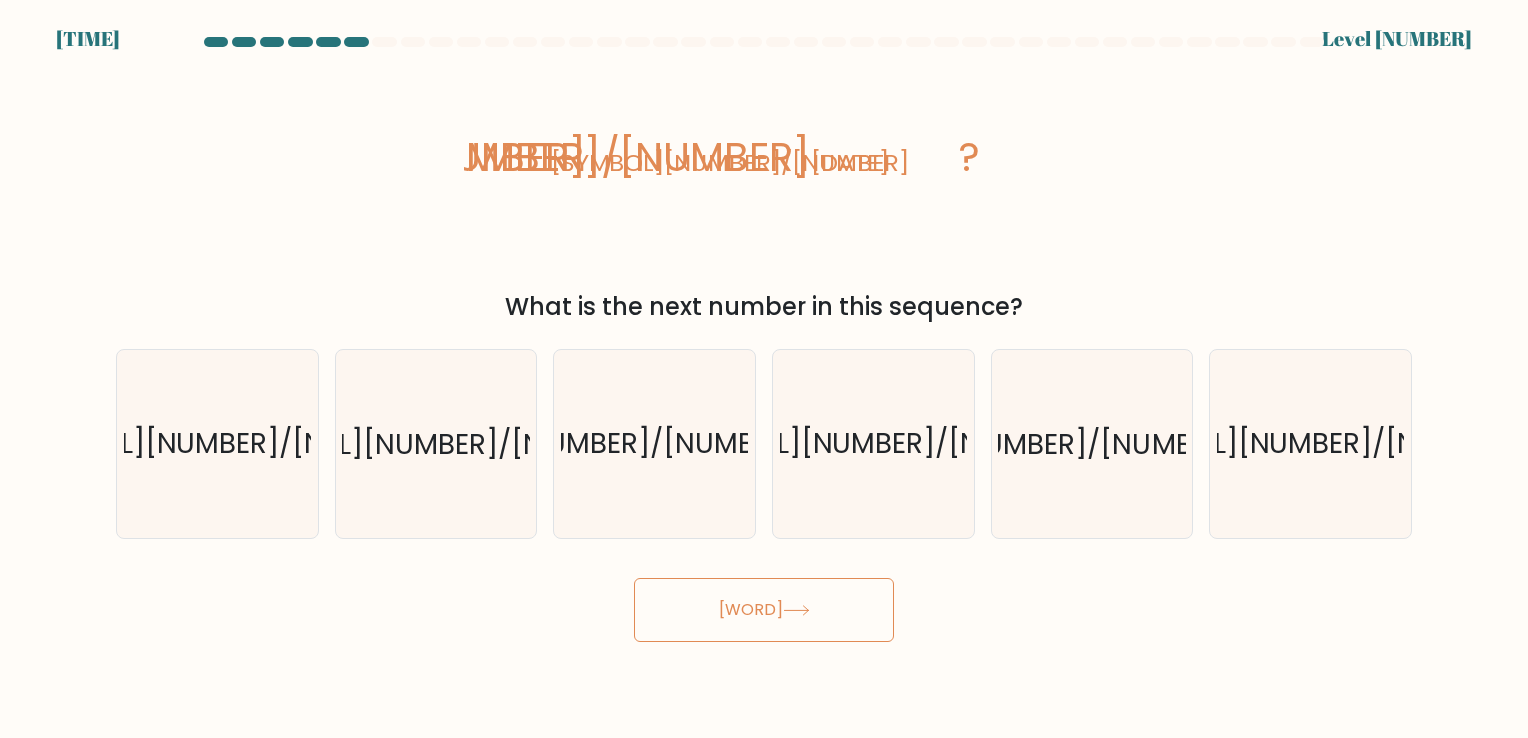 click on "Next" at bounding box center (764, 610) 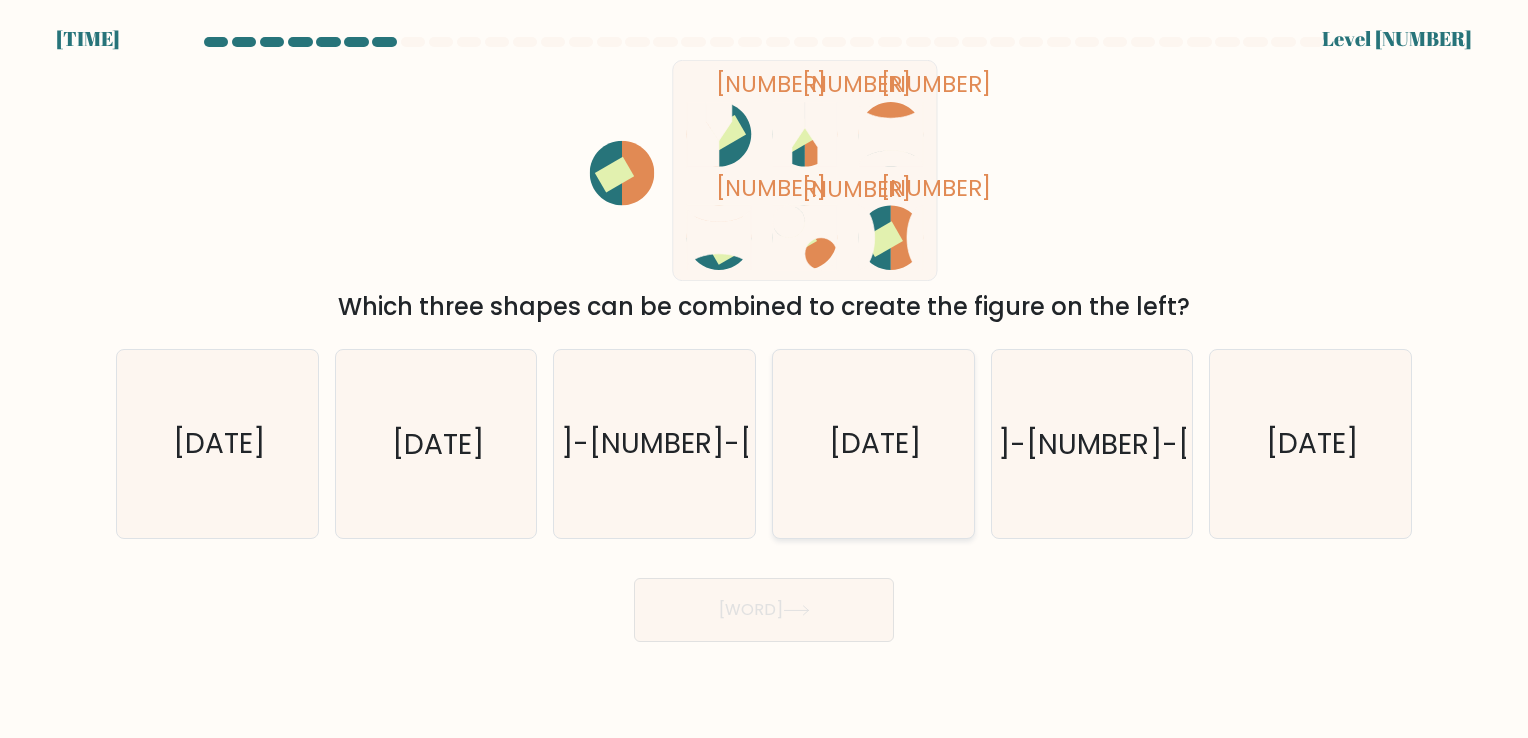 click on "1-3-6" at bounding box center (873, 443) 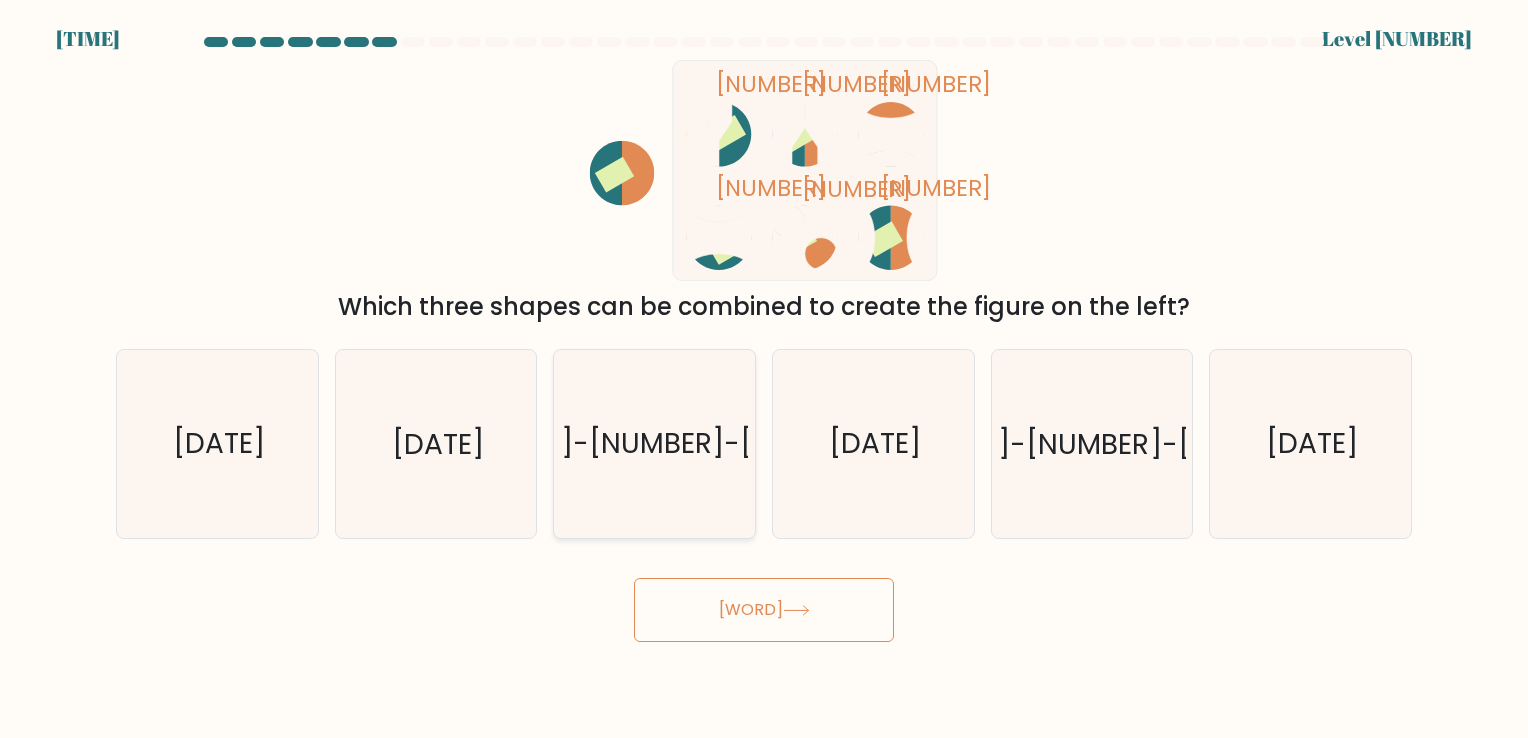 click on "3-4-6" at bounding box center [654, 443] 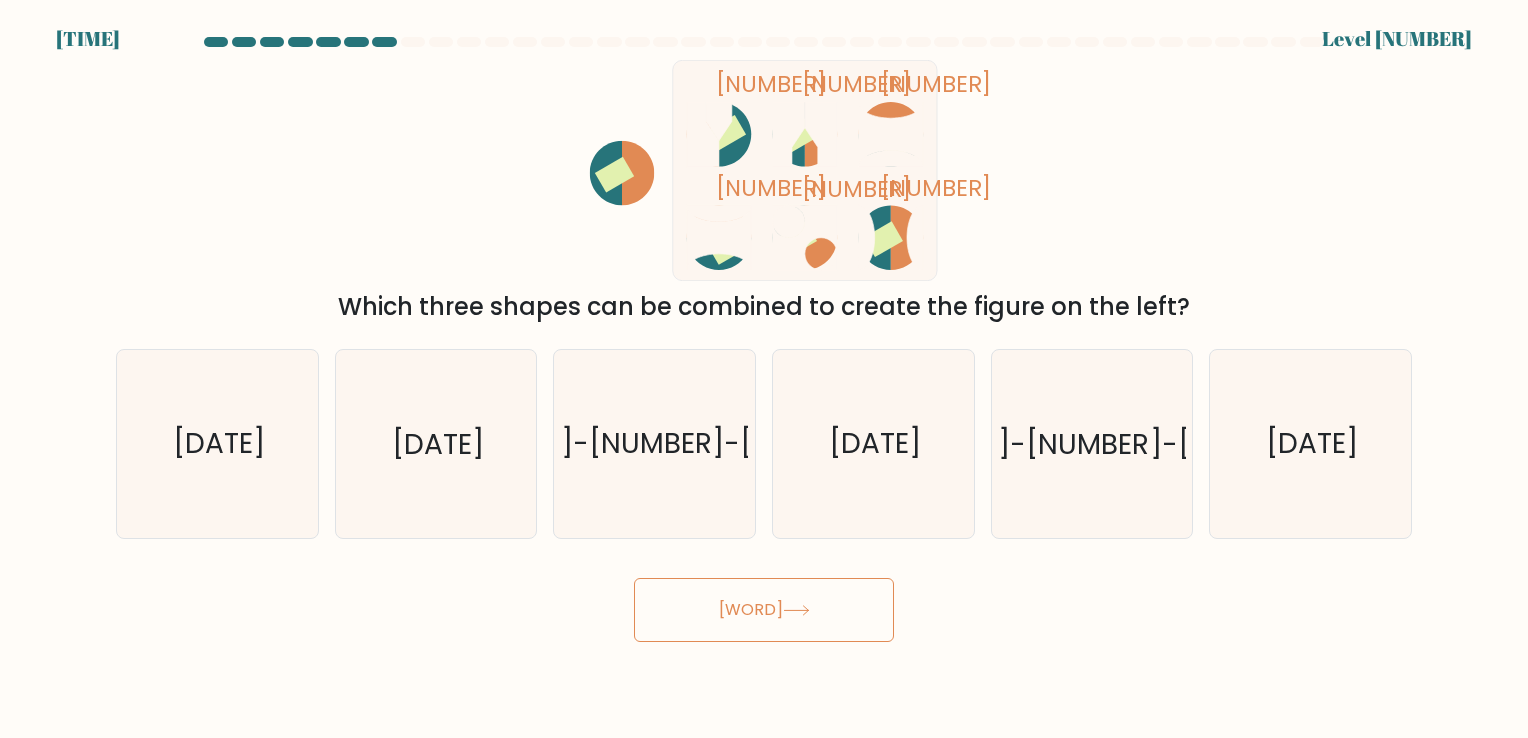 click on "Next" at bounding box center (764, 610) 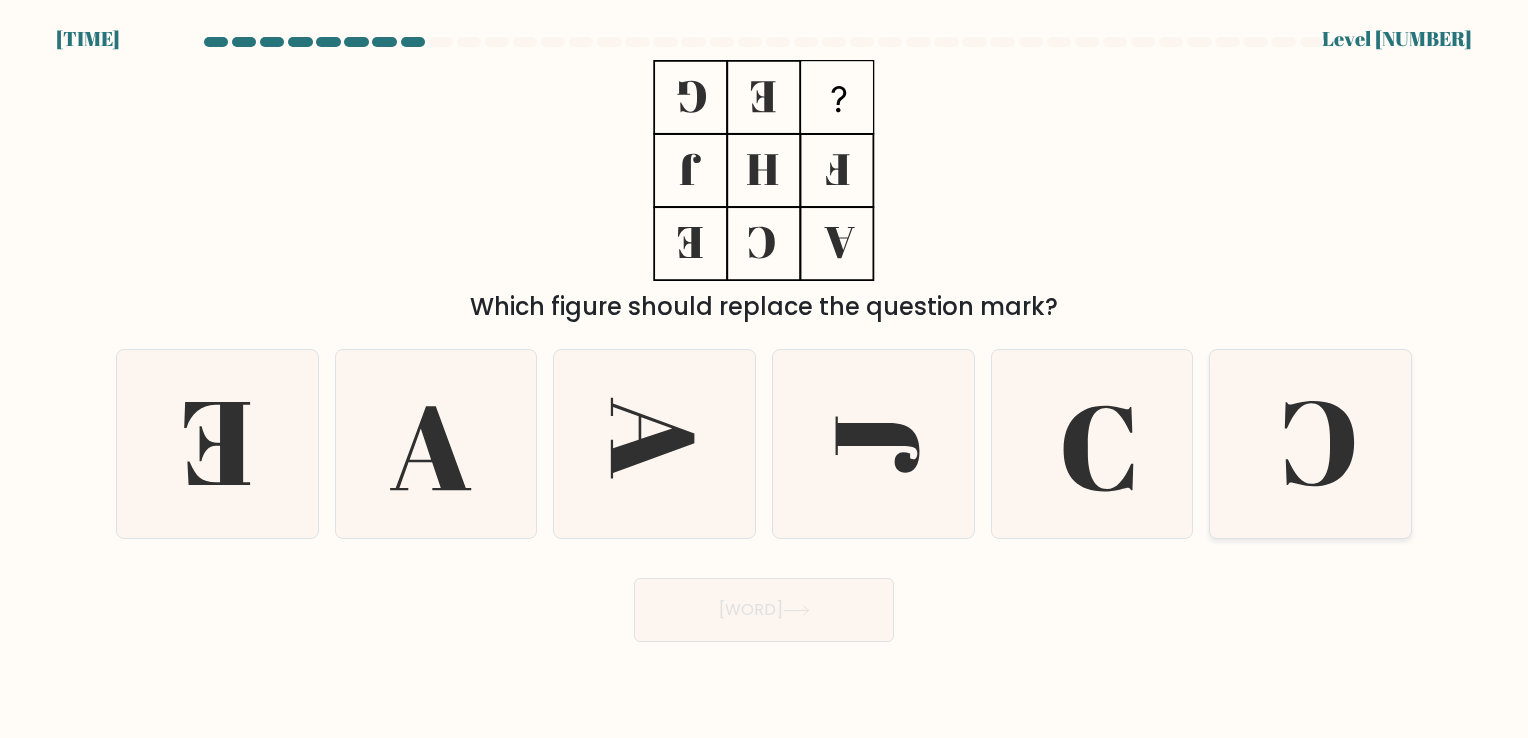 click at bounding box center [1310, 443] 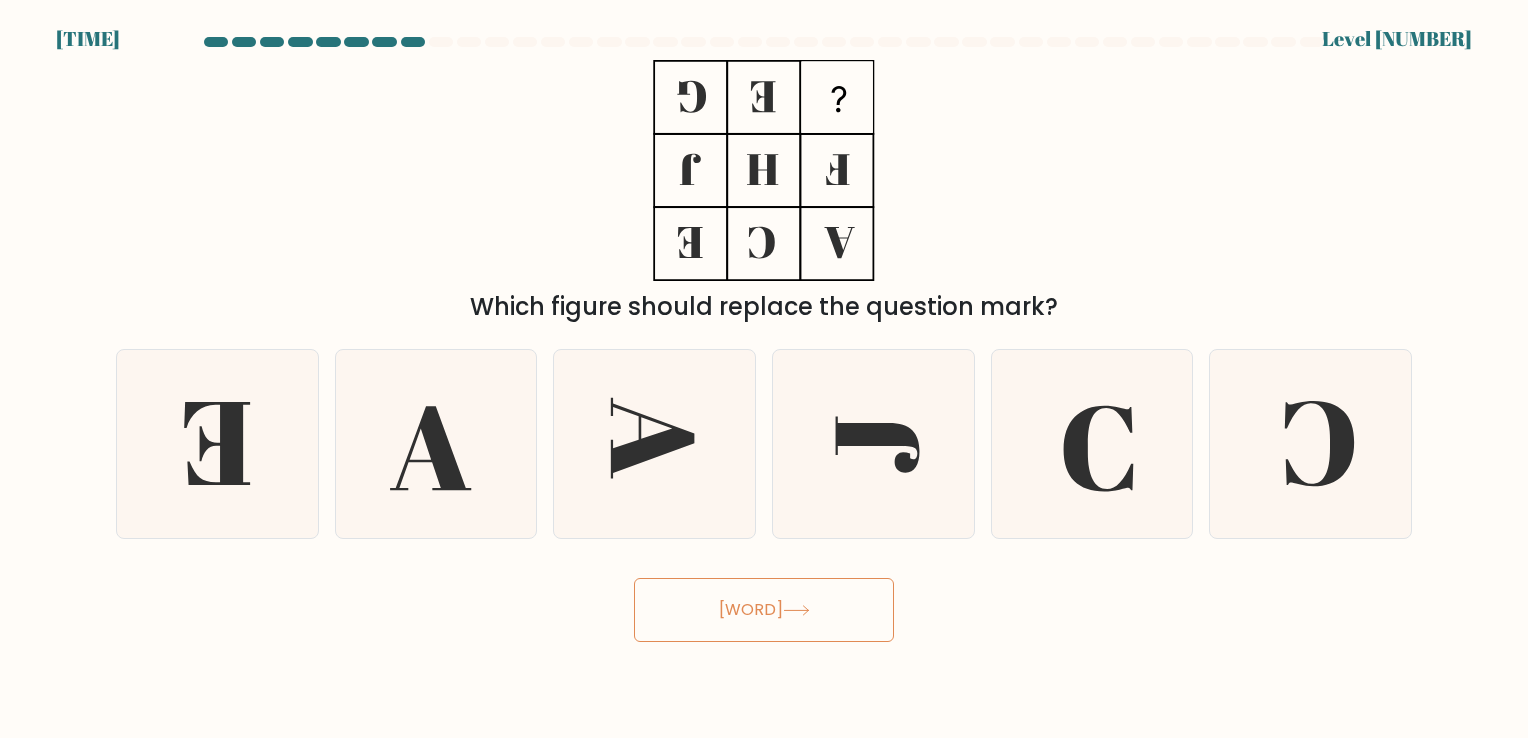 click at bounding box center (796, 610) 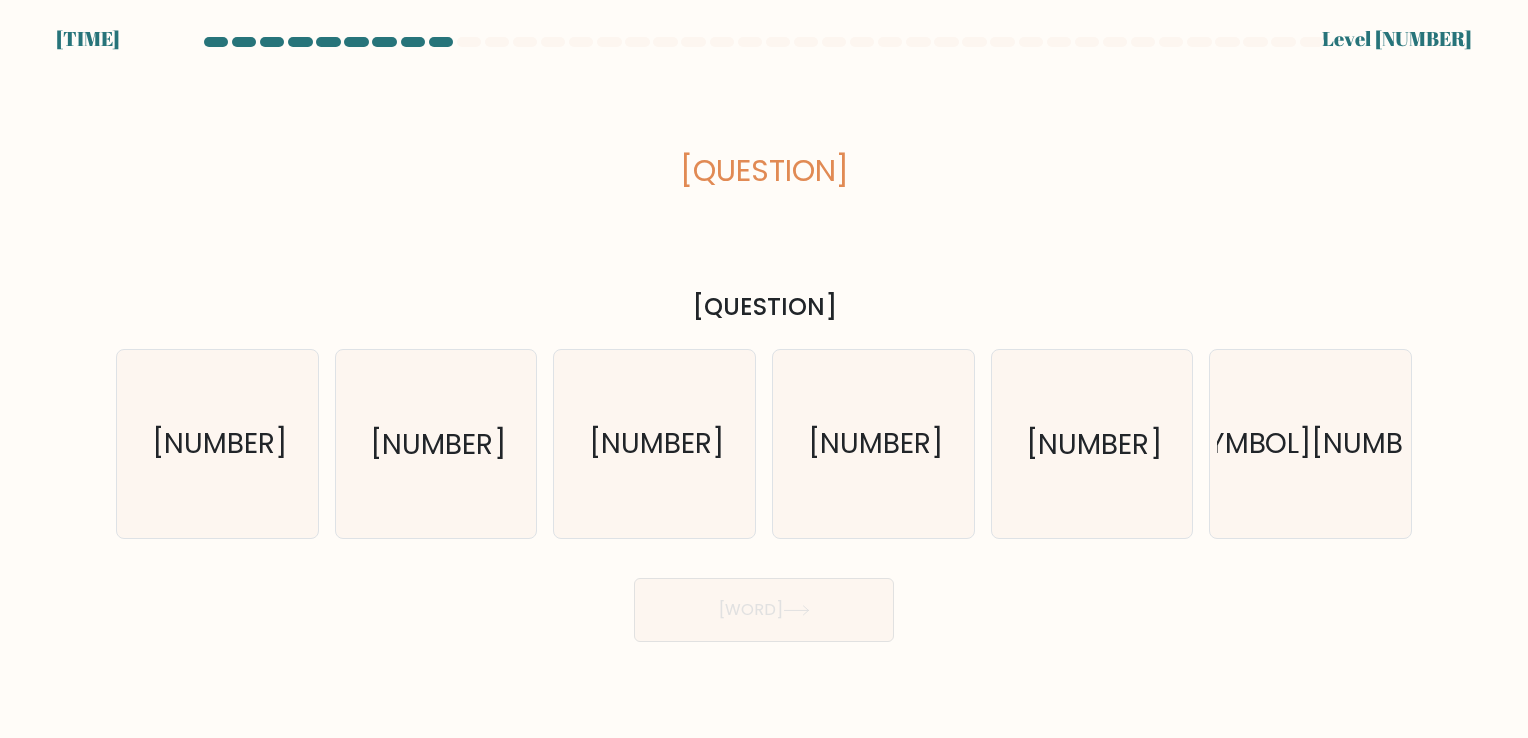 click on "44 + 18 * ? = 98" at bounding box center [764, 170] 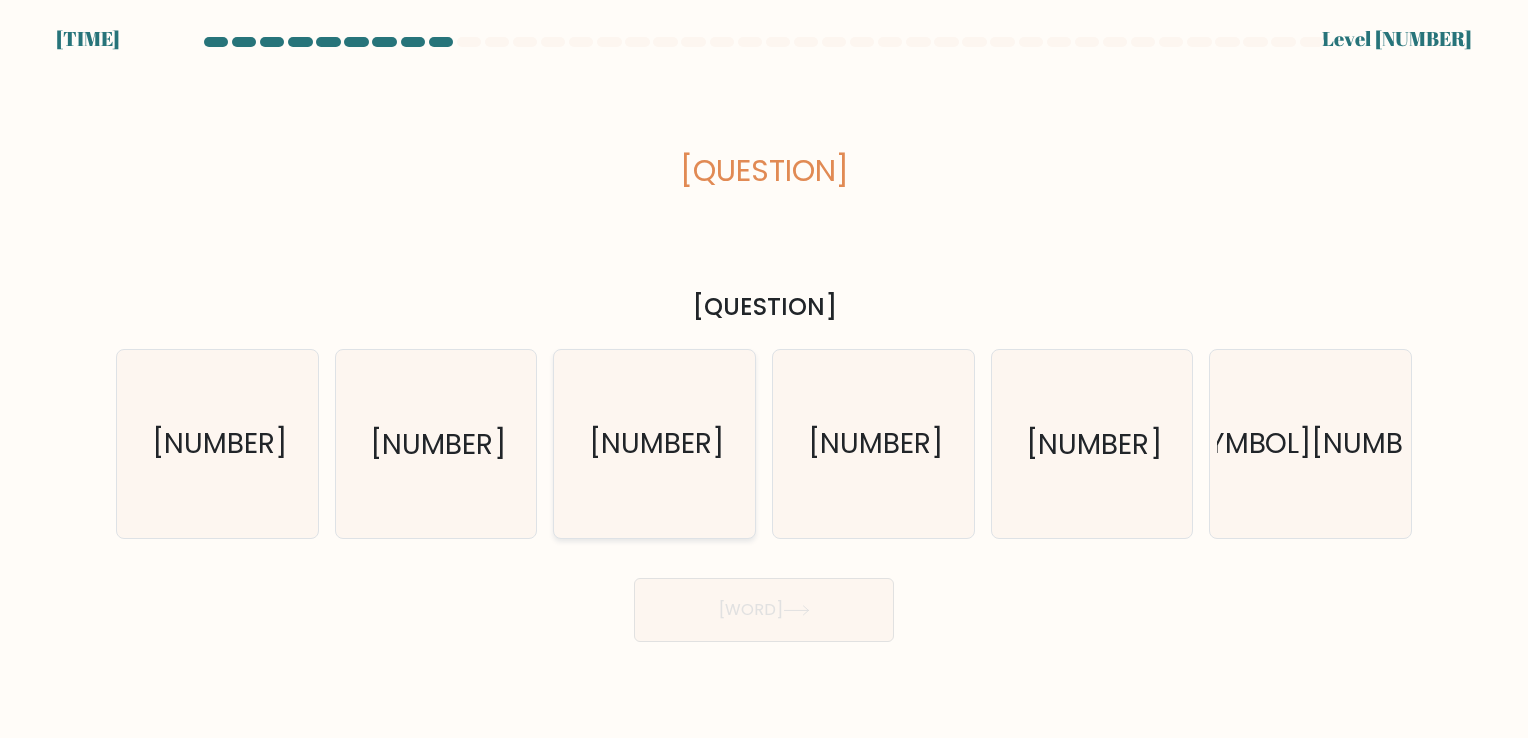 click on "3" at bounding box center (654, 443) 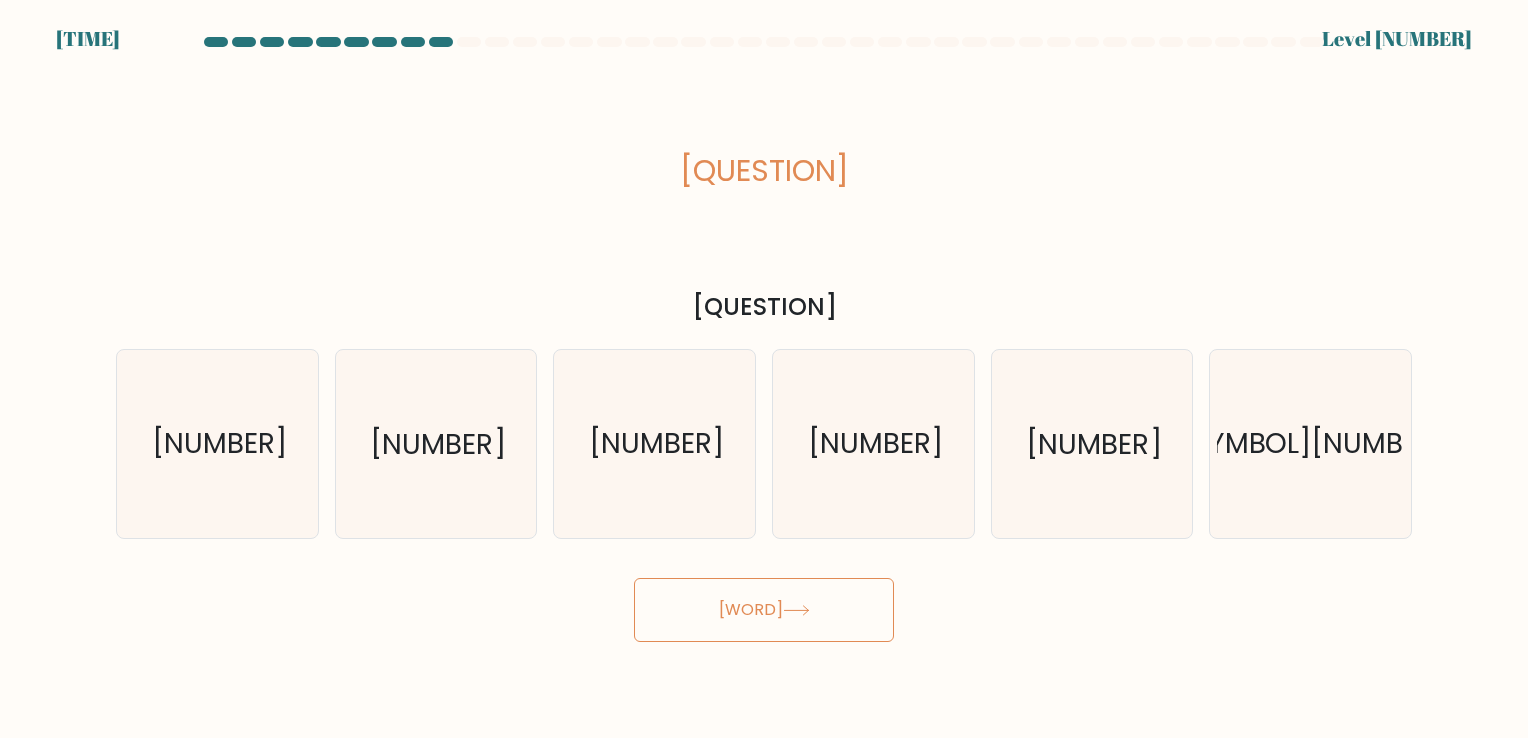 click on "Next" at bounding box center (764, 610) 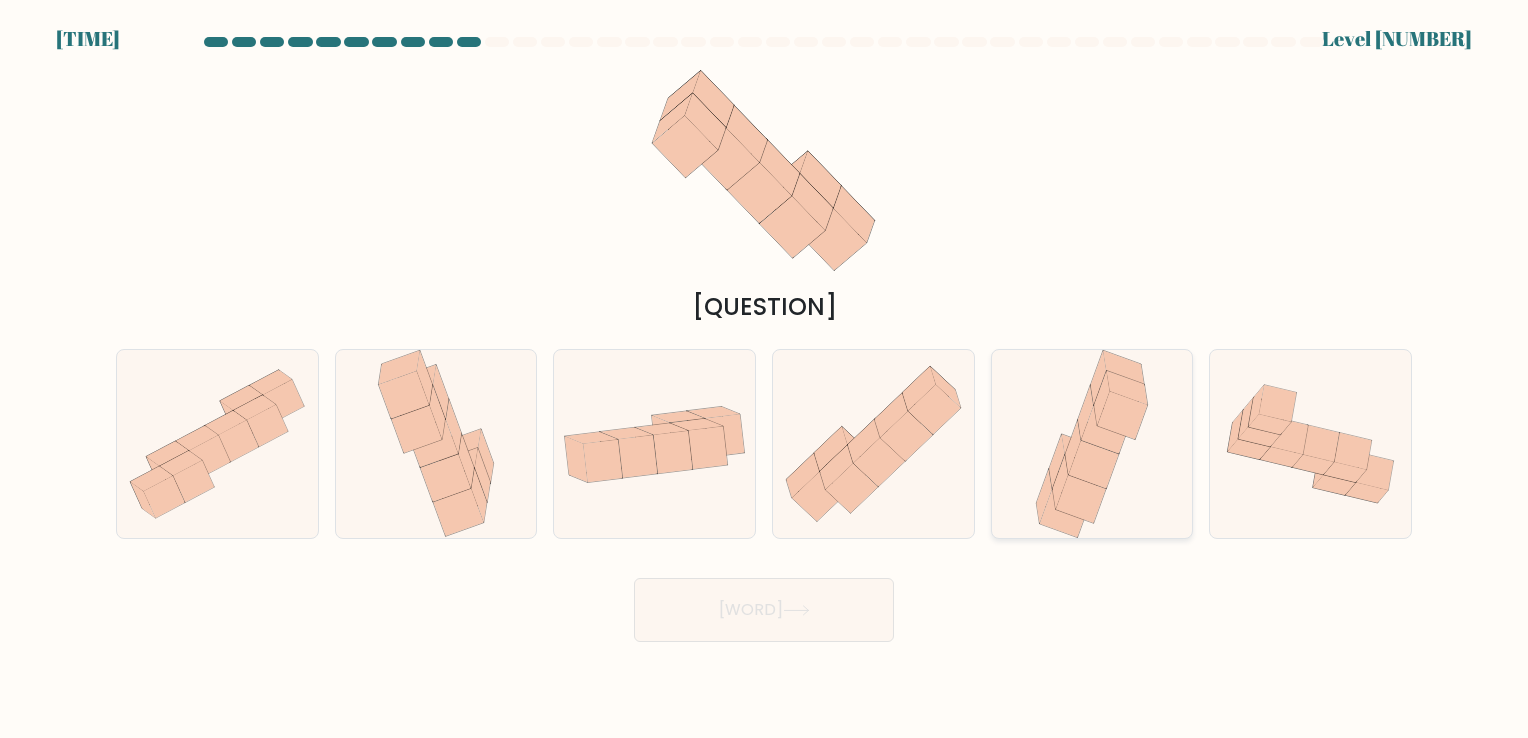 click at bounding box center (1106, 430) 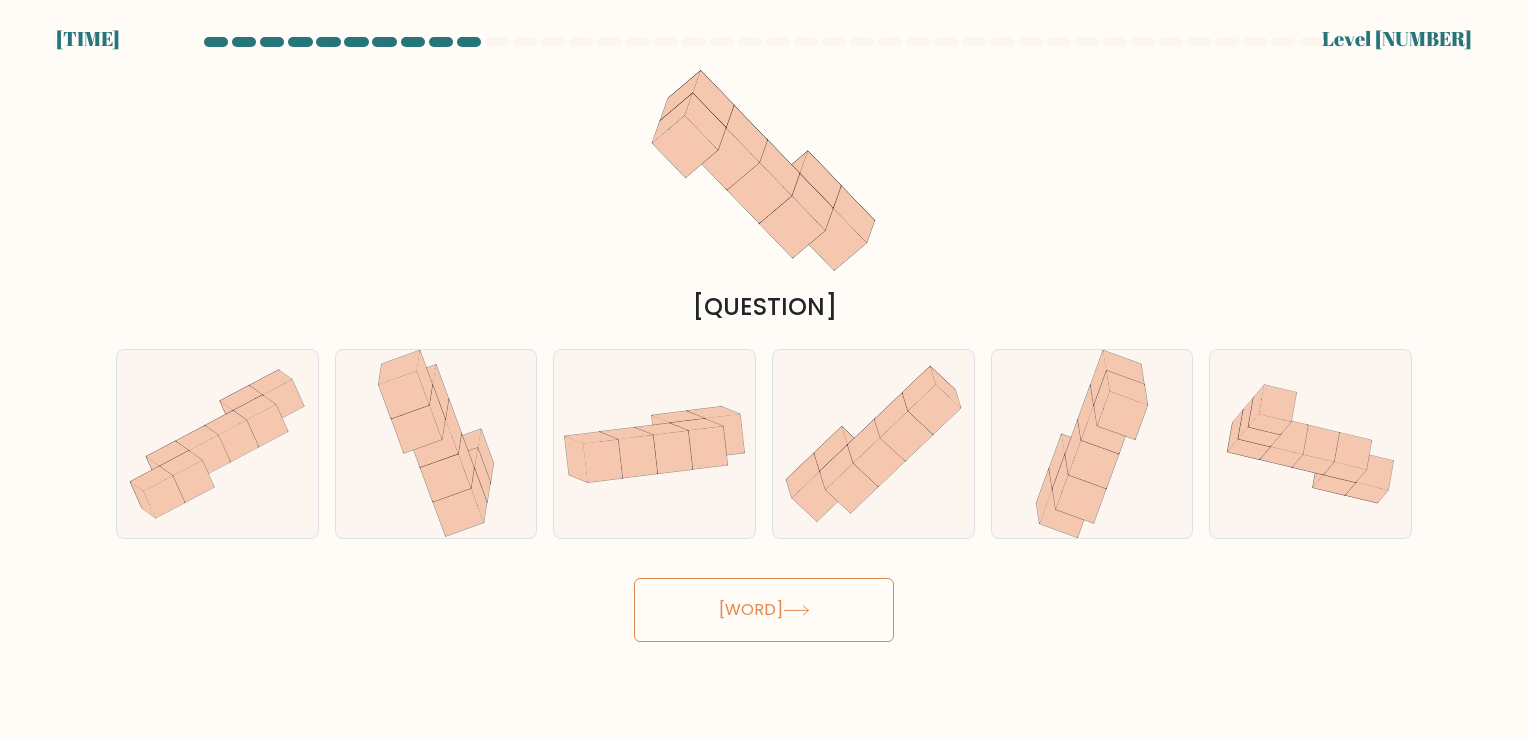 click on "Next" at bounding box center (764, 610) 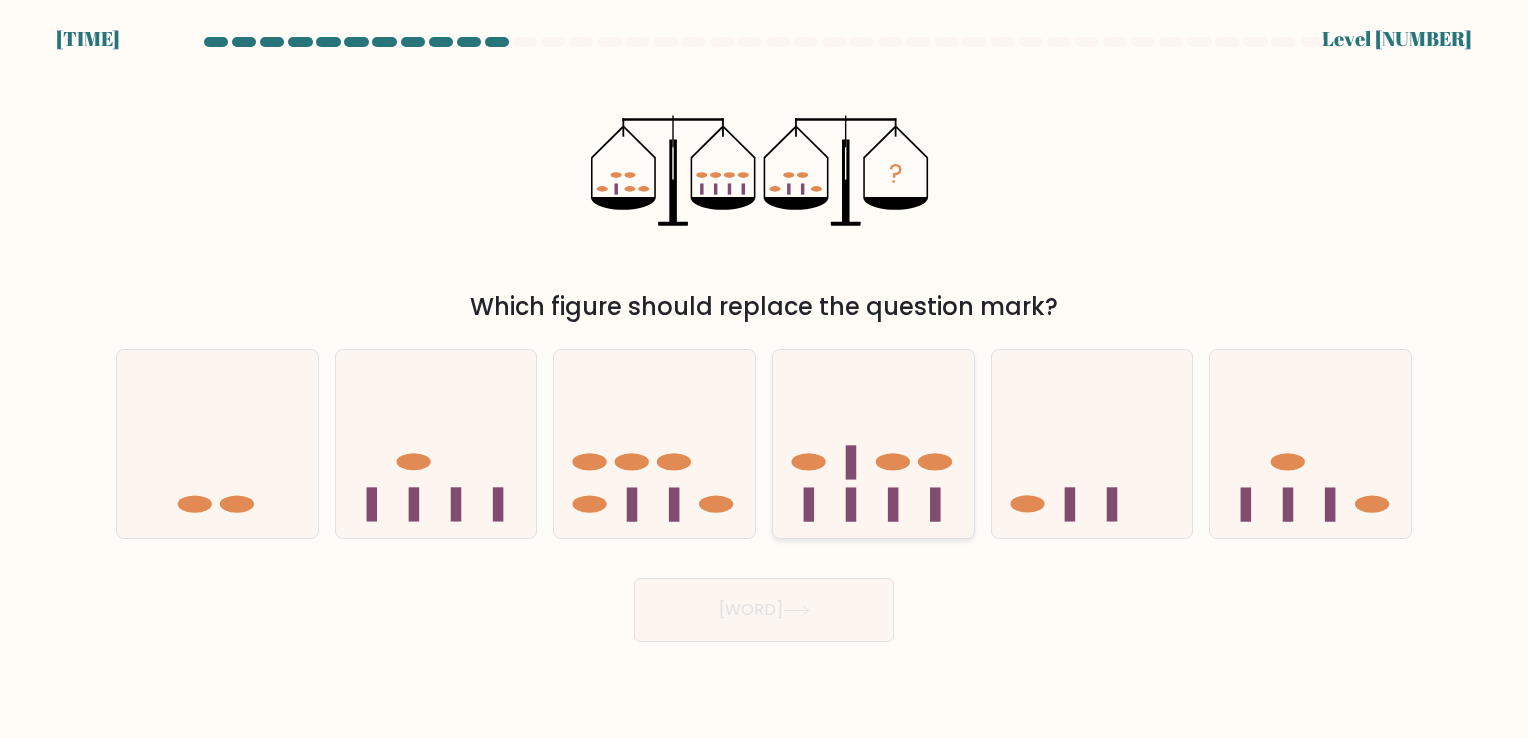 click at bounding box center [873, 444] 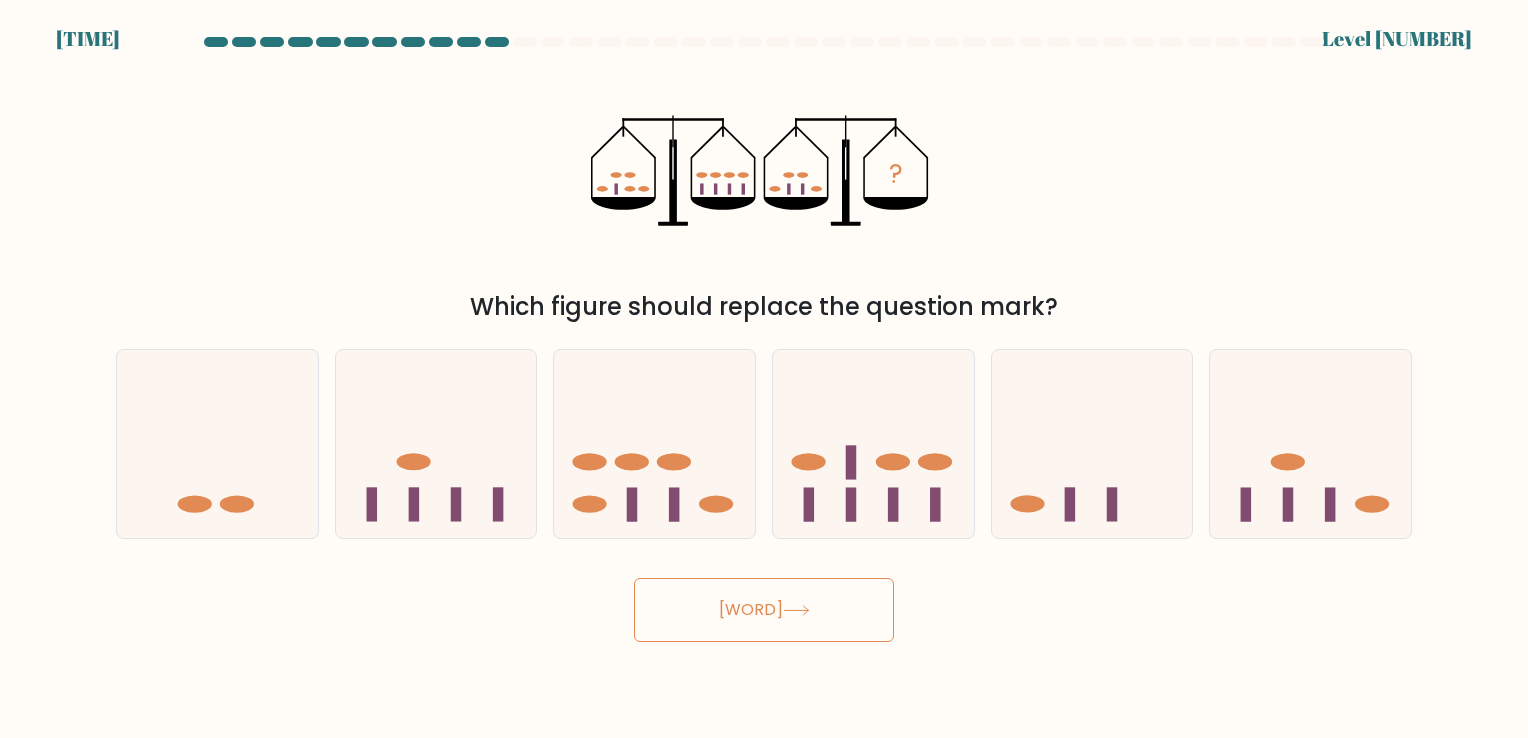 click on "Next" at bounding box center (764, 610) 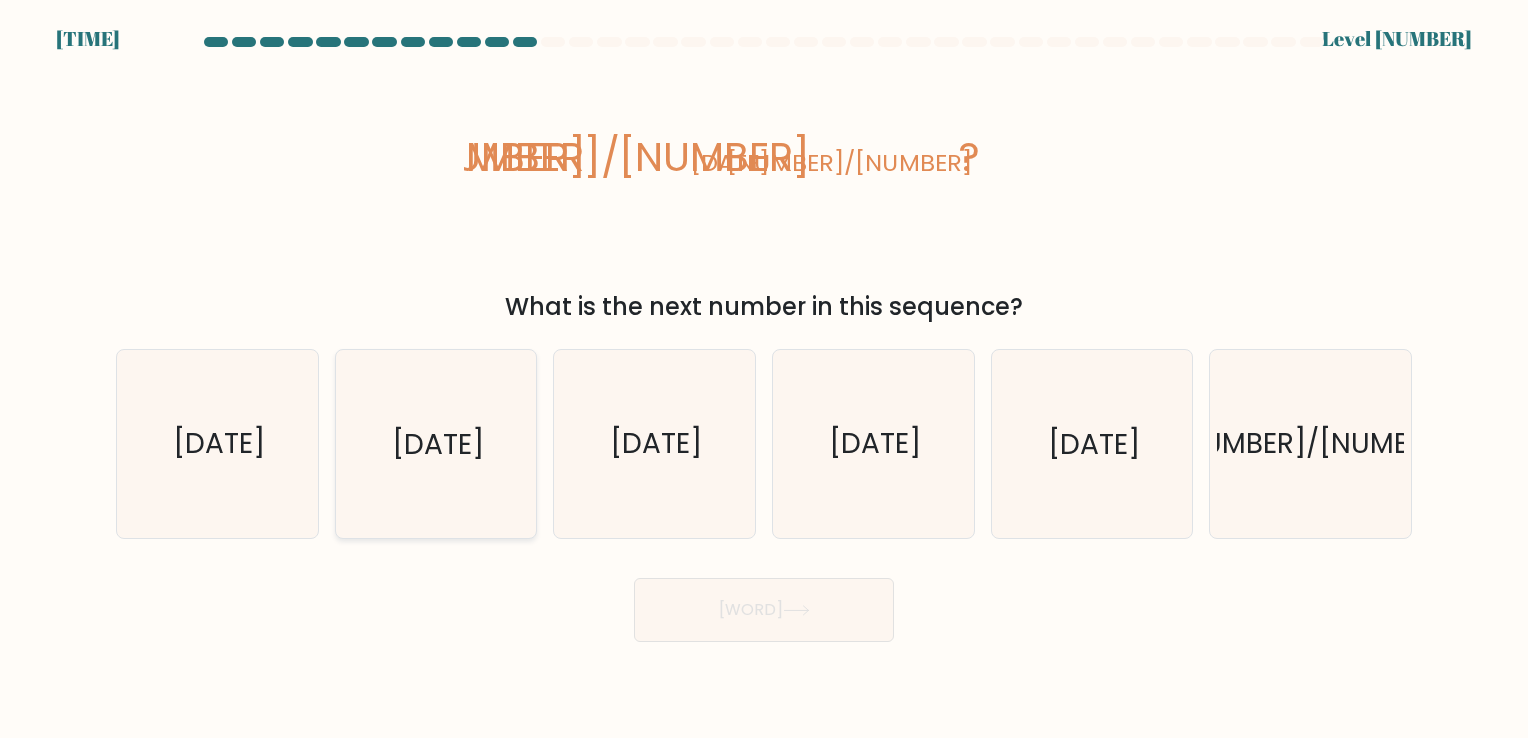 click on "1/2808" at bounding box center [438, 444] 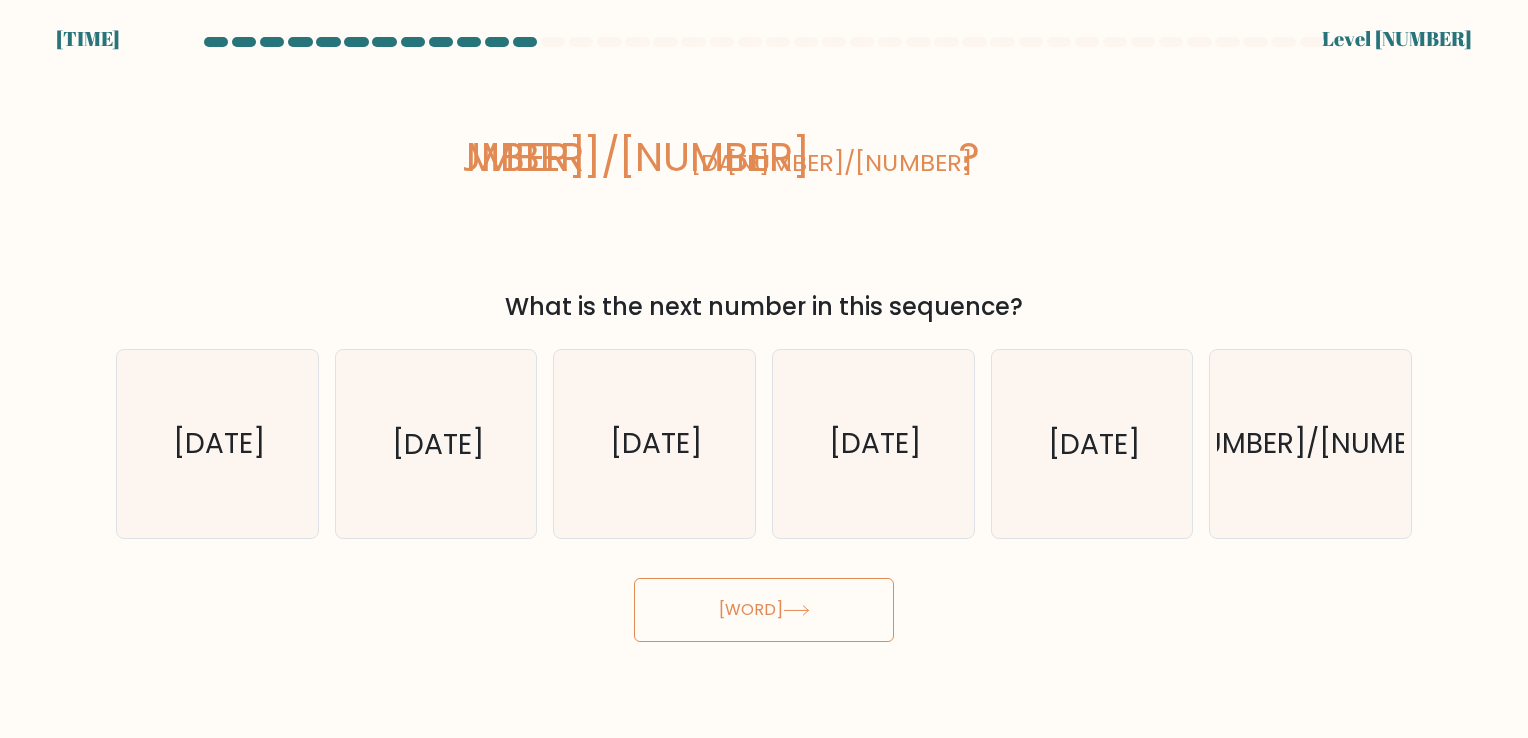 click on "Next" at bounding box center [764, 610] 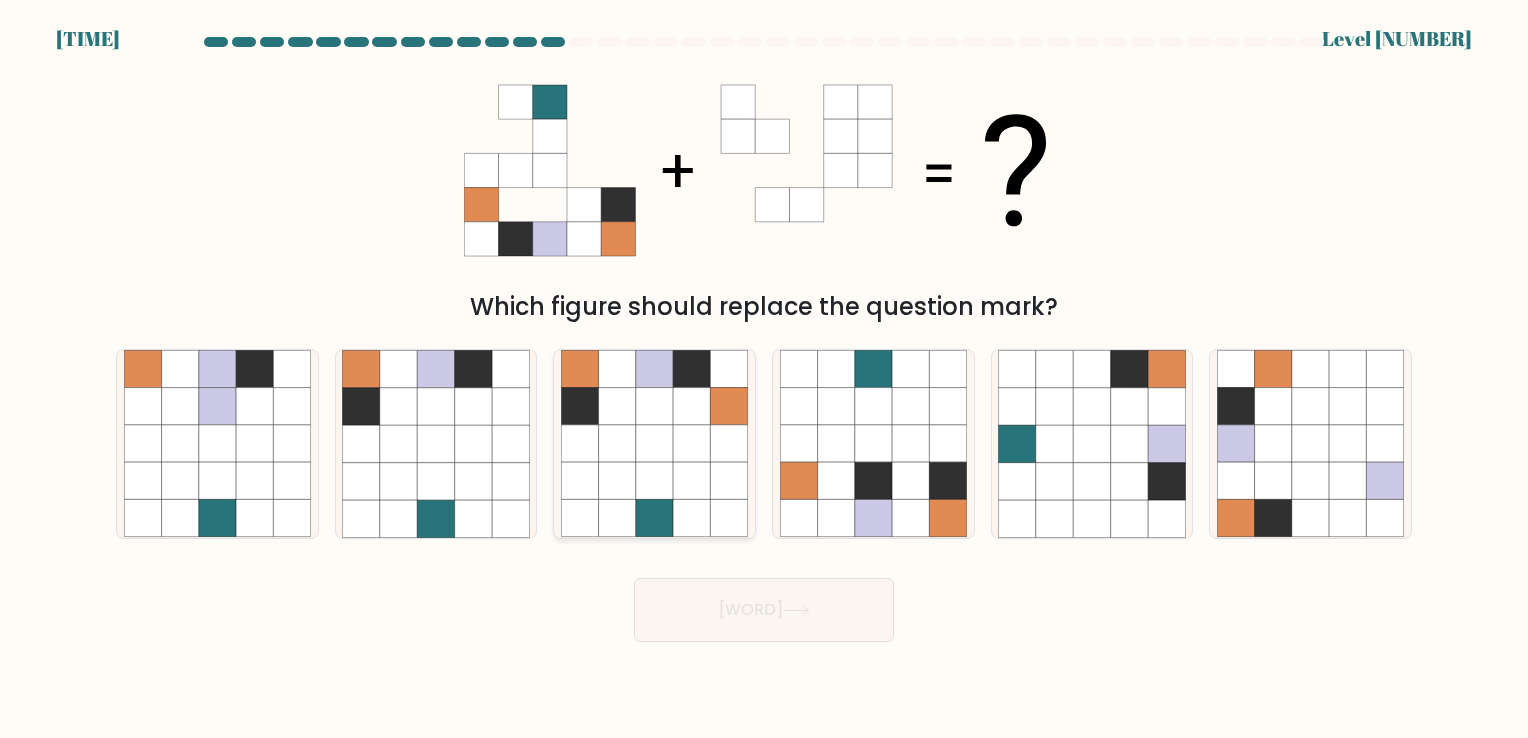 click at bounding box center (654, 481) 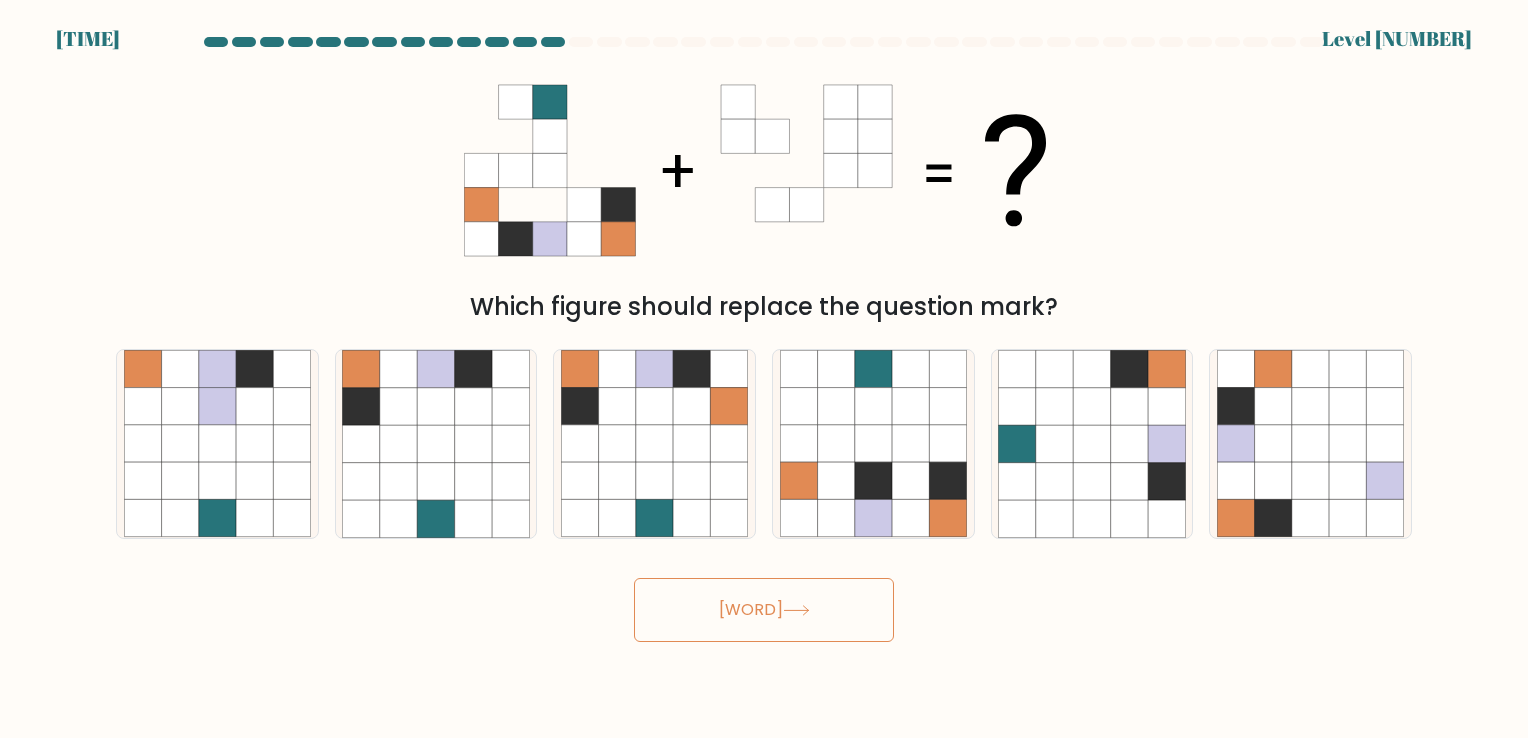 click on "Next" at bounding box center [764, 610] 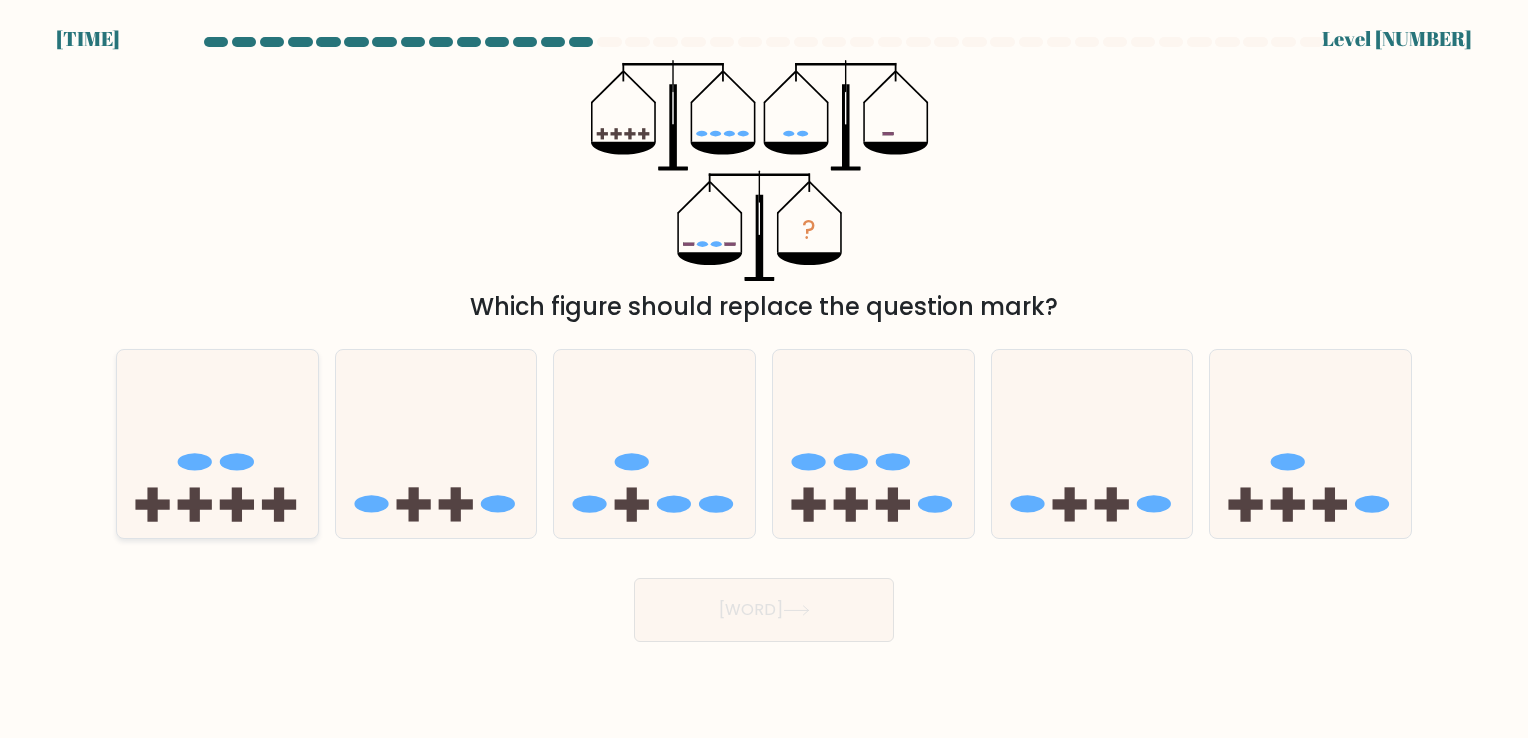 click at bounding box center [217, 444] 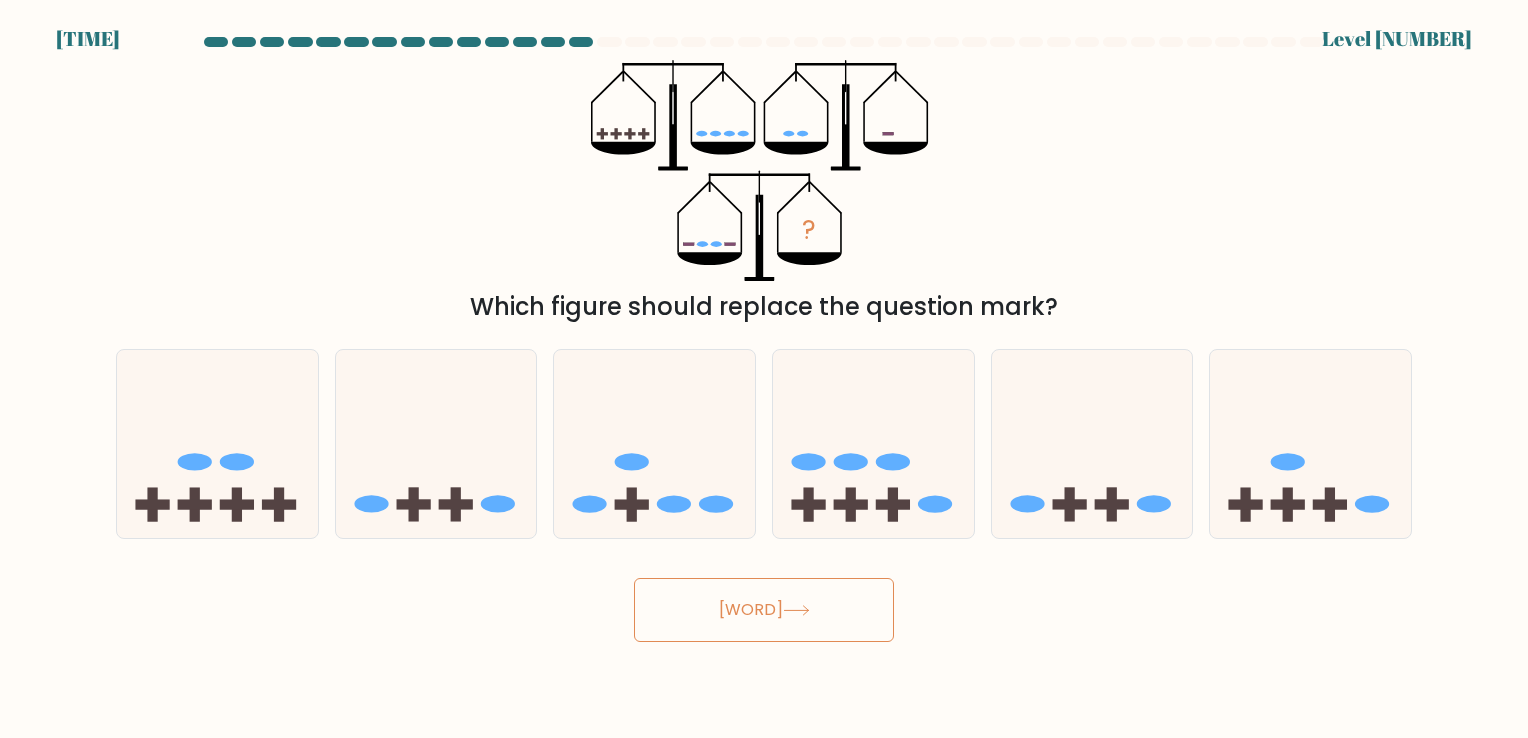 click at bounding box center [796, 610] 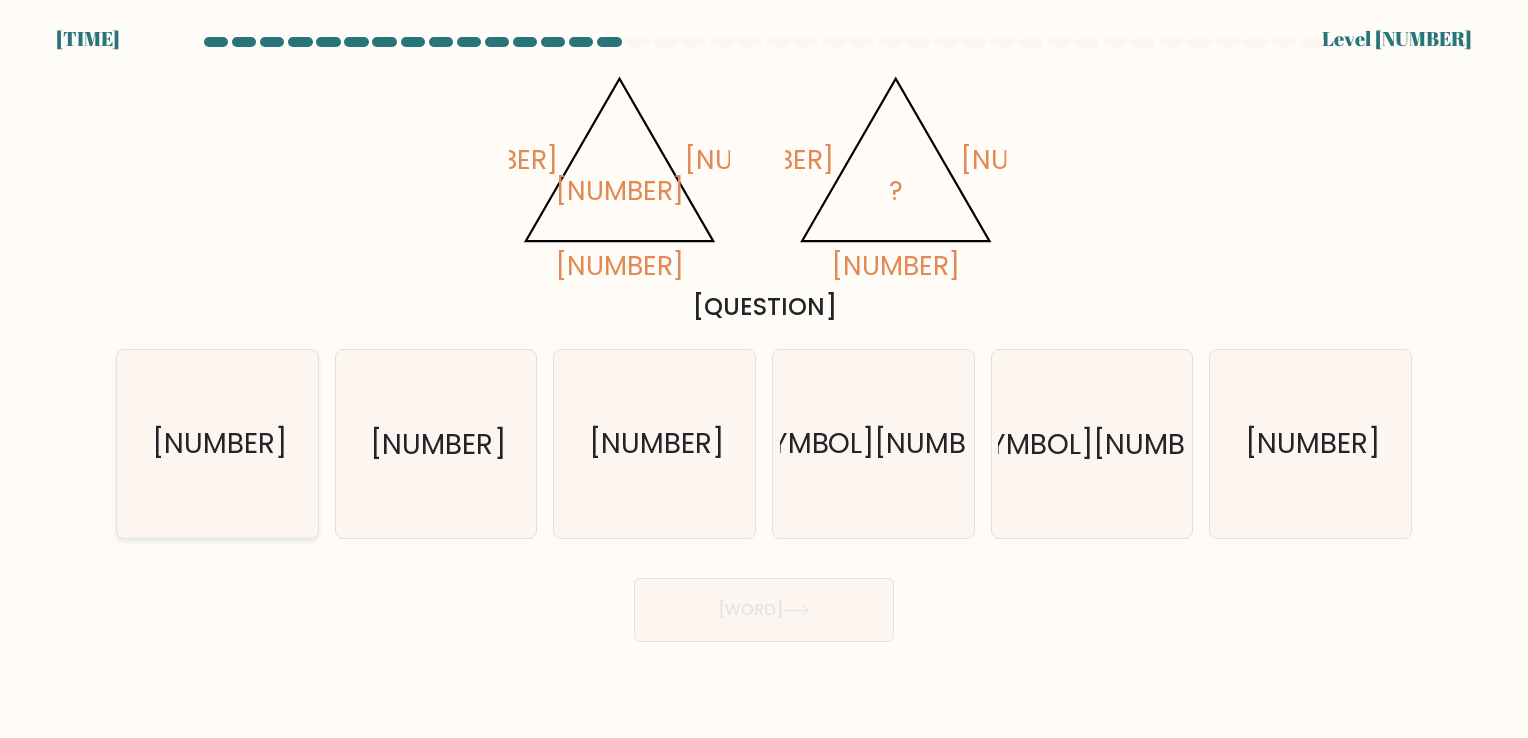 click on "16" at bounding box center [217, 443] 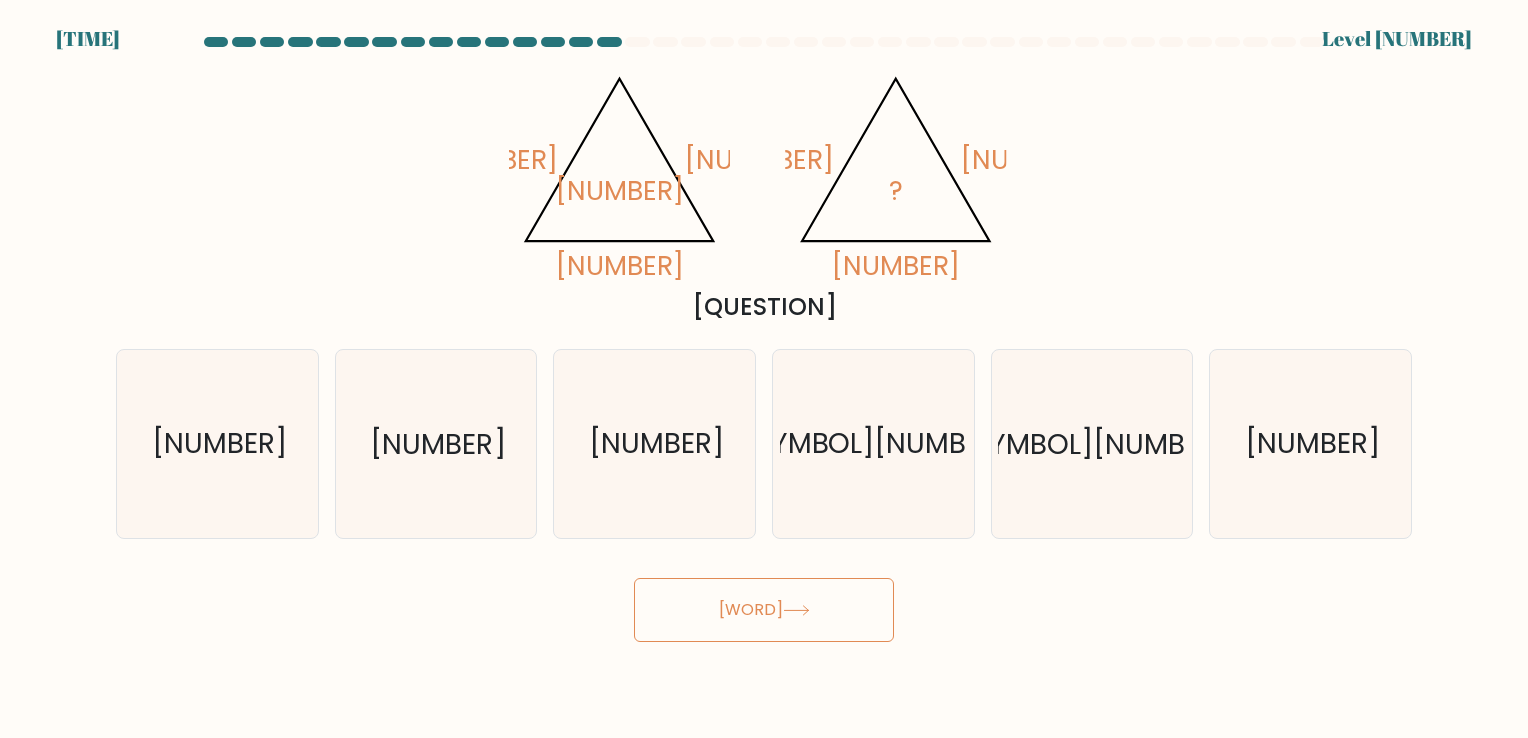 click at bounding box center (796, 610) 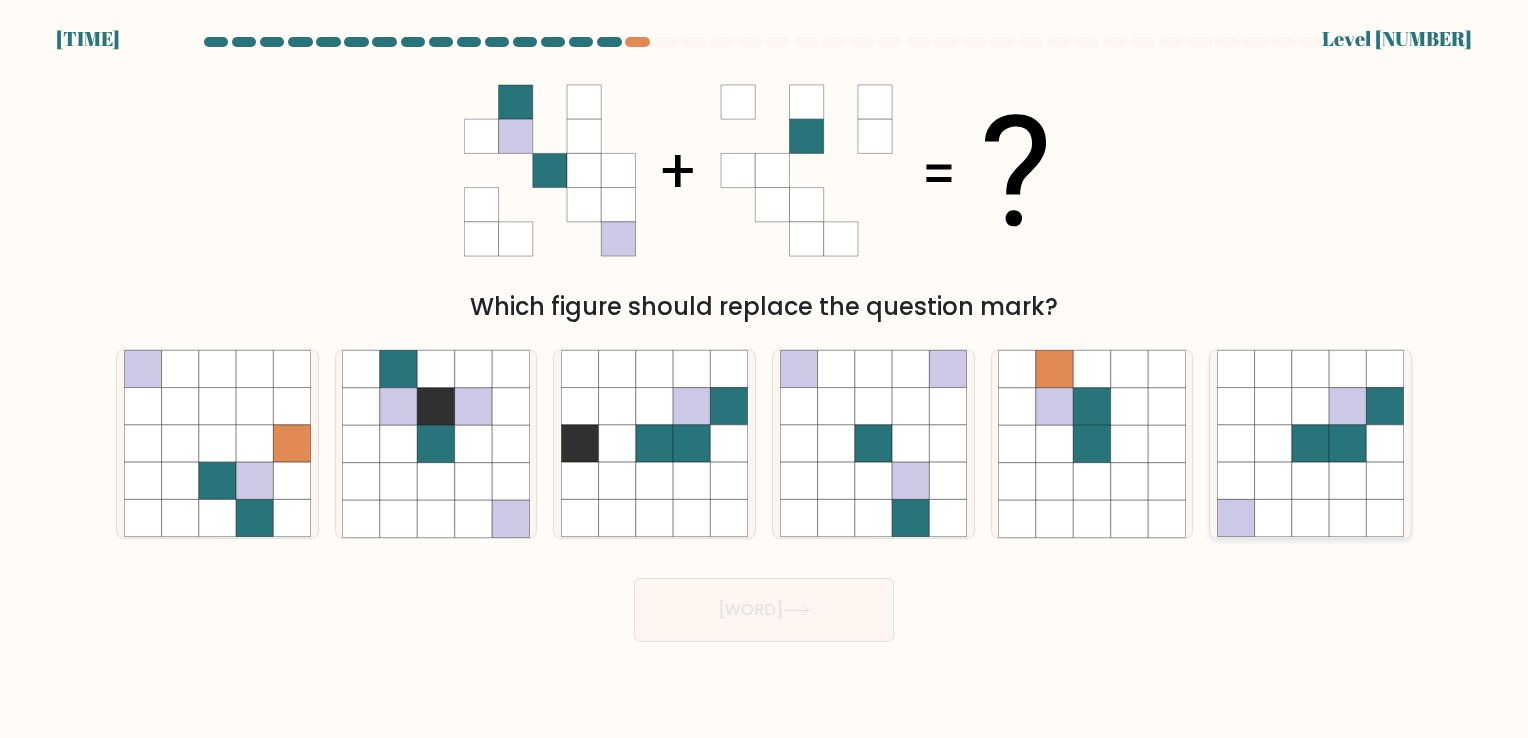 click at bounding box center [1273, 443] 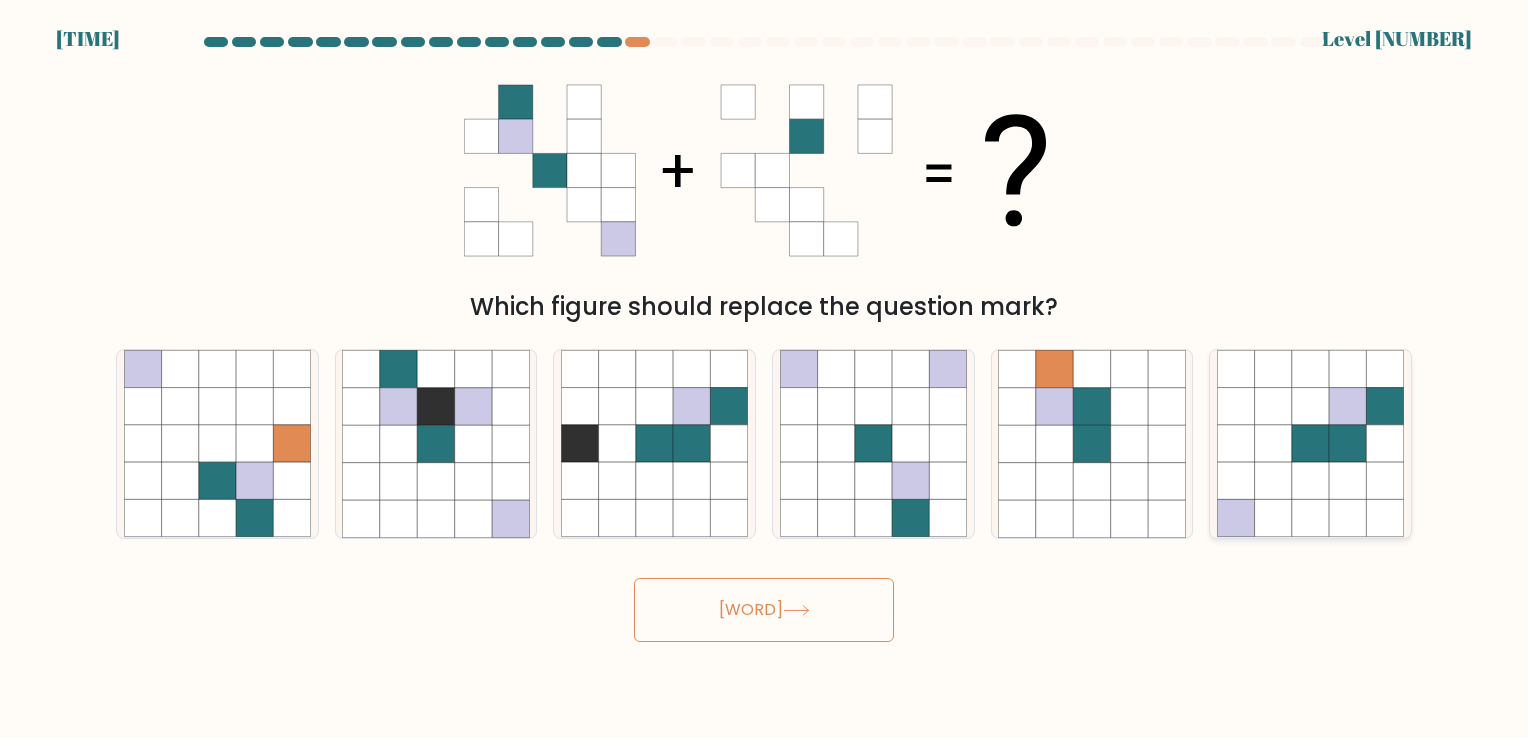 click at bounding box center (1310, 443) 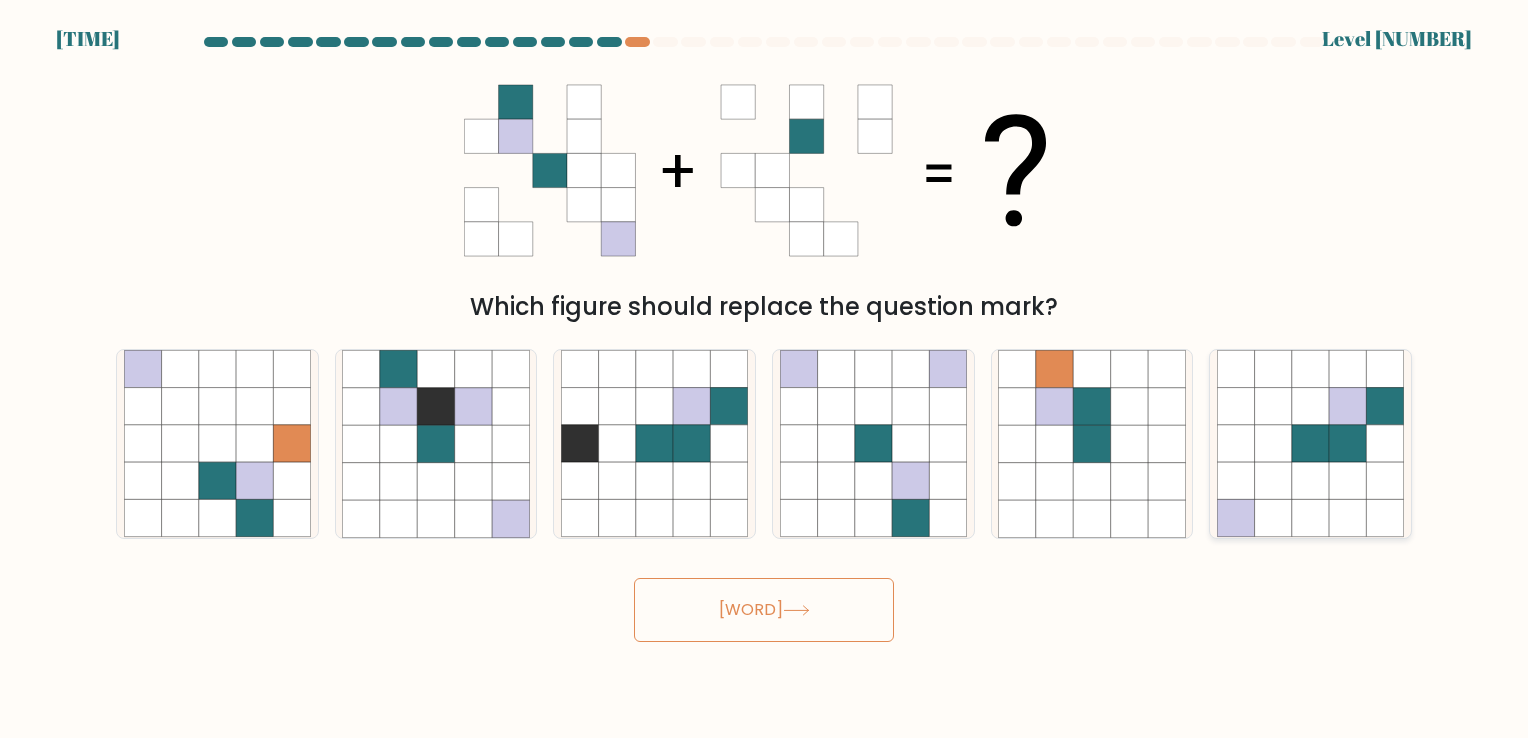 drag, startPoint x: 1313, startPoint y: 424, endPoint x: 1324, endPoint y: 424, distance: 11 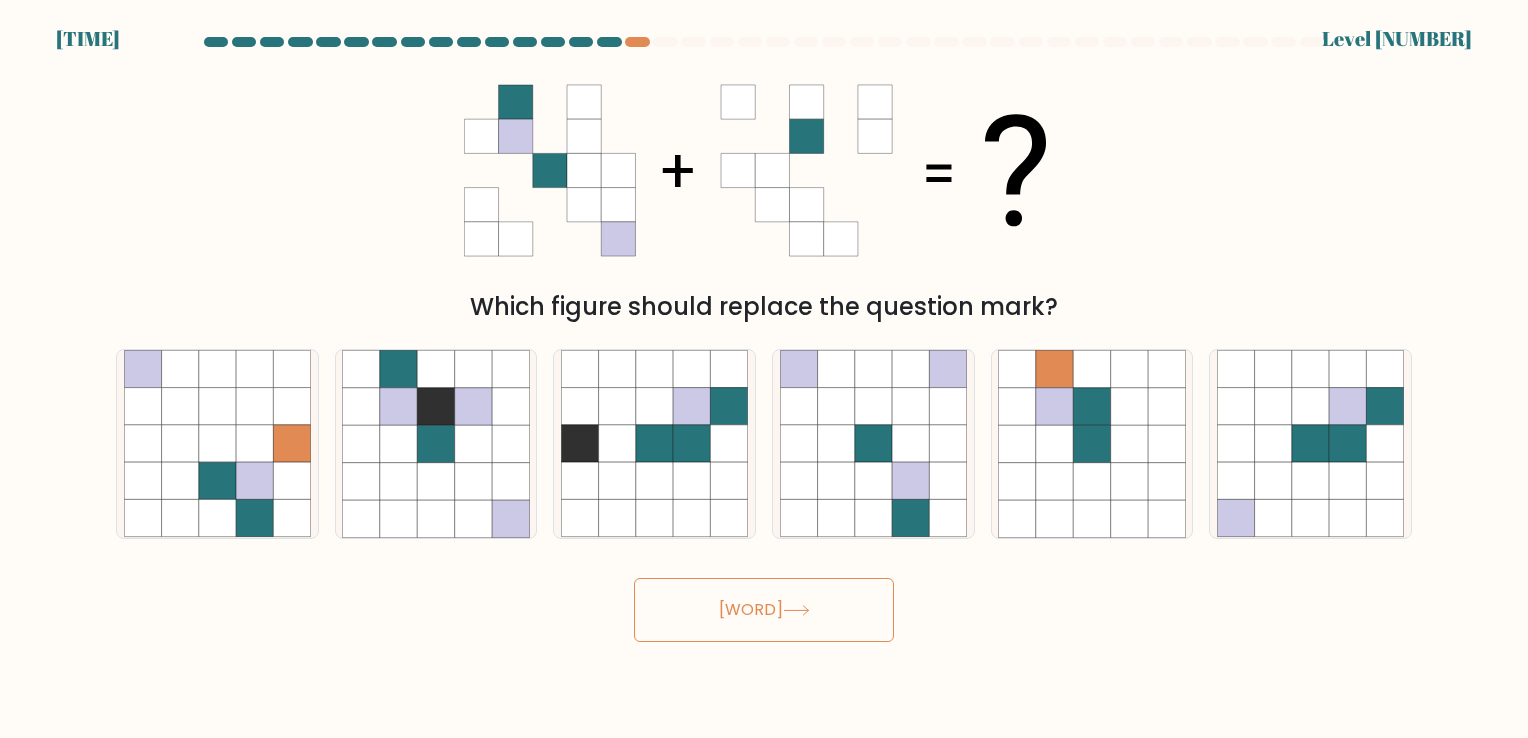 click on "Next" at bounding box center (764, 610) 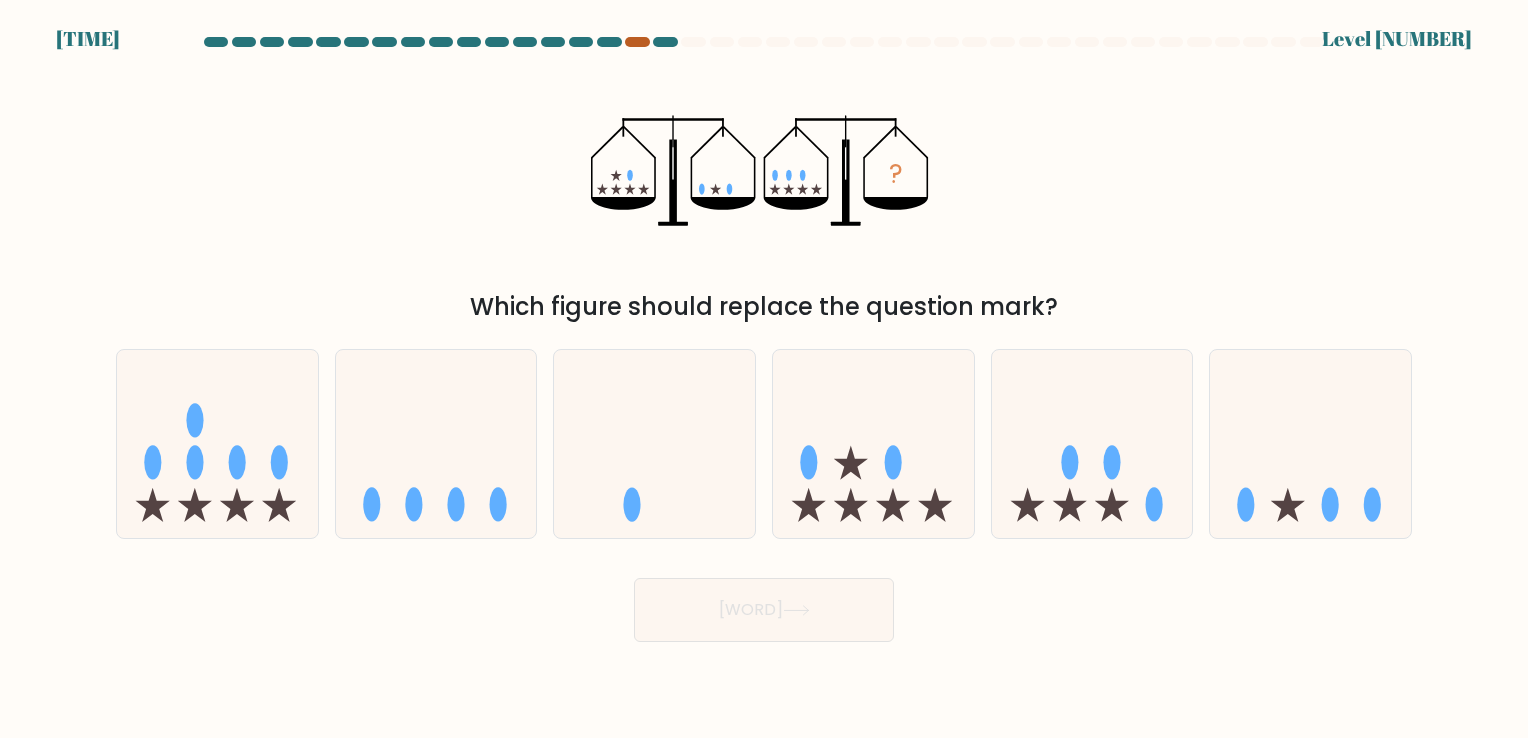 click at bounding box center [637, 42] 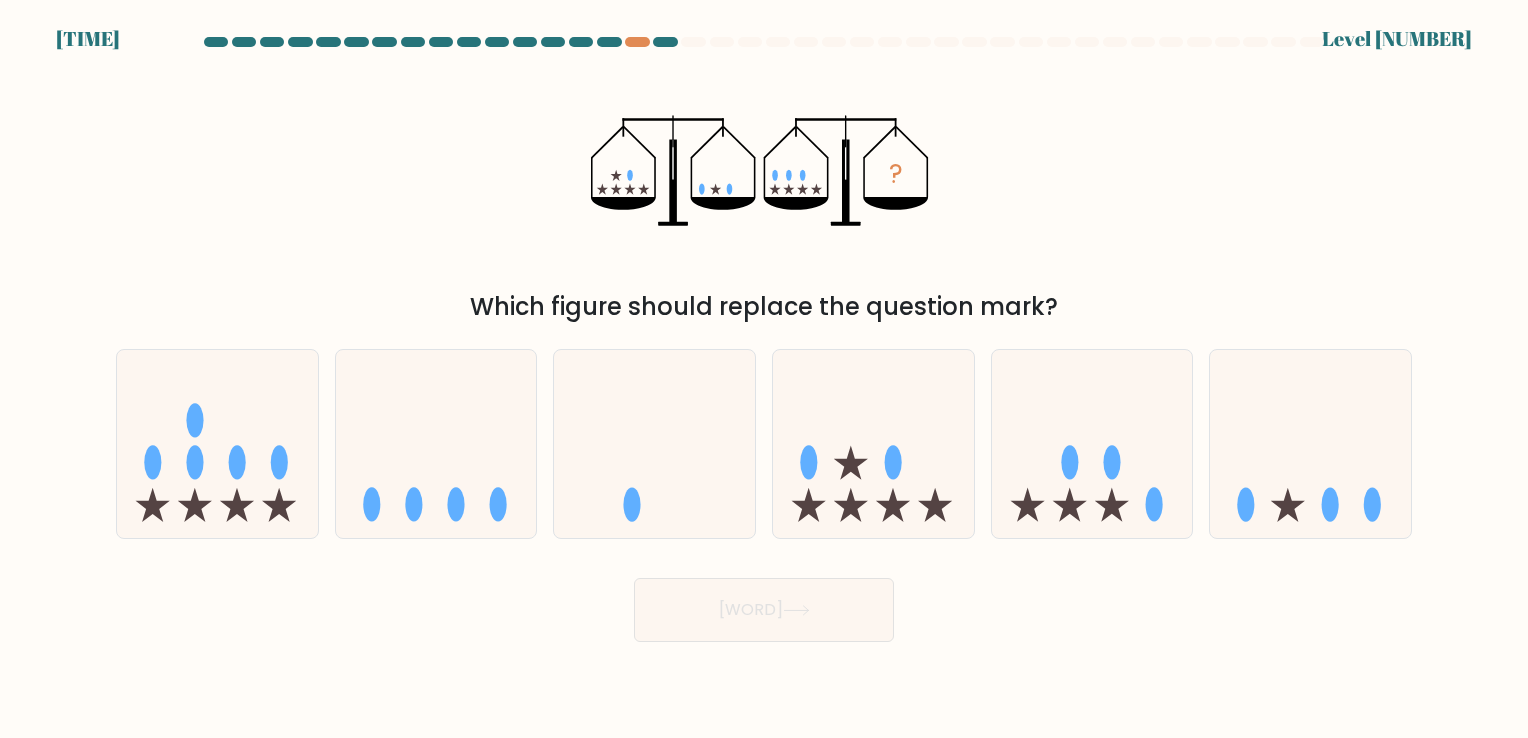 click at bounding box center (665, 42) 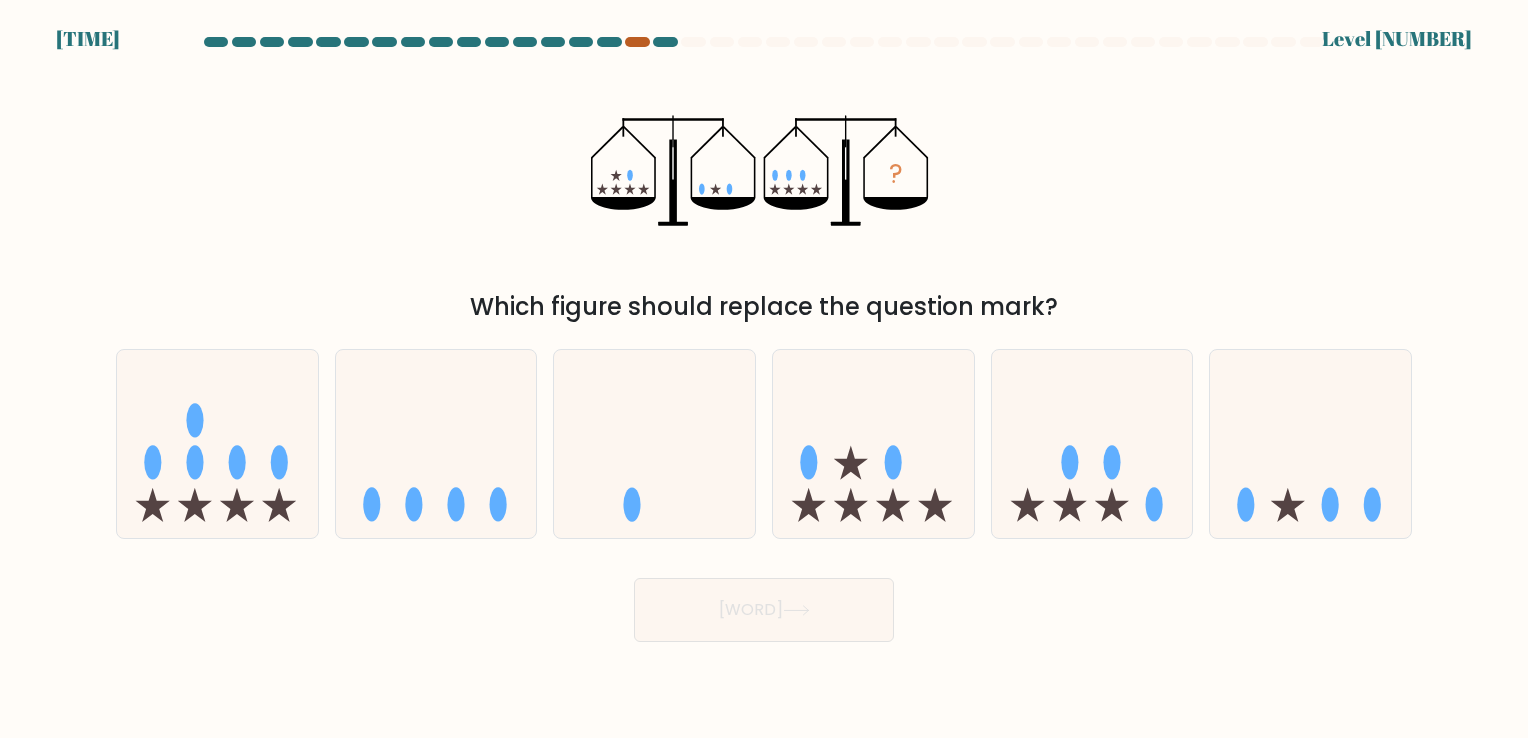 click at bounding box center (637, 42) 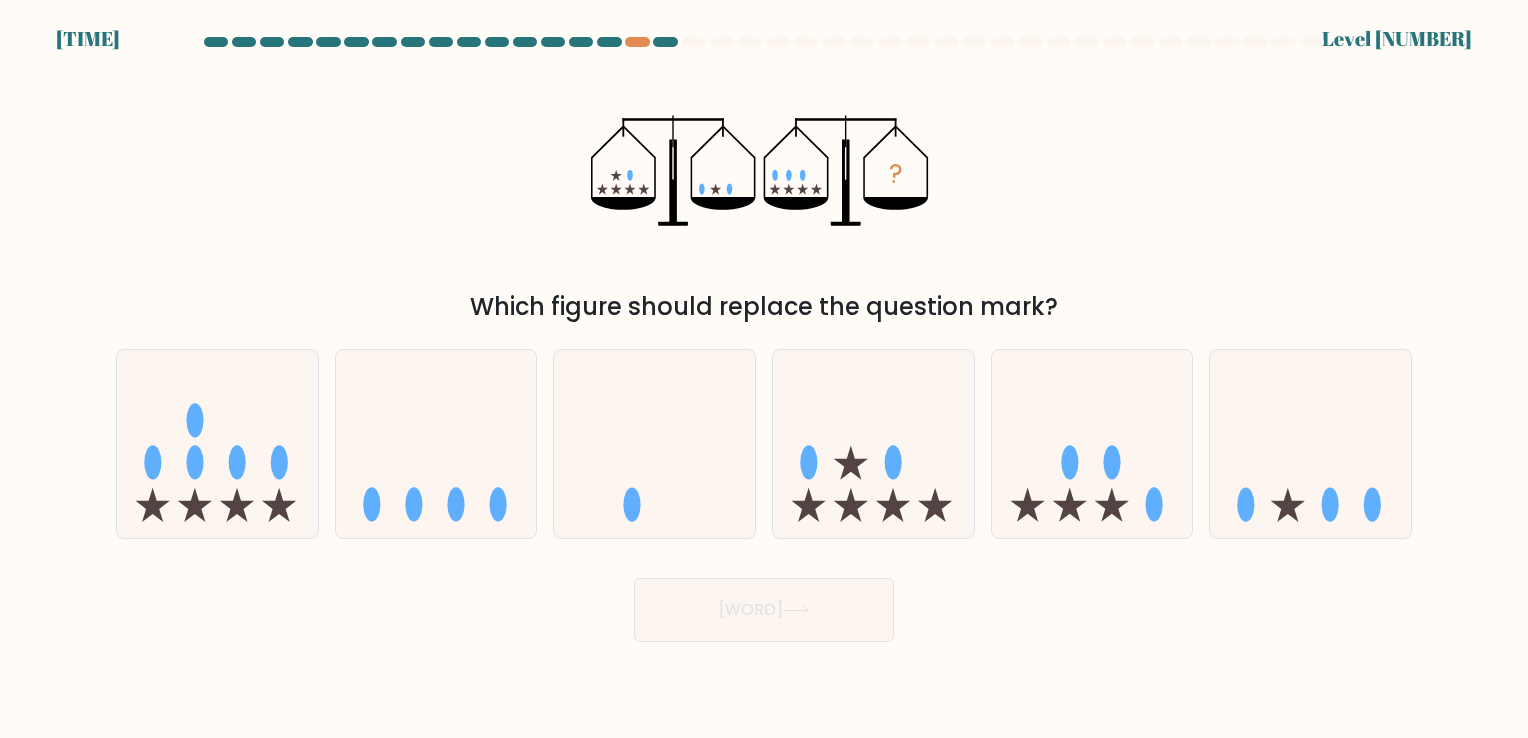 click at bounding box center [665, 42] 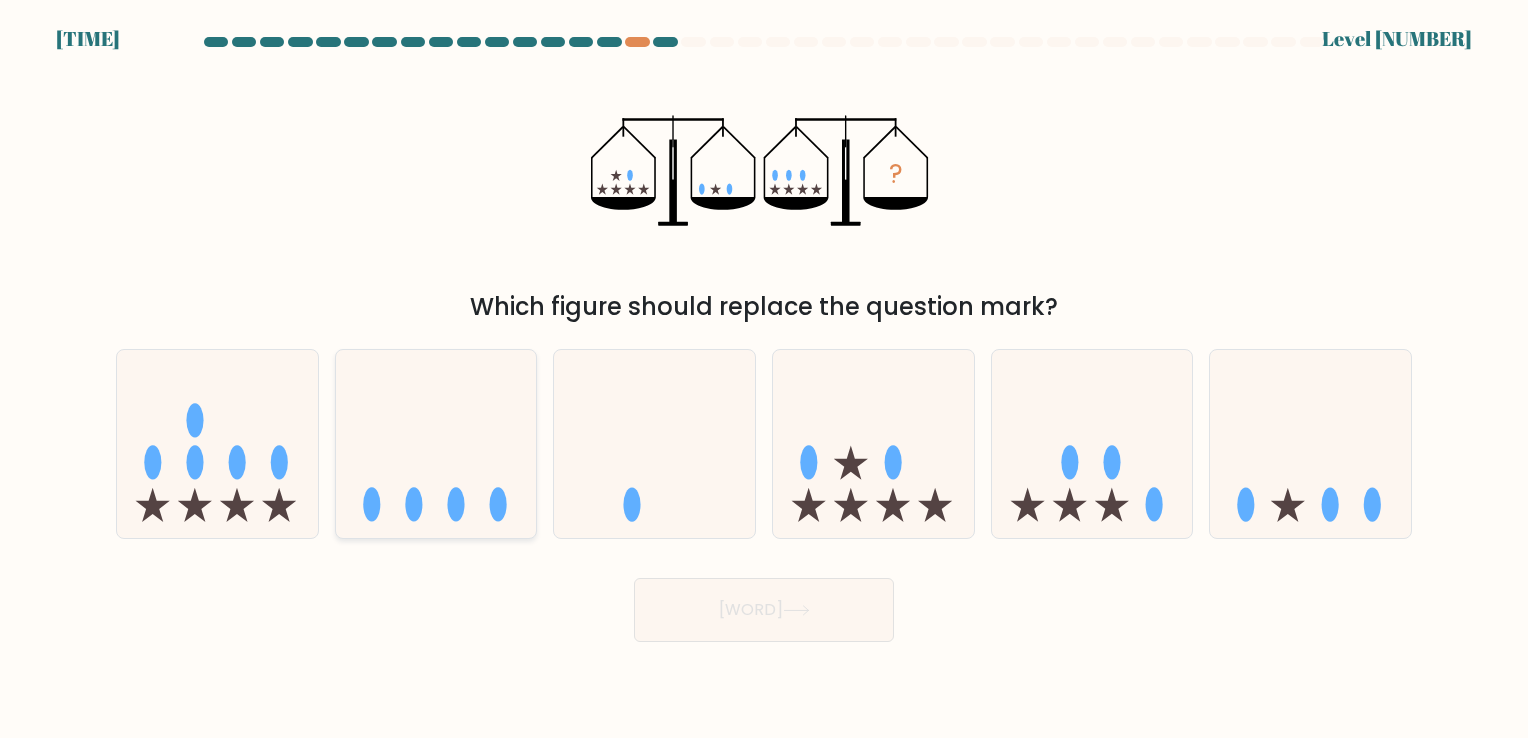 click at bounding box center [413, 505] 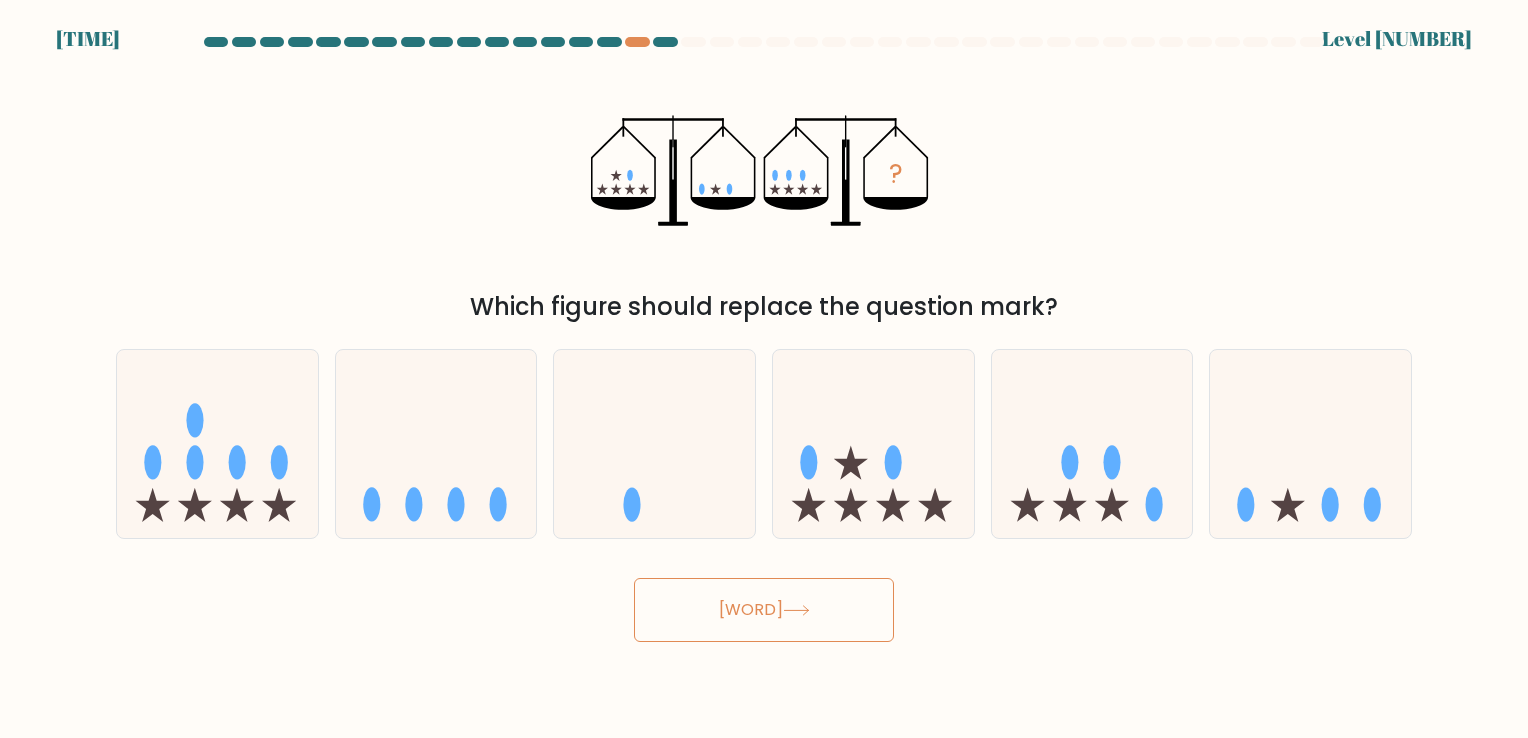 click on "Next" at bounding box center [764, 610] 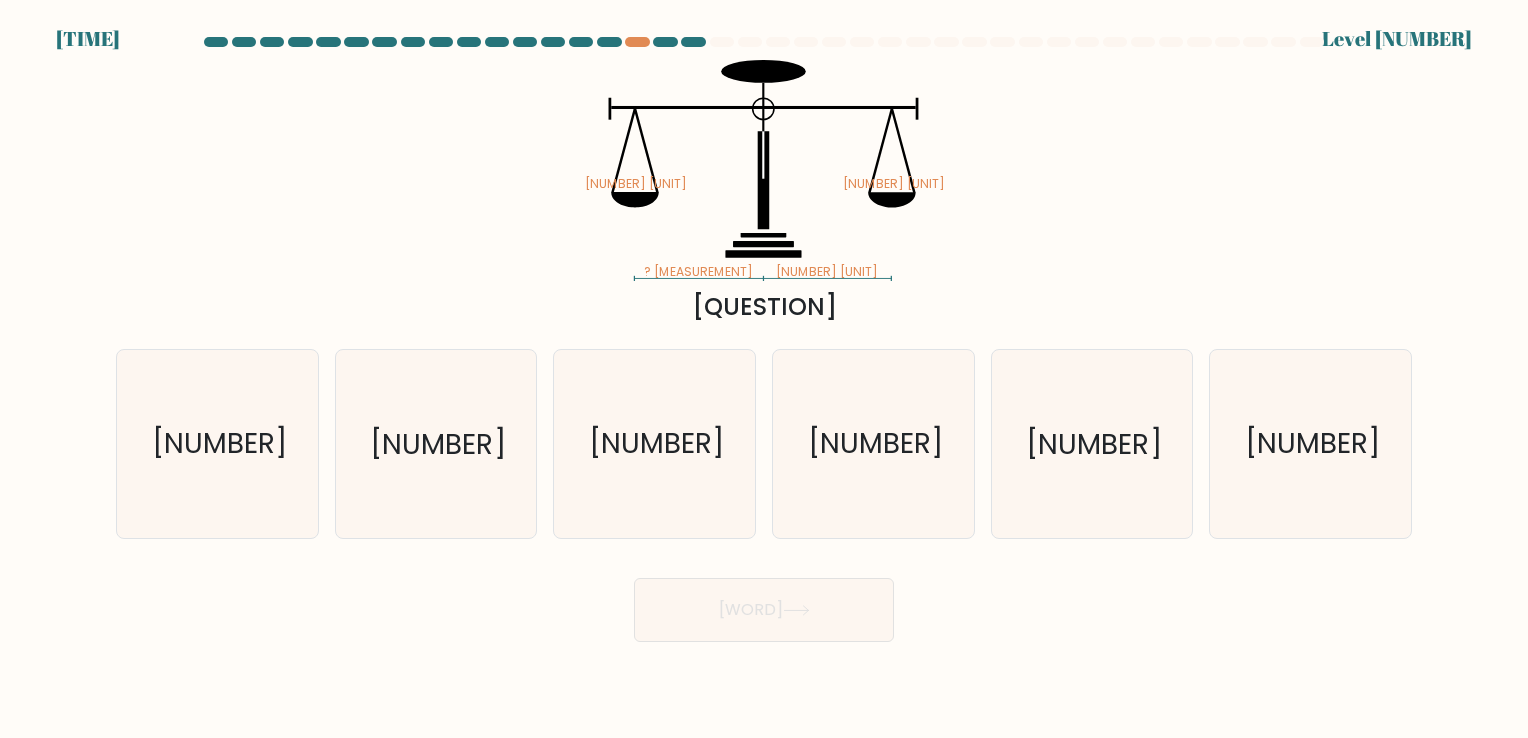 click on "? cm   150 cm   12.5 kg   5 kg" at bounding box center [764, 170] 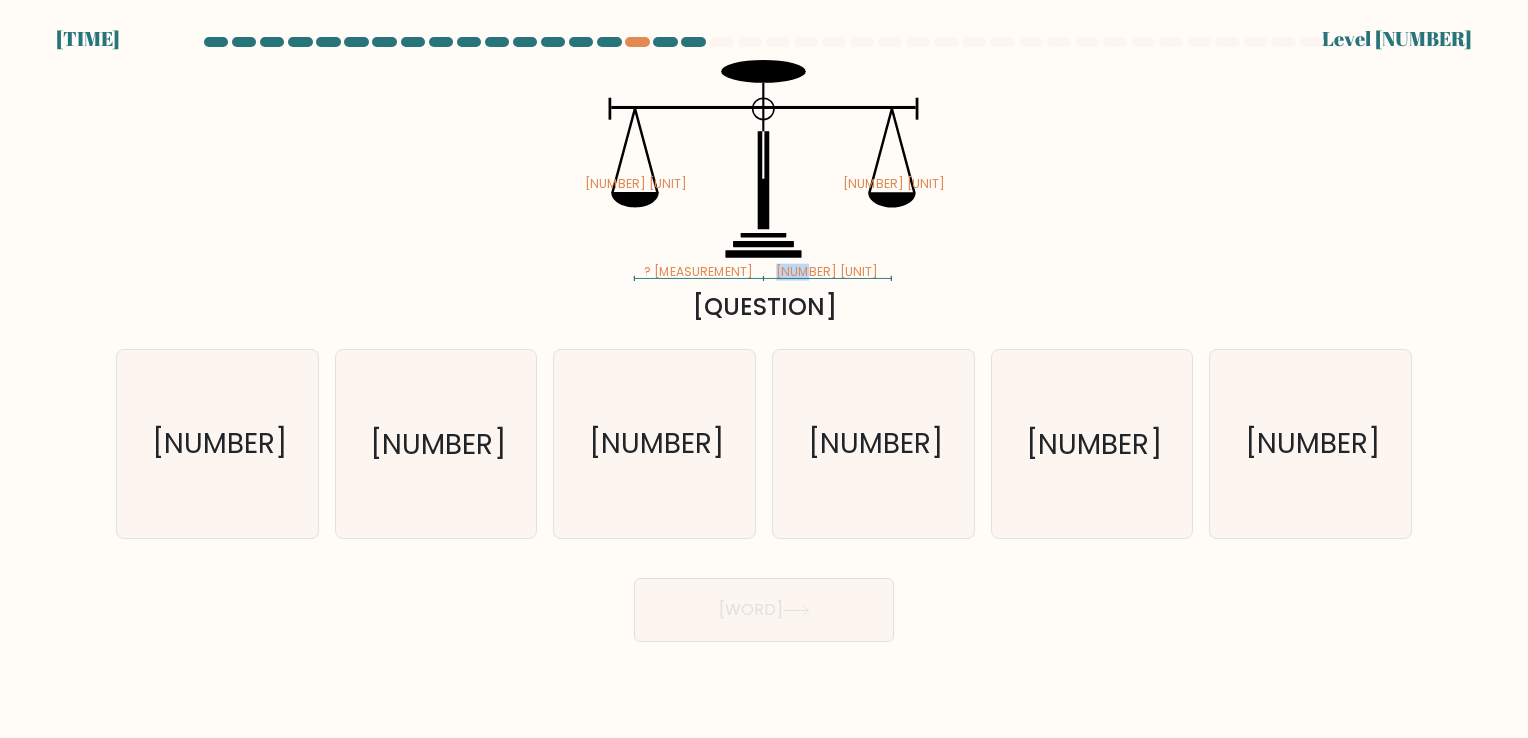 click on "? cm   150 cm   12.5 kg   5 kg" at bounding box center (764, 170) 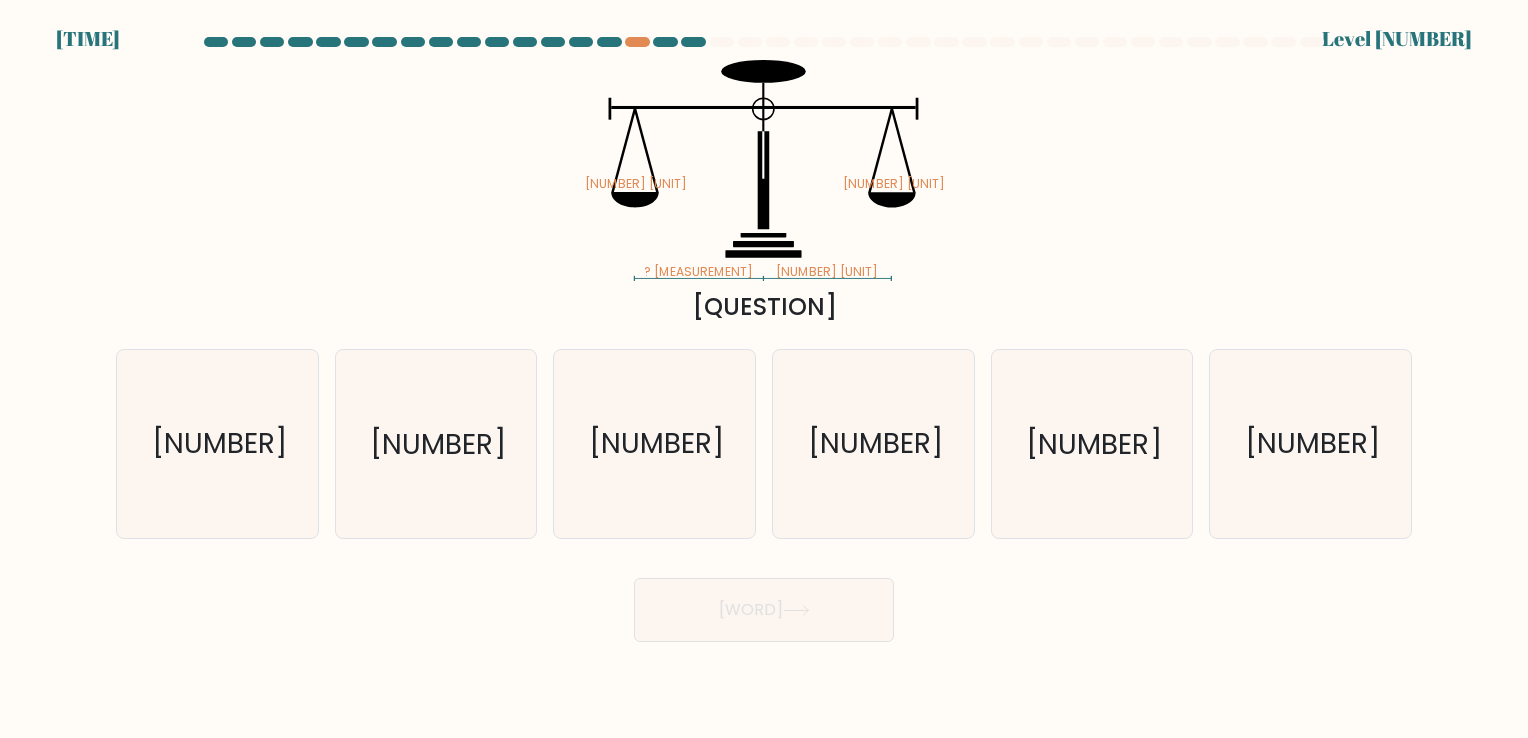 drag, startPoint x: 772, startPoint y: 280, endPoint x: 903, endPoint y: 266, distance: 131.74597 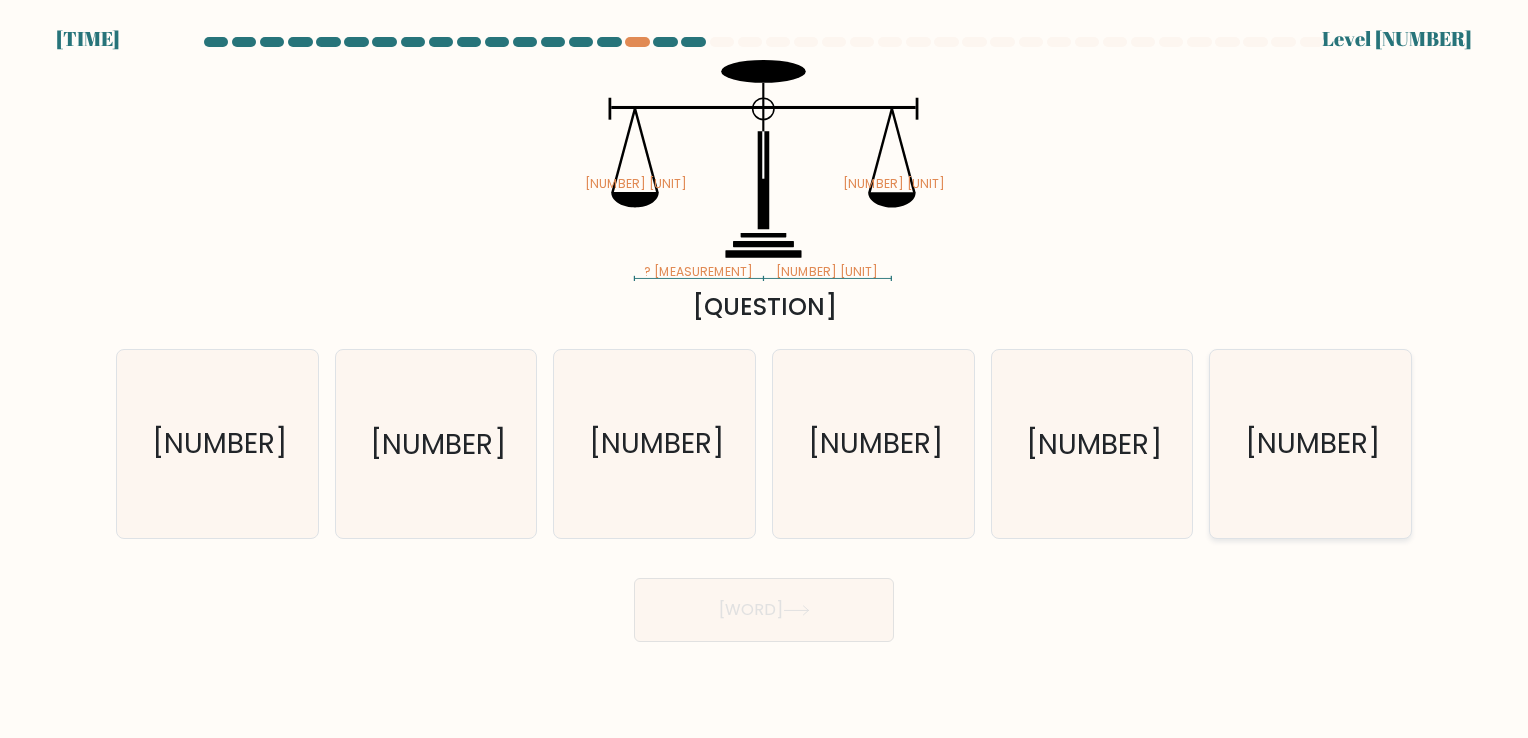 click on "60" at bounding box center [1310, 443] 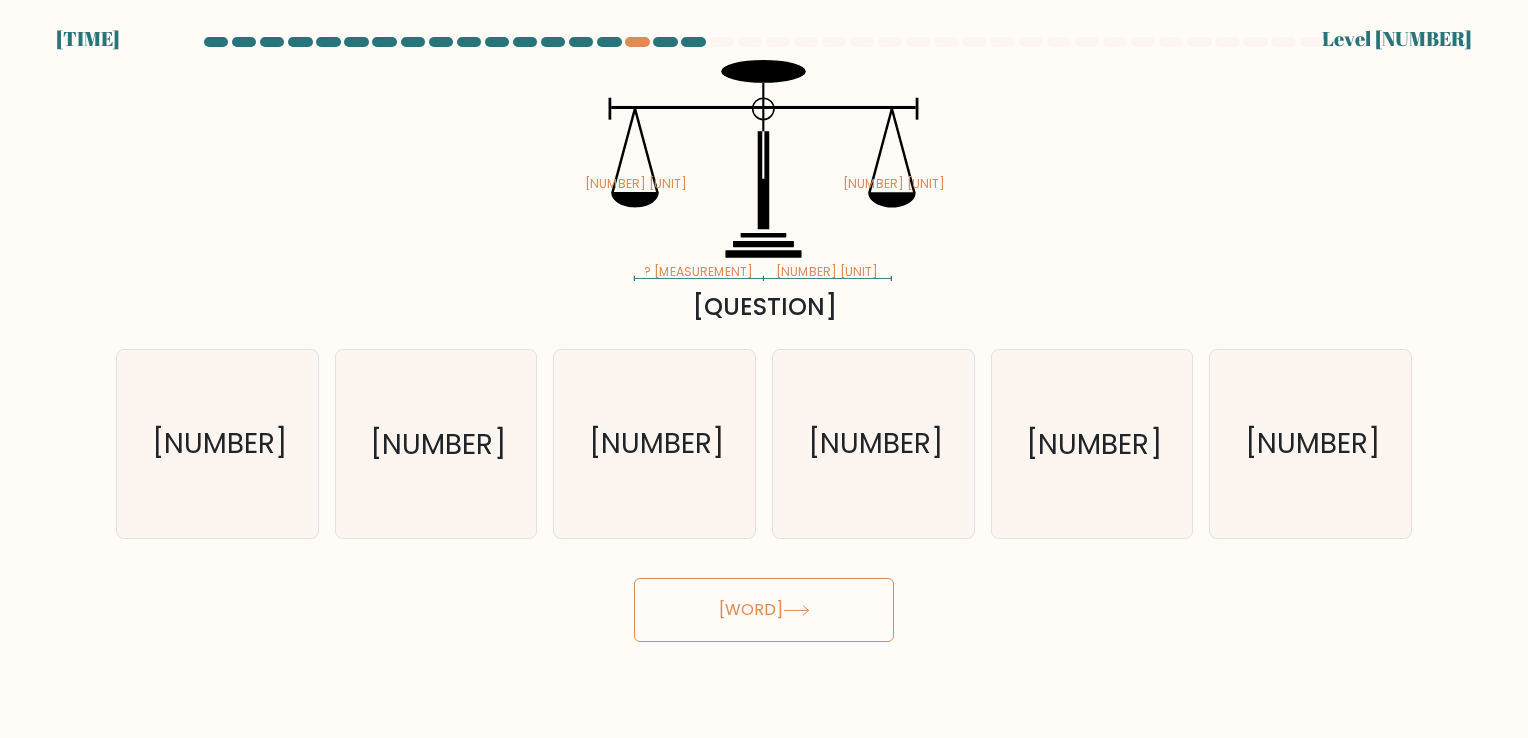 click on "Next" at bounding box center (764, 610) 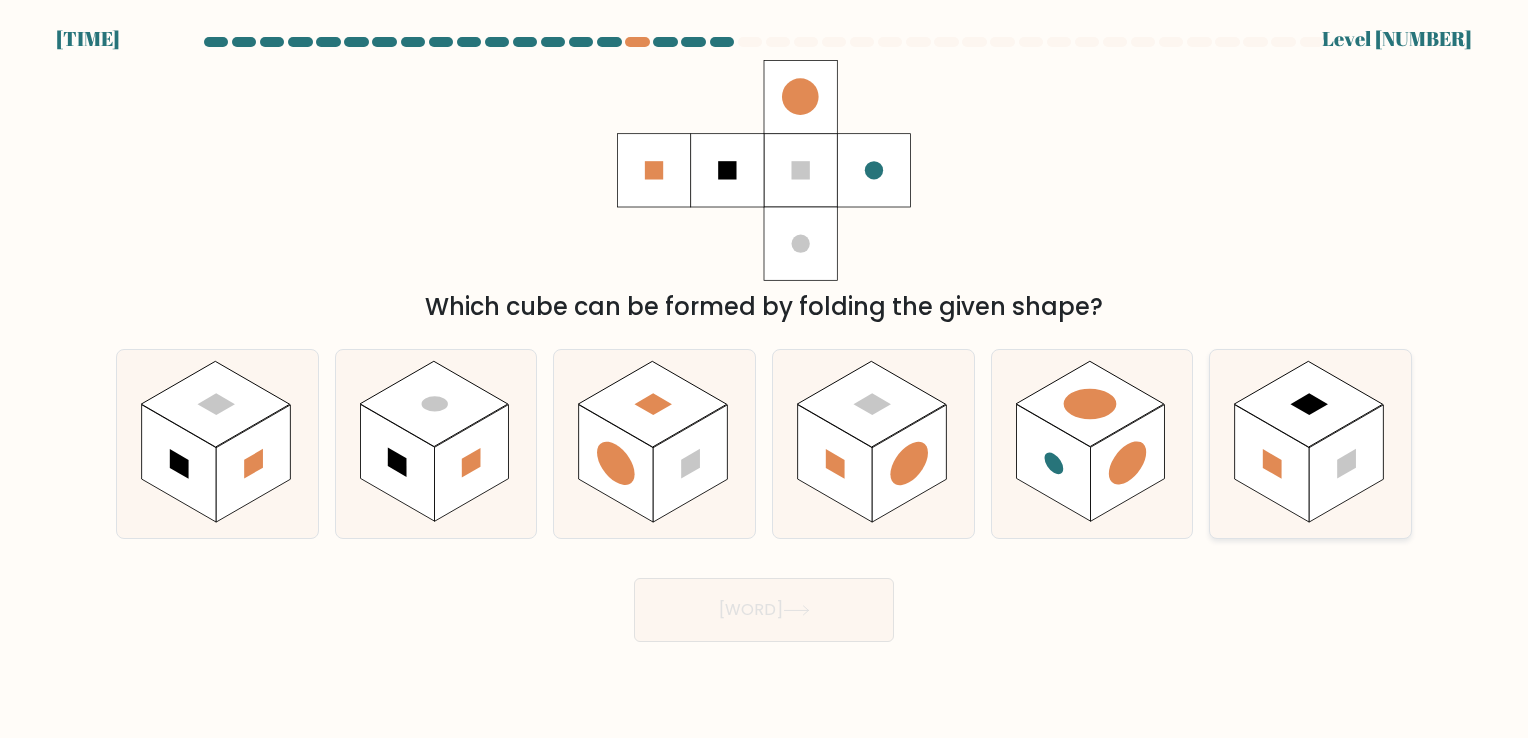 drag, startPoint x: 1090, startPoint y: 458, endPoint x: 1278, endPoint y: 459, distance: 188.00266 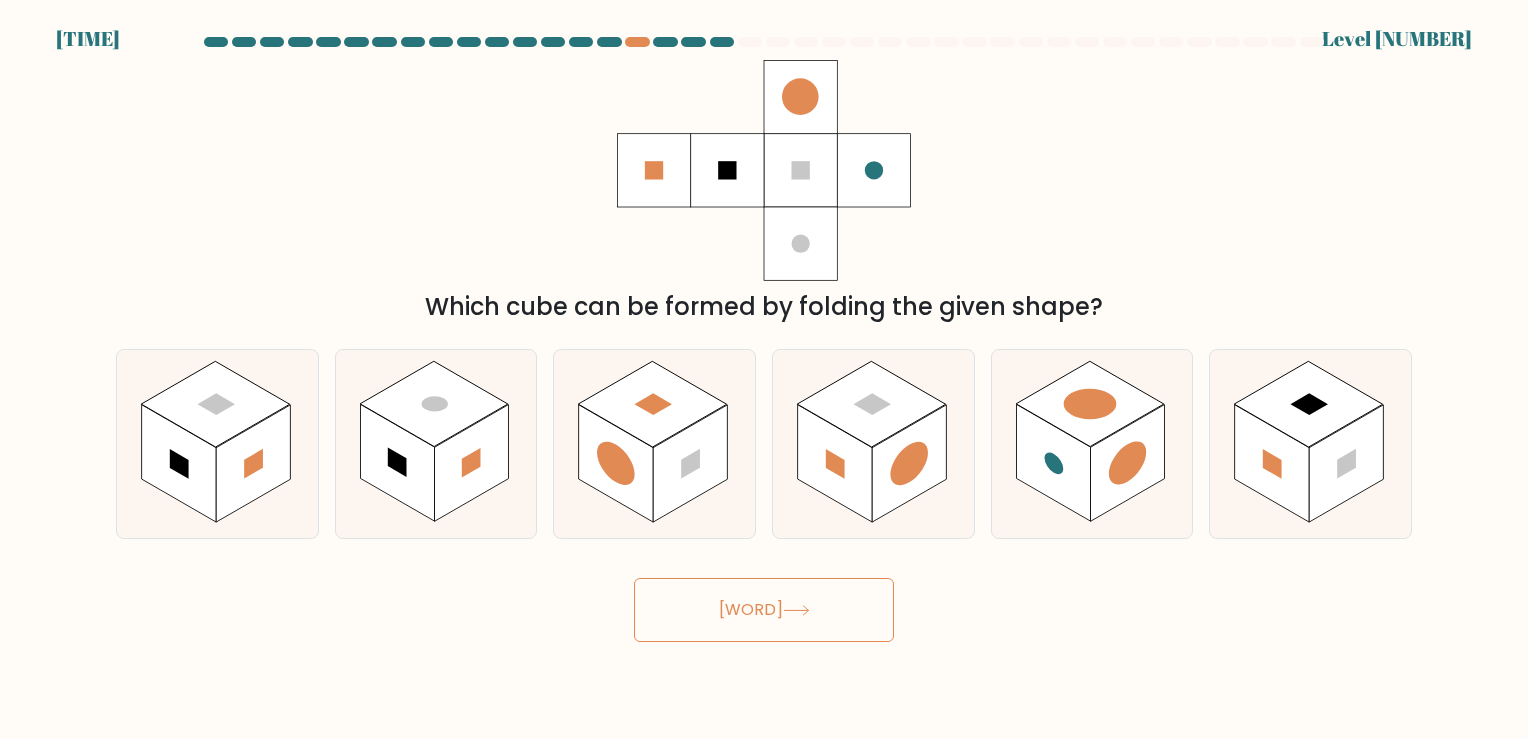click on "Next" at bounding box center (764, 610) 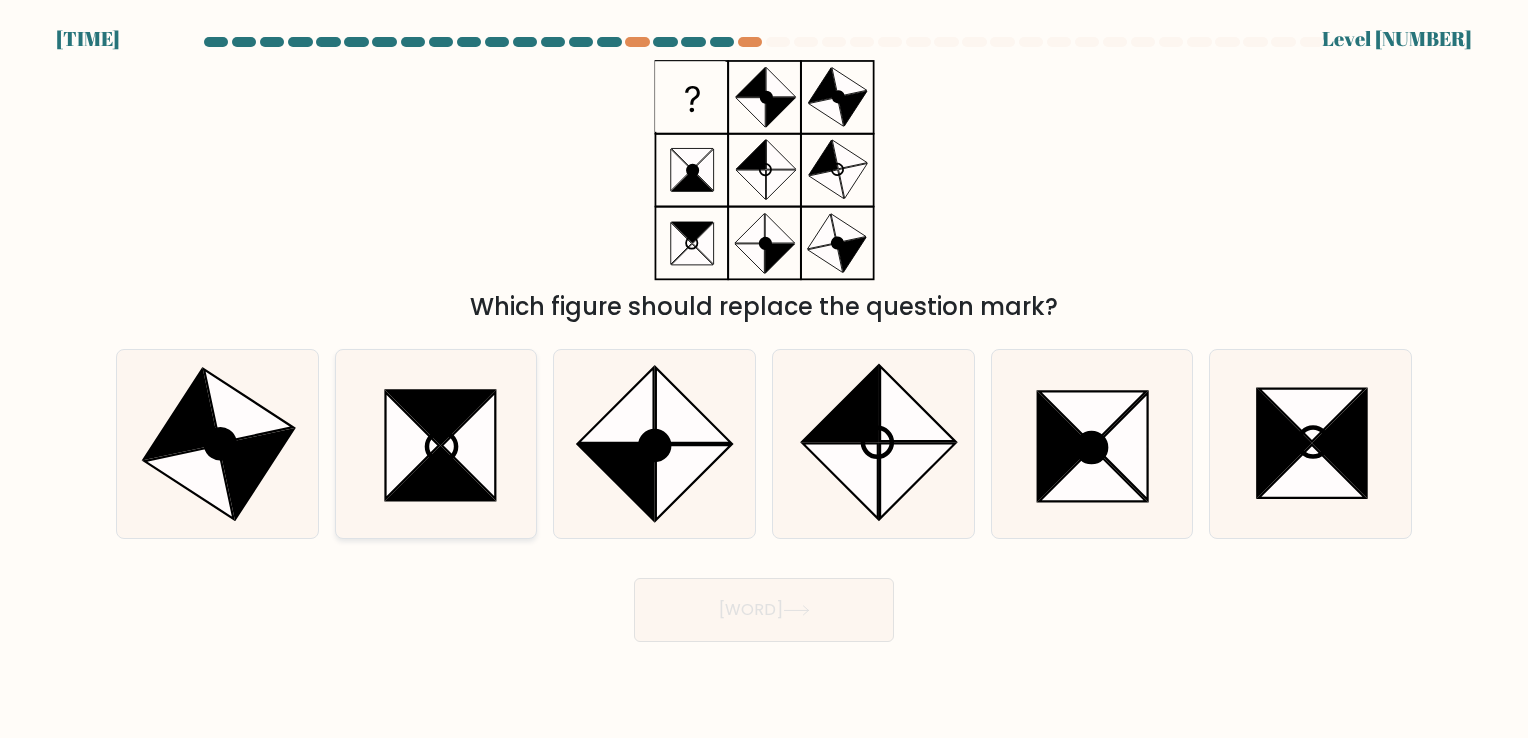 click at bounding box center [435, 443] 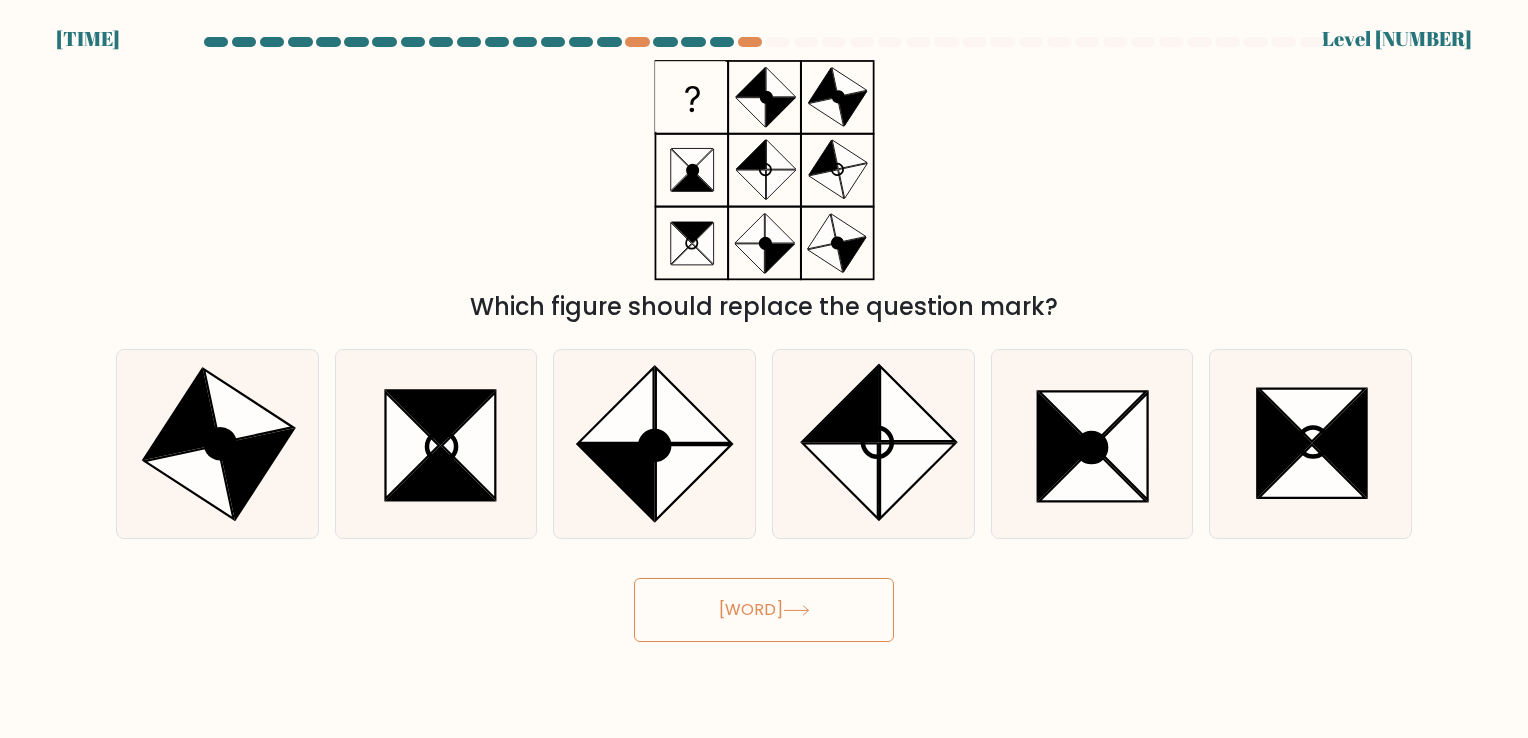 click on "Next" at bounding box center [764, 610] 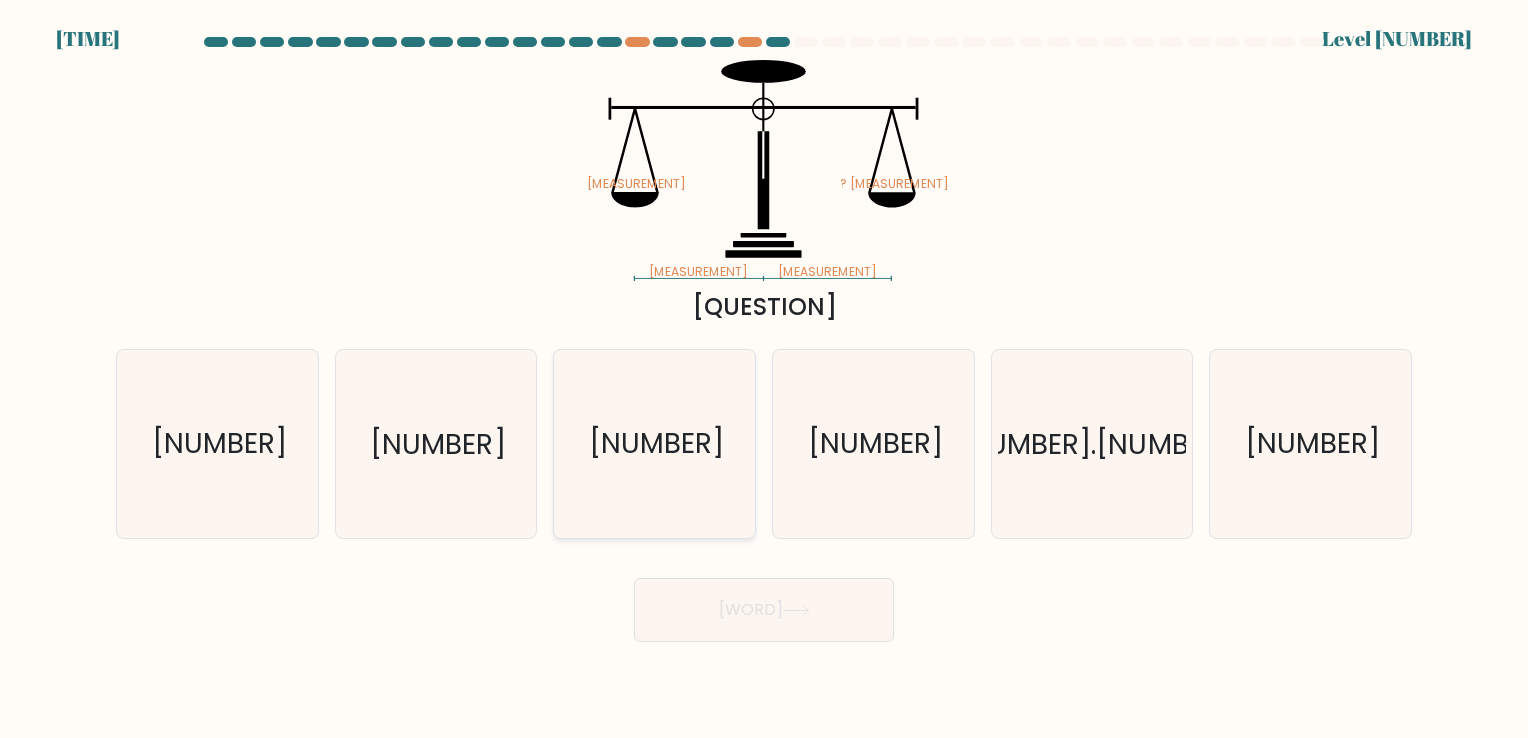 click on "10.5" at bounding box center (654, 443) 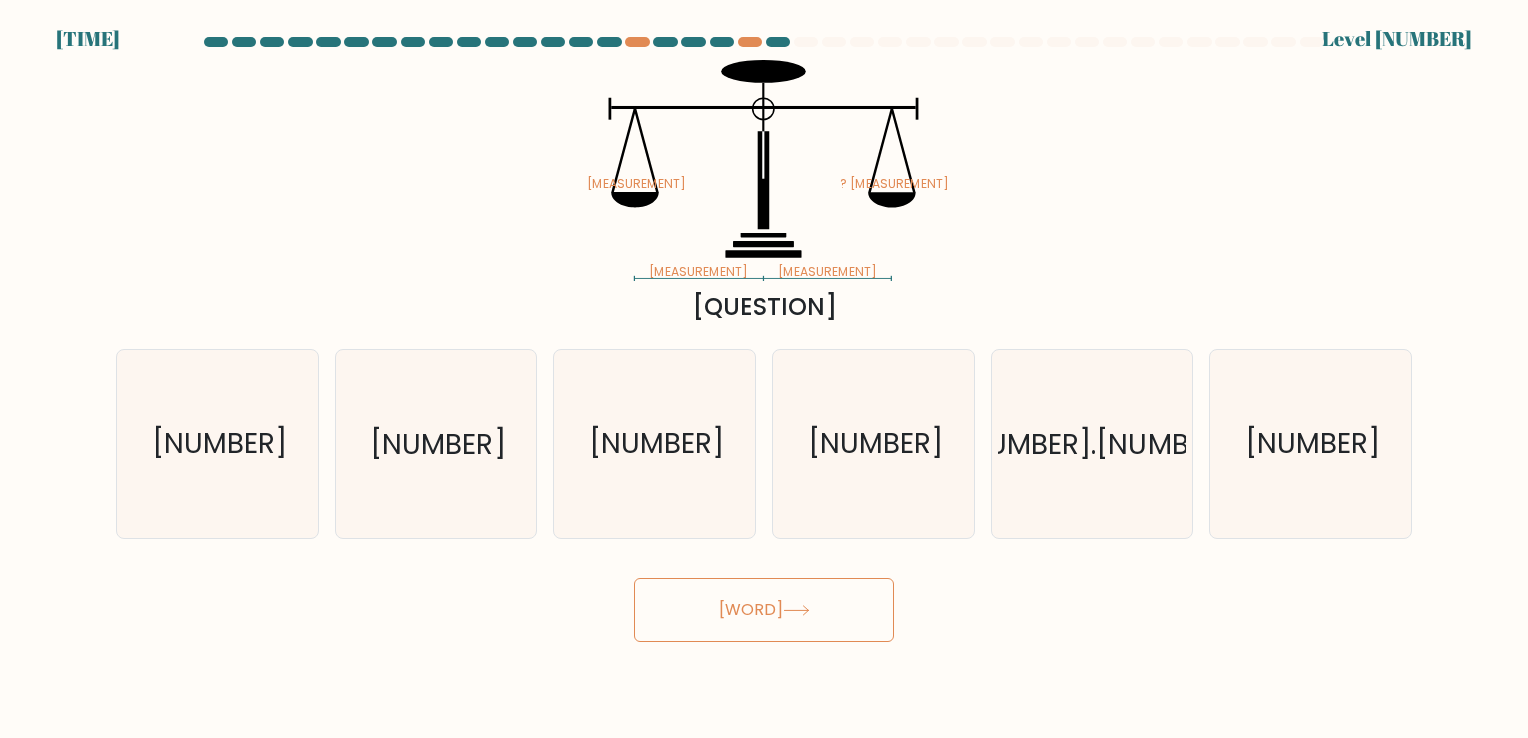 click at bounding box center [796, 610] 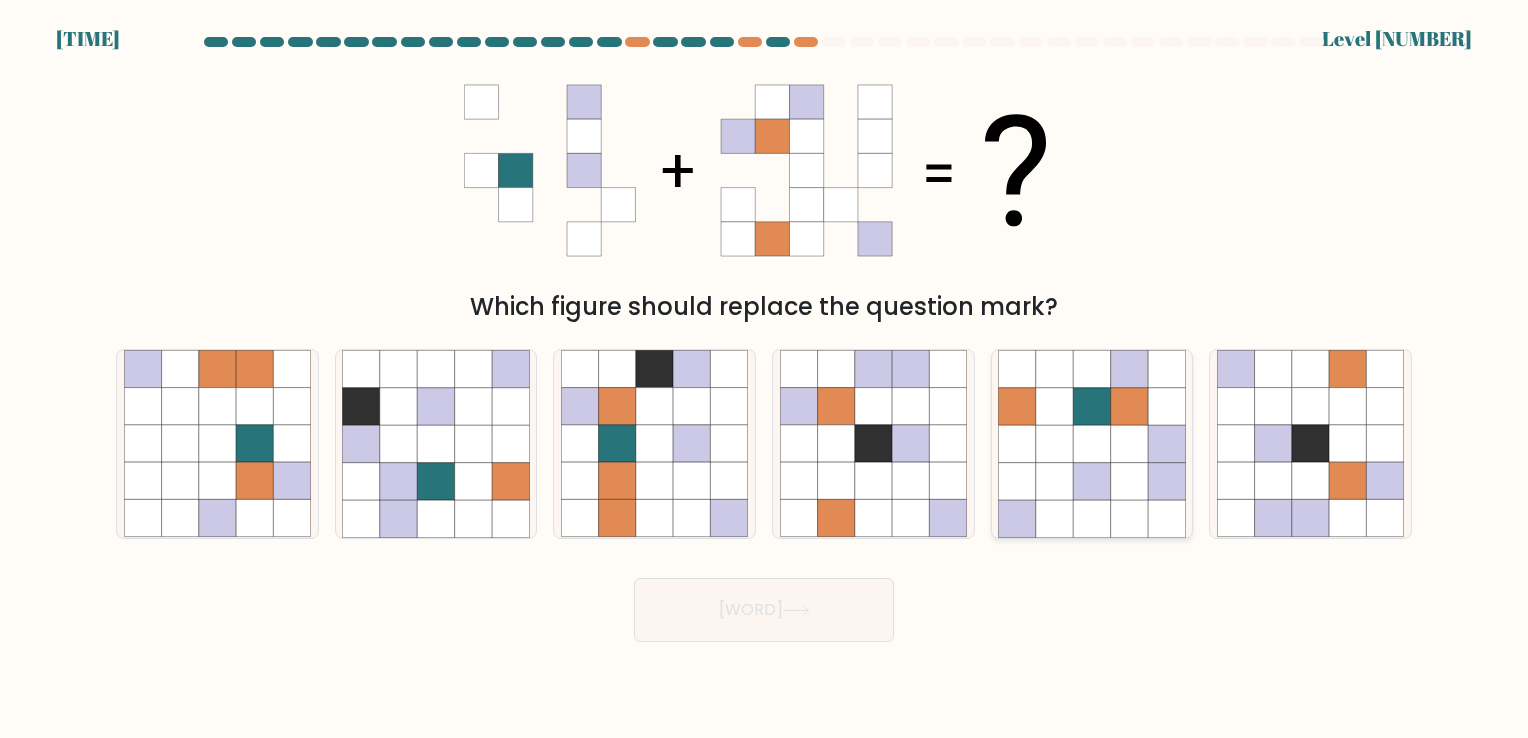 click at bounding box center (1091, 481) 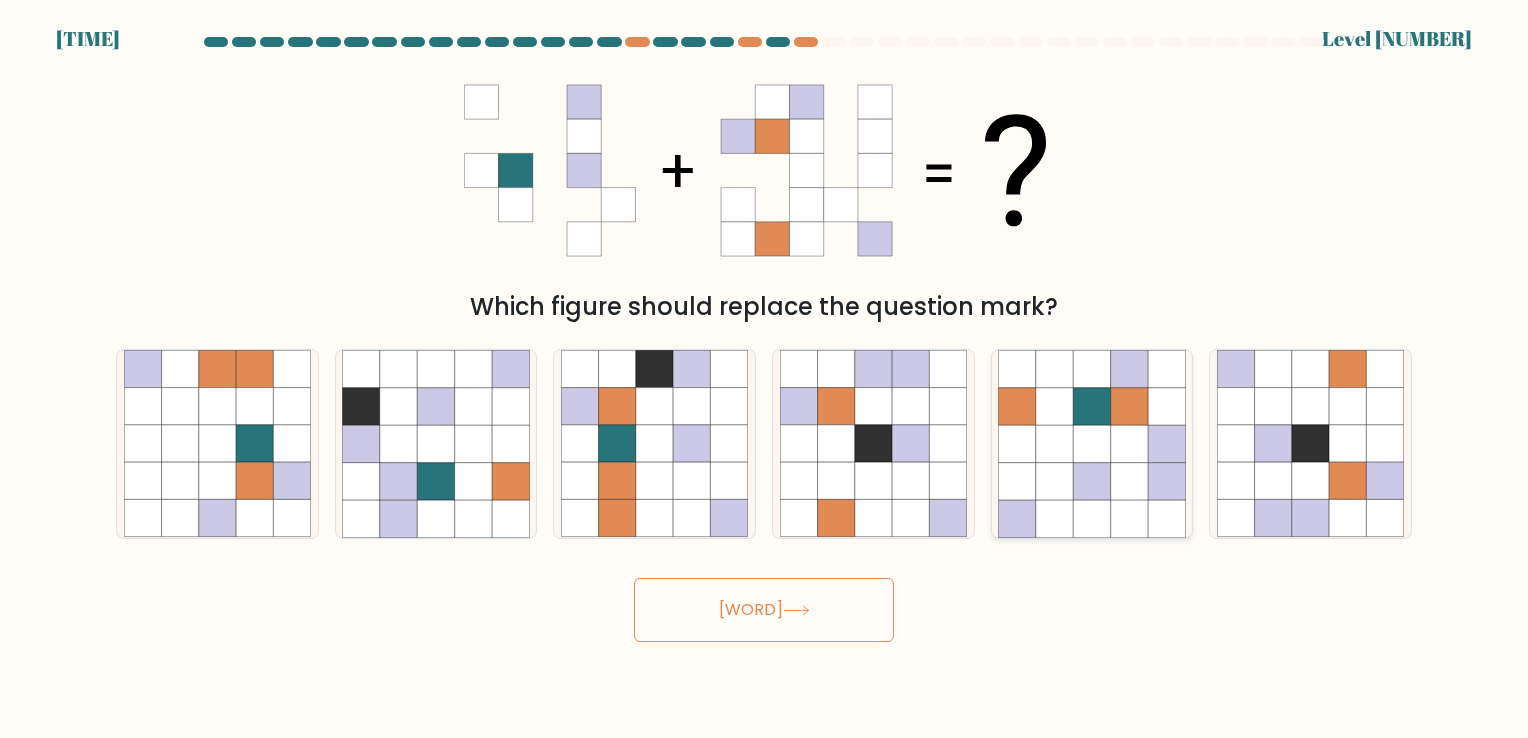 click at bounding box center [1091, 481] 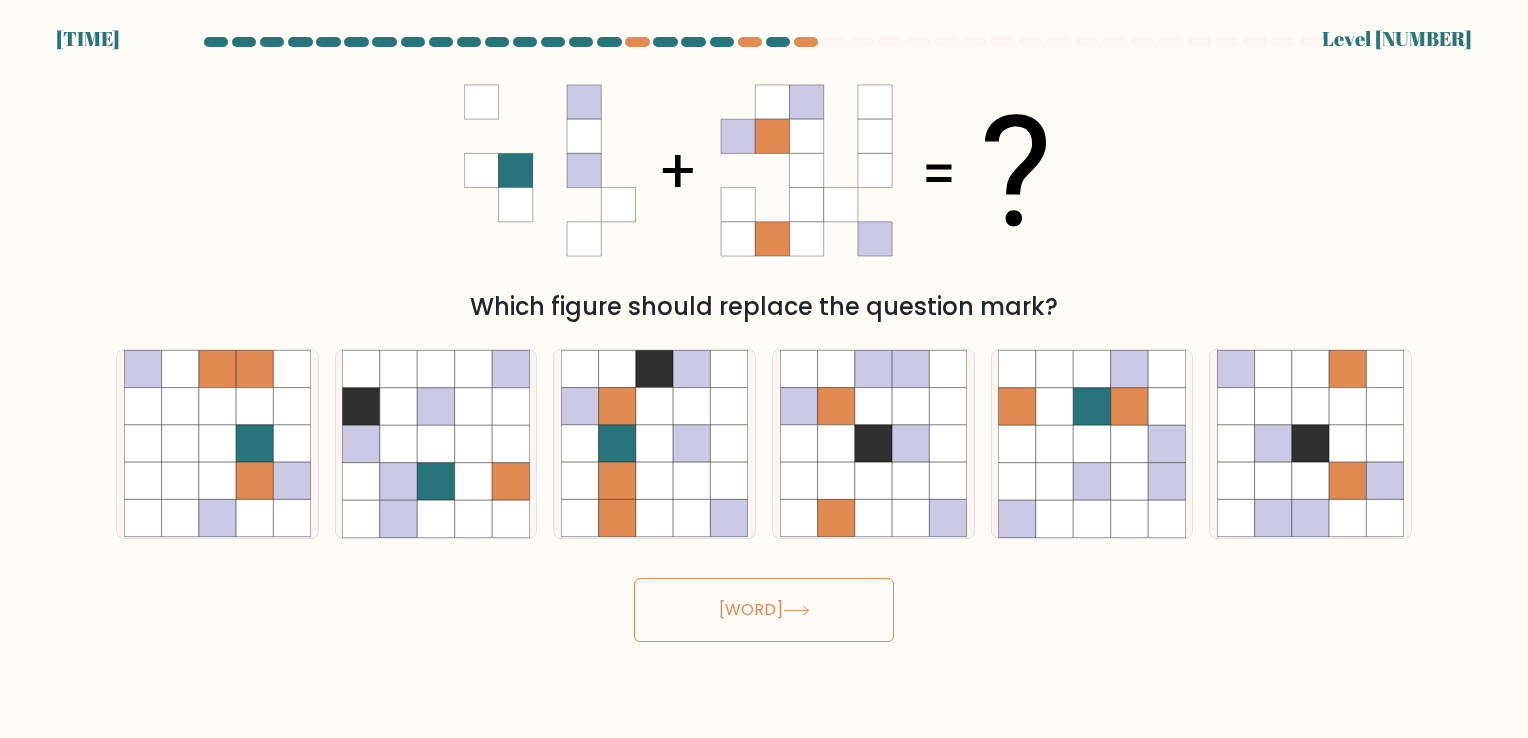 click on "Next" at bounding box center [764, 610] 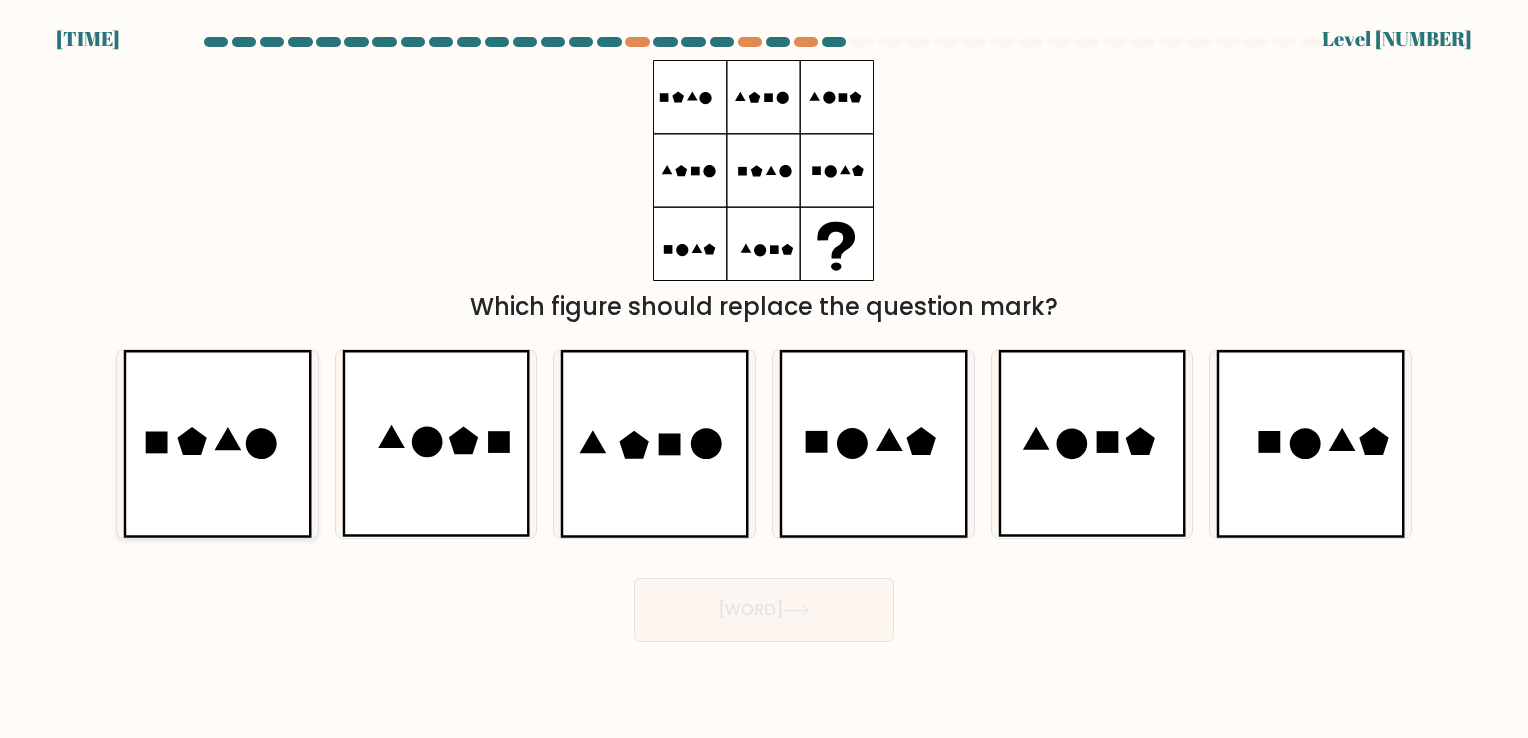 click at bounding box center [261, 443] 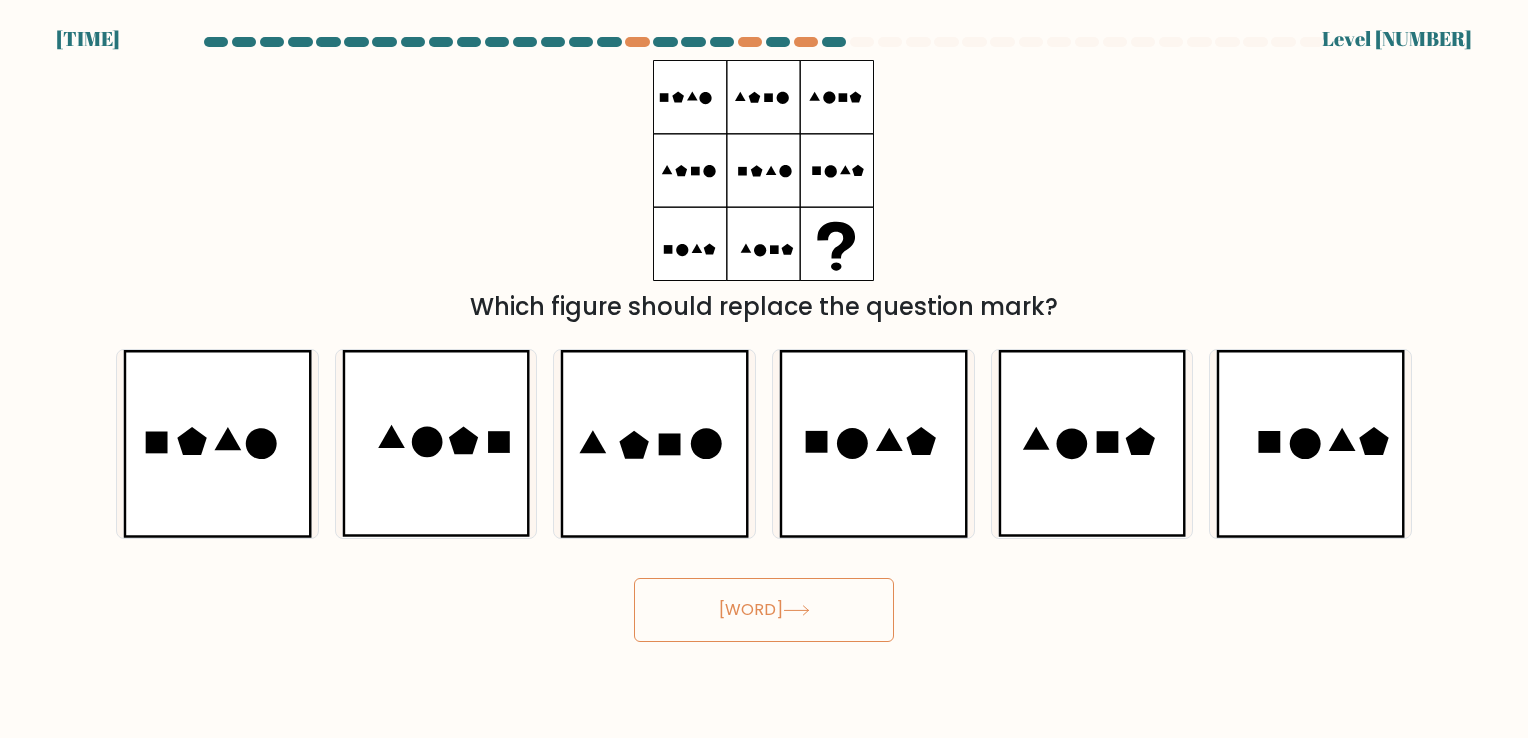 click on "Next" at bounding box center [764, 610] 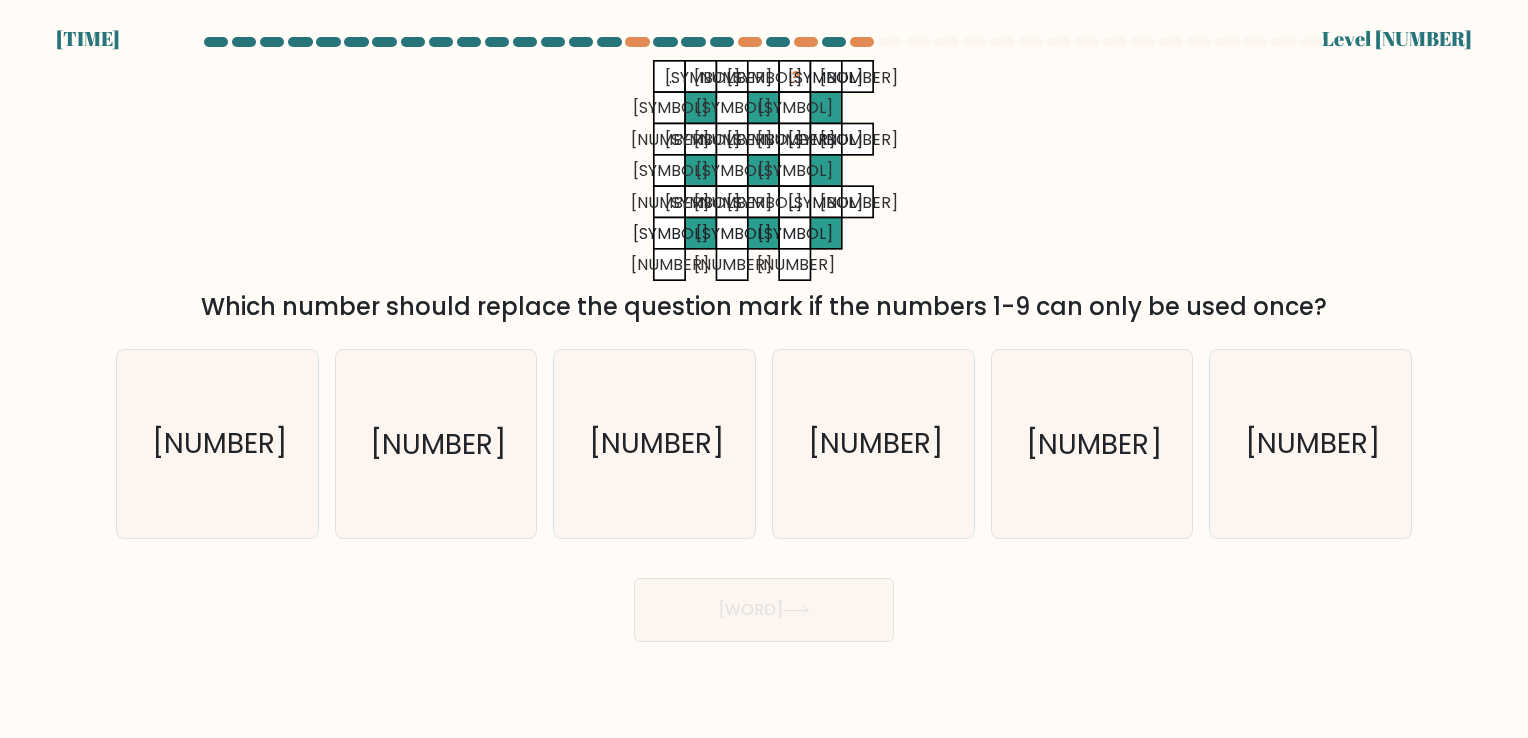 drag, startPoint x: 453, startPoint y: 322, endPoint x: 1248, endPoint y: 300, distance: 795.3043 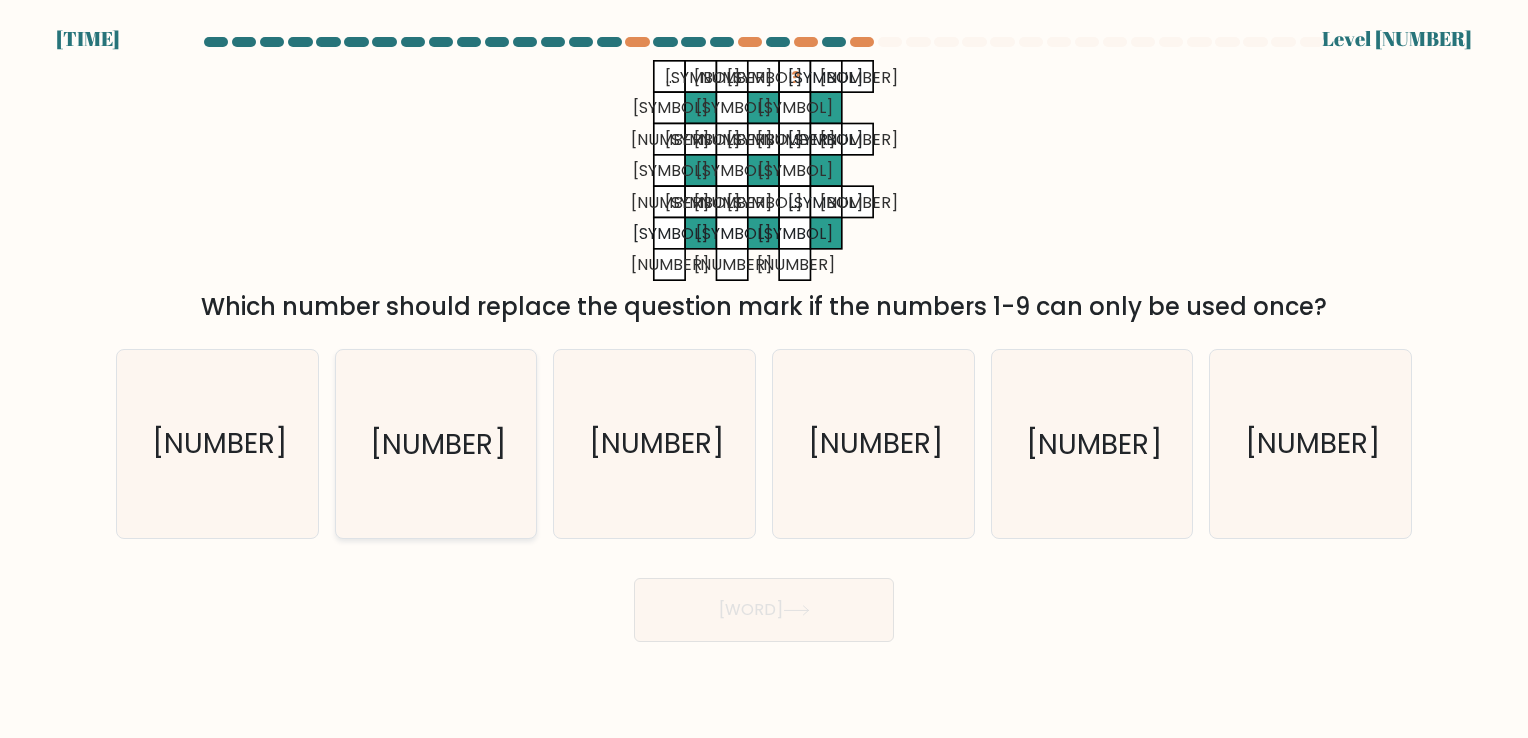 click on "8" at bounding box center (435, 443) 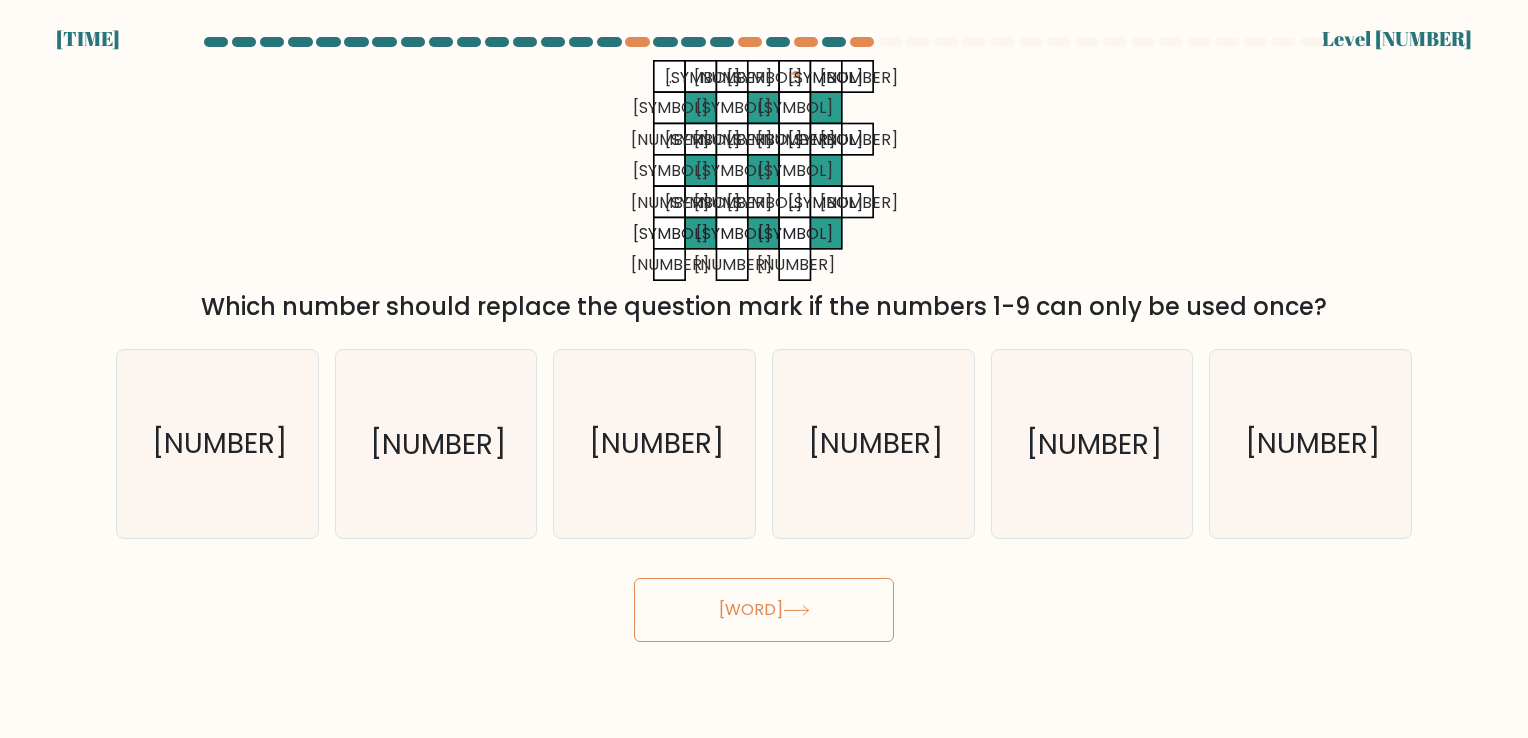 click on "Next" at bounding box center [764, 610] 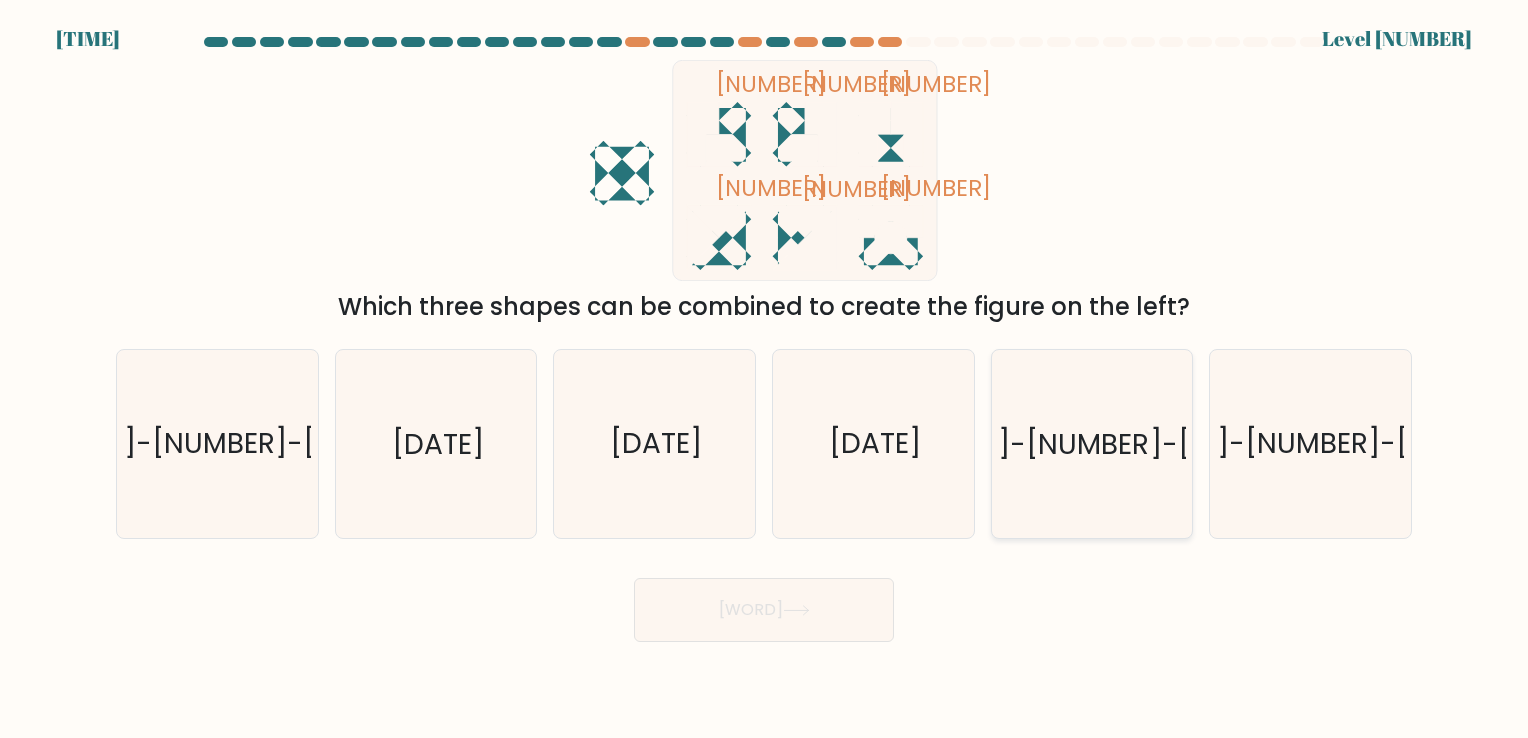 click on "4-5-6" at bounding box center (1093, 444) 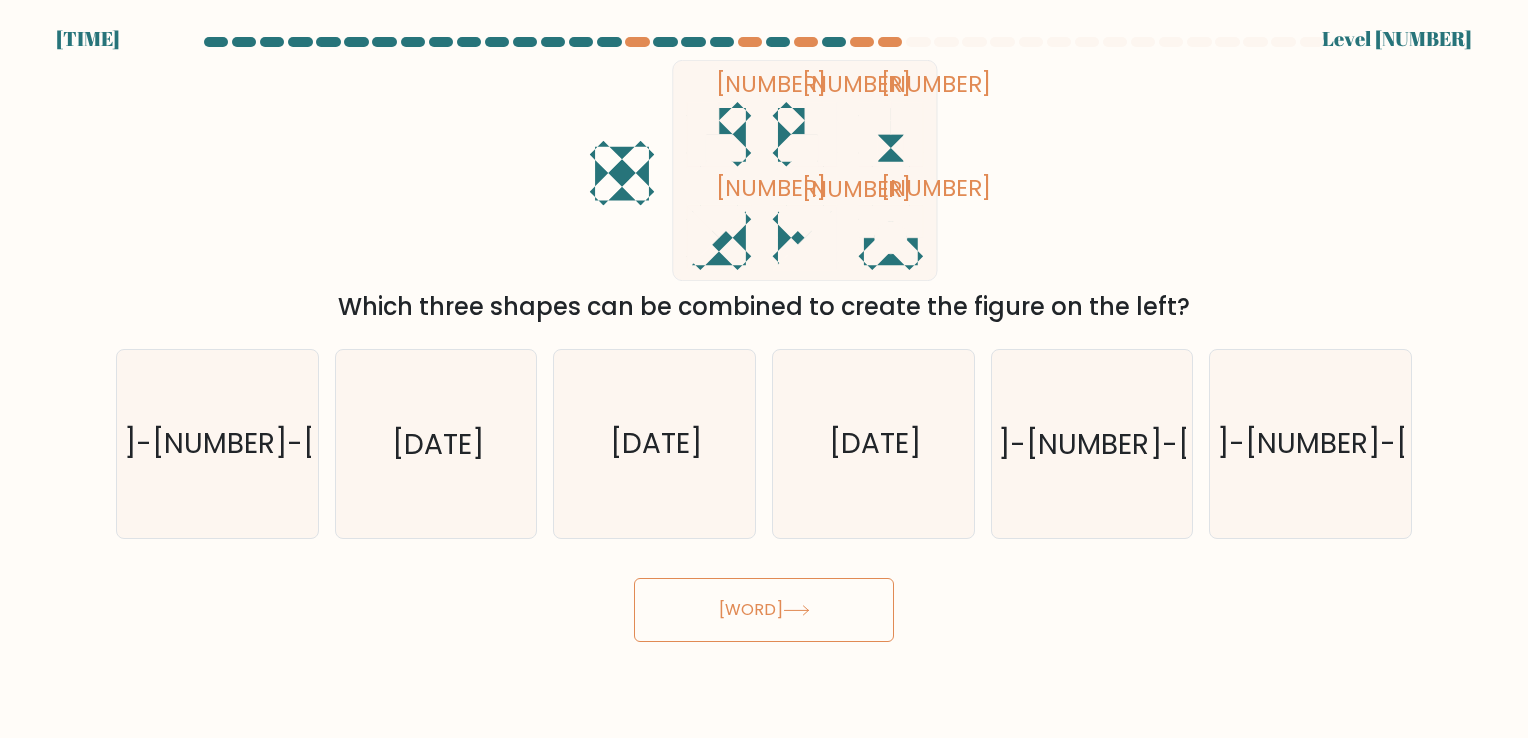 click on "Next" at bounding box center [764, 610] 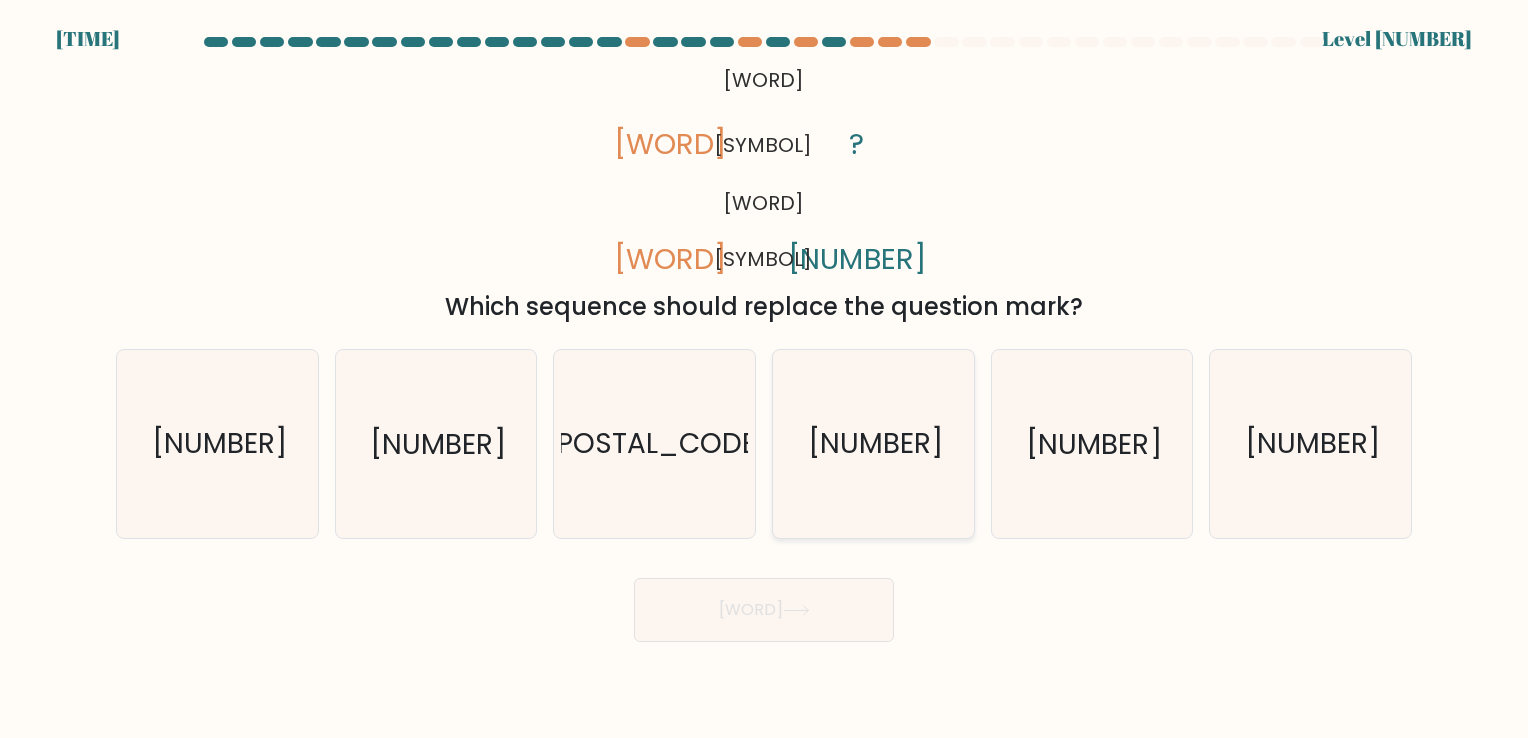 click on "9053" at bounding box center (875, 444) 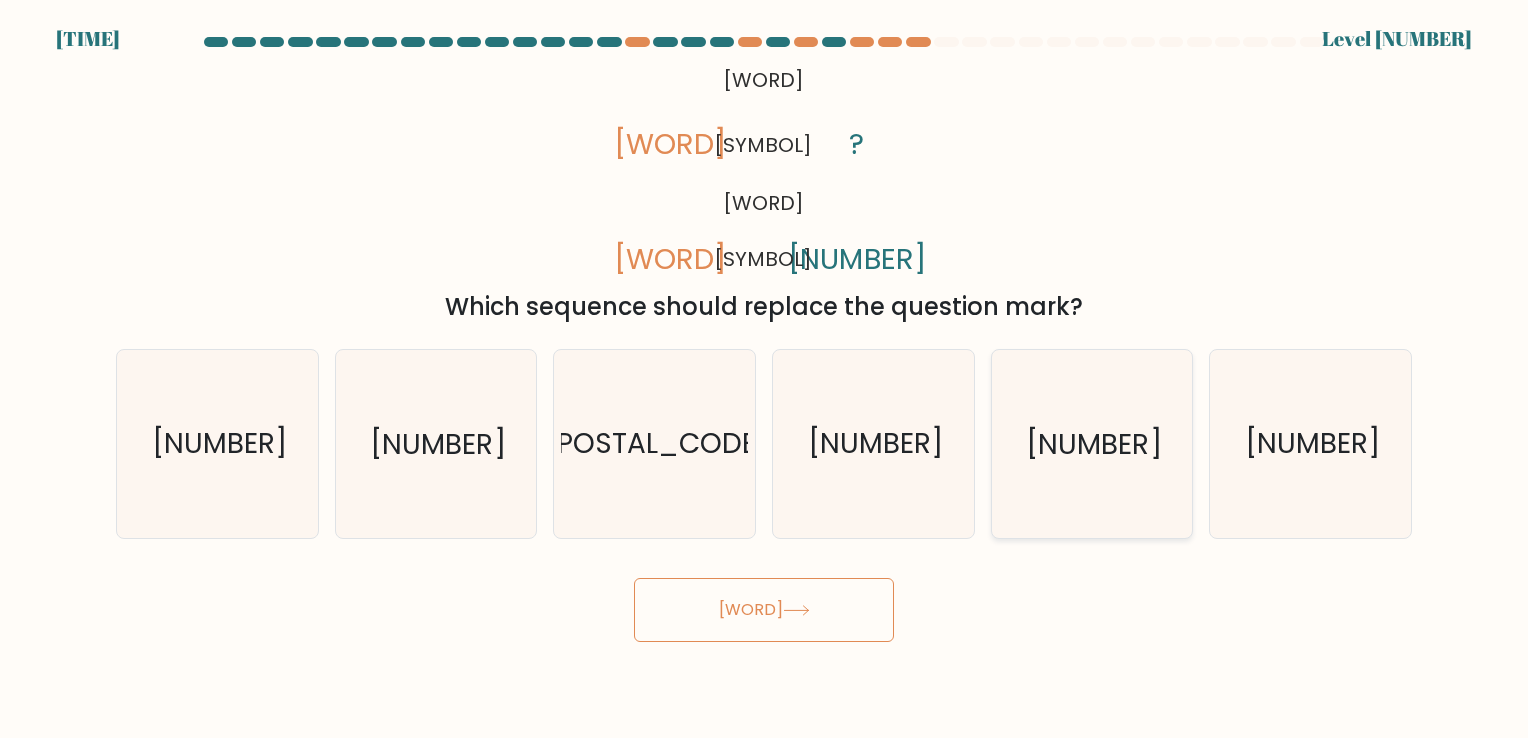 click on "3059" at bounding box center [1093, 444] 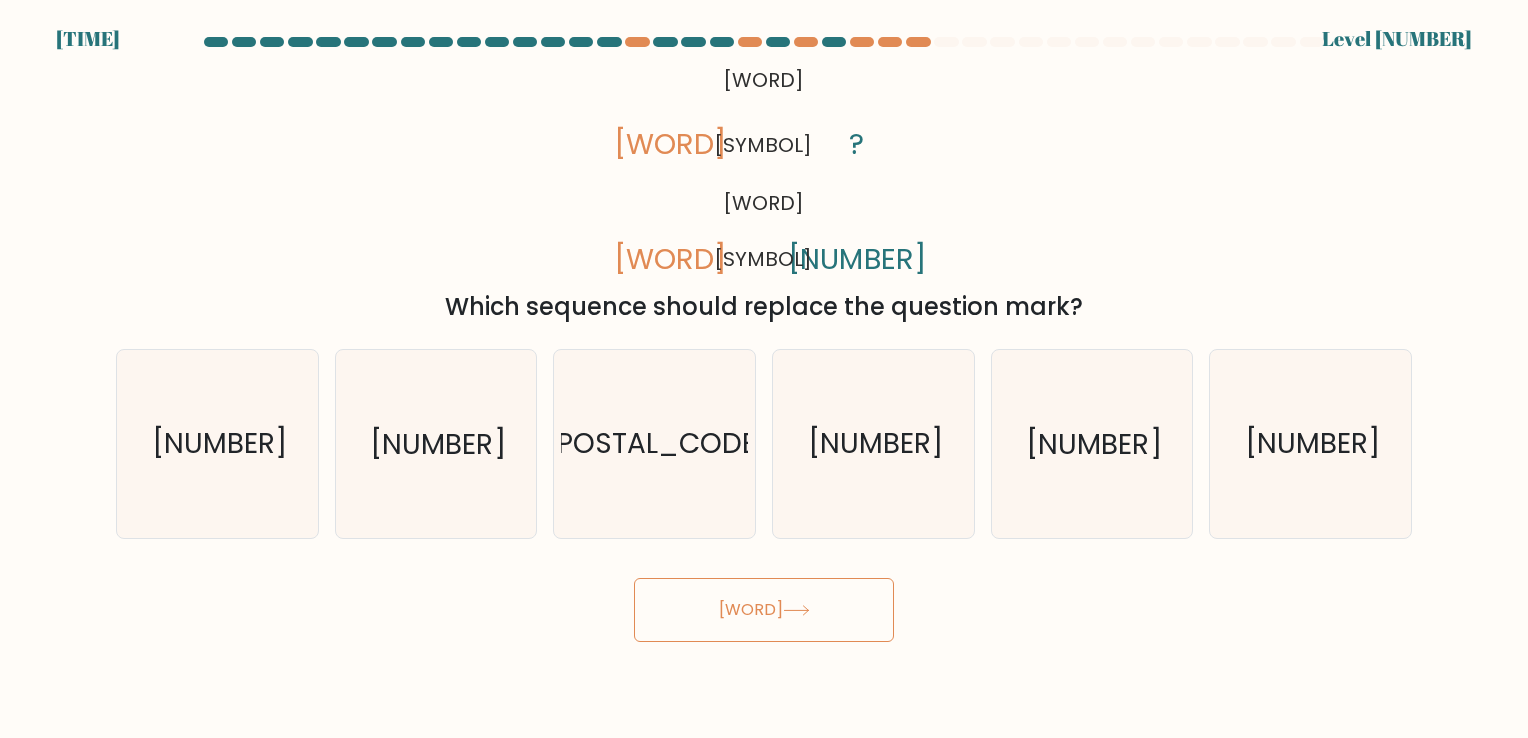 click on "Next" at bounding box center [764, 610] 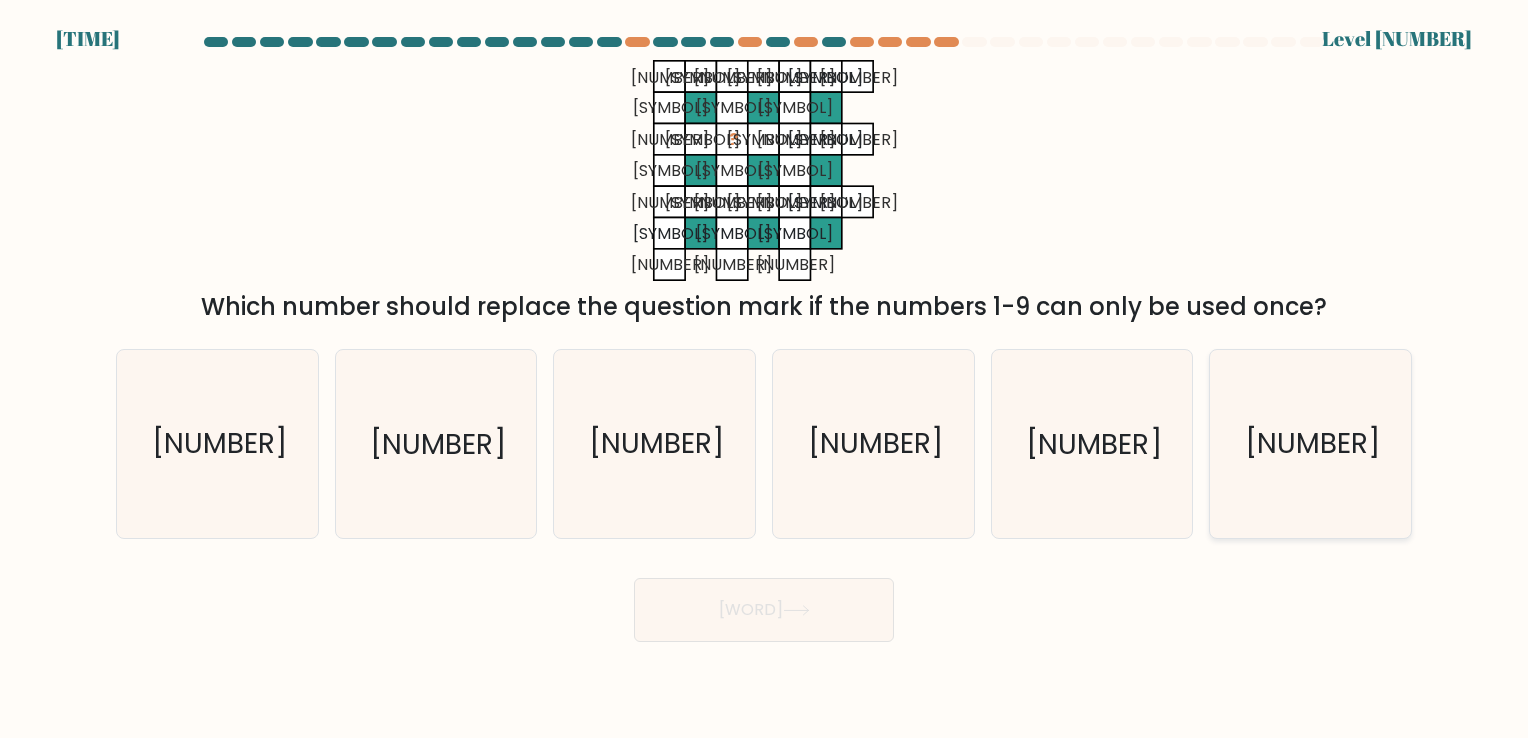 click on "1" at bounding box center [1310, 443] 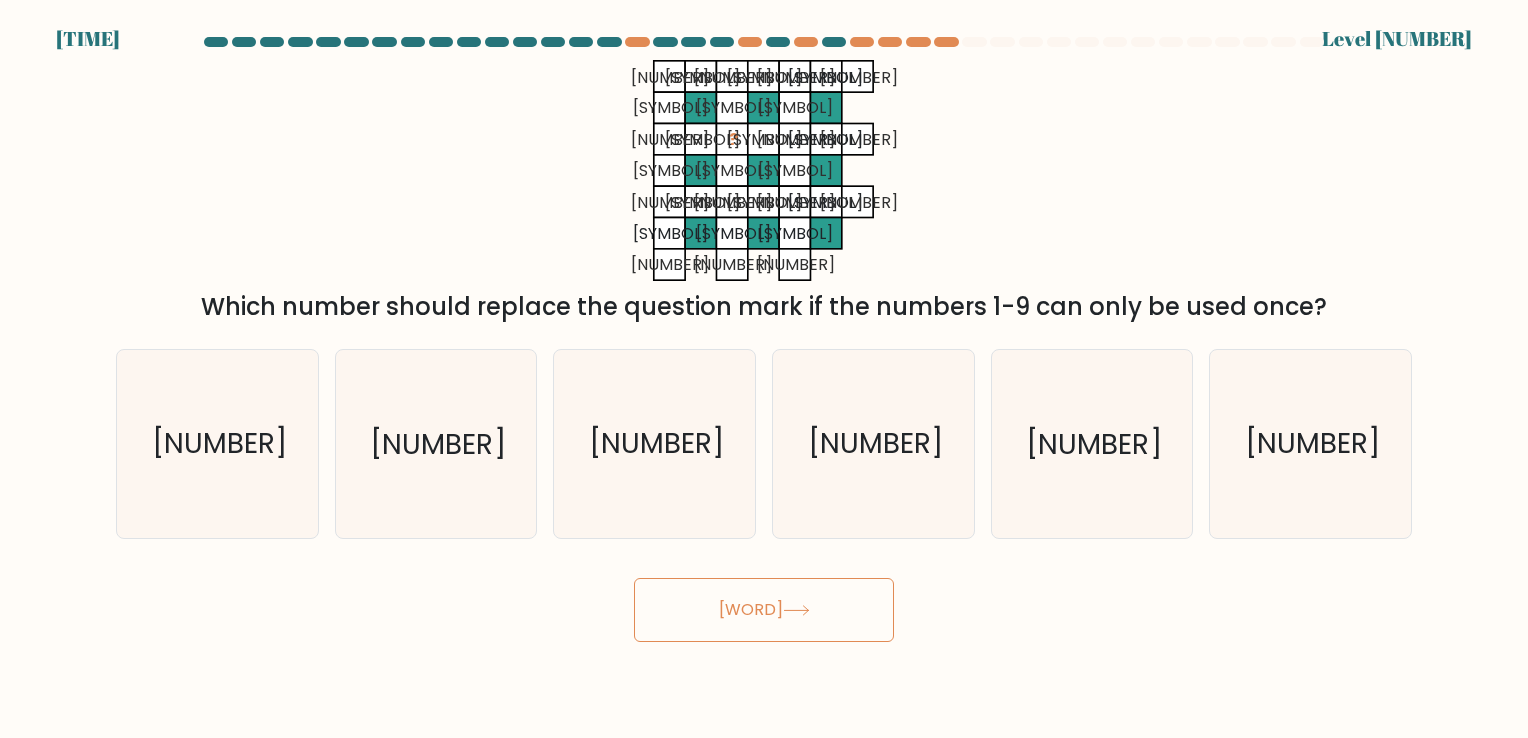 click on "Next" at bounding box center (764, 610) 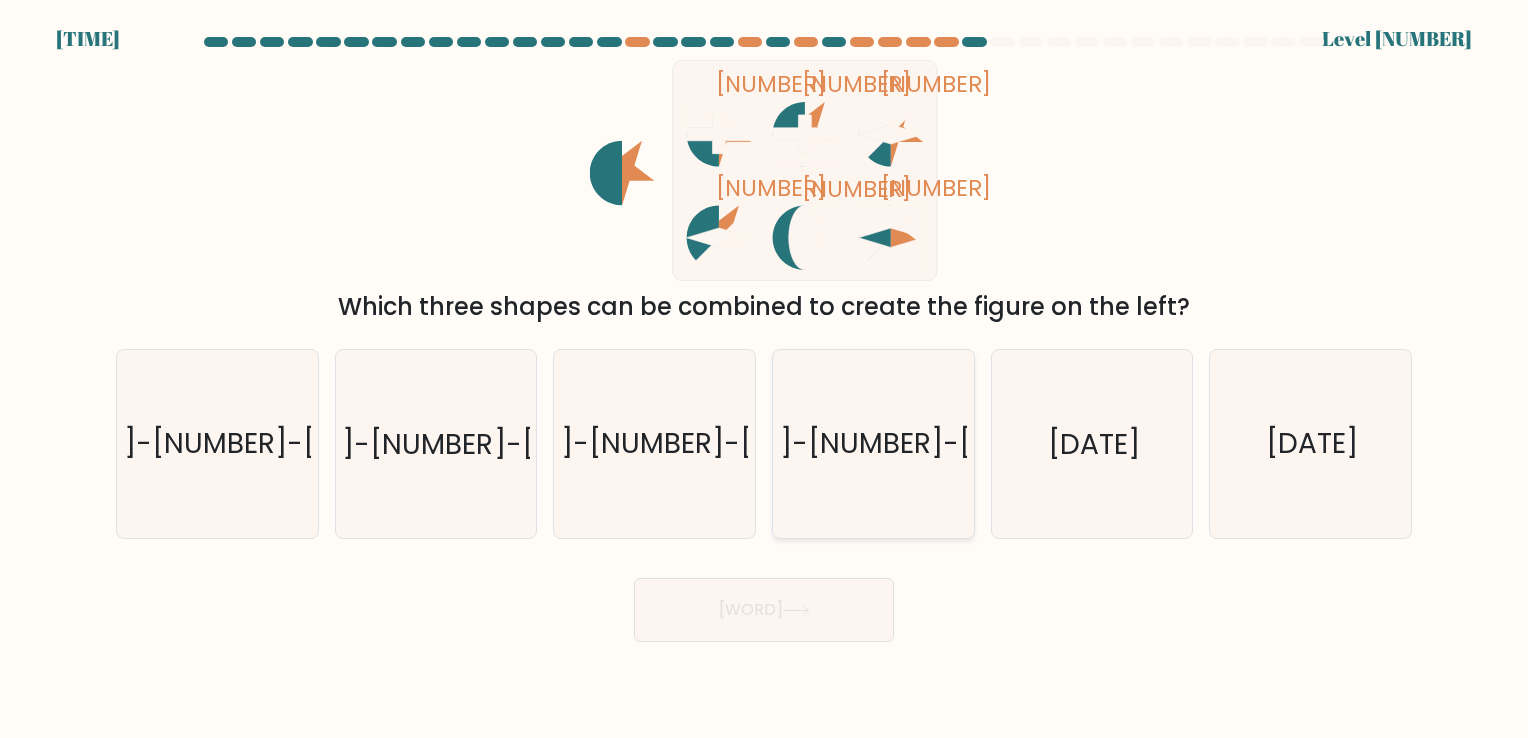 click on "2-3-4" at bounding box center (873, 443) 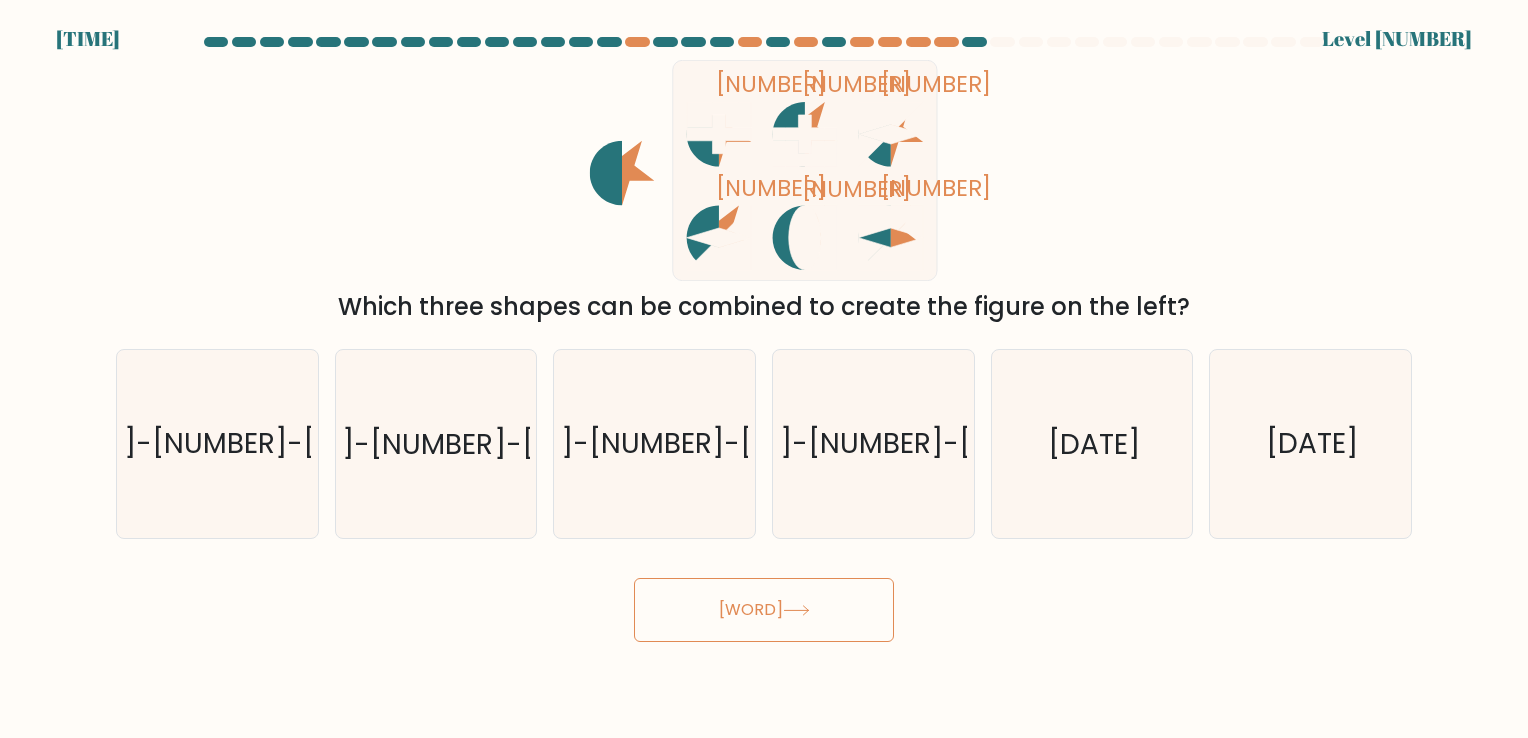 click on "Next" at bounding box center [764, 610] 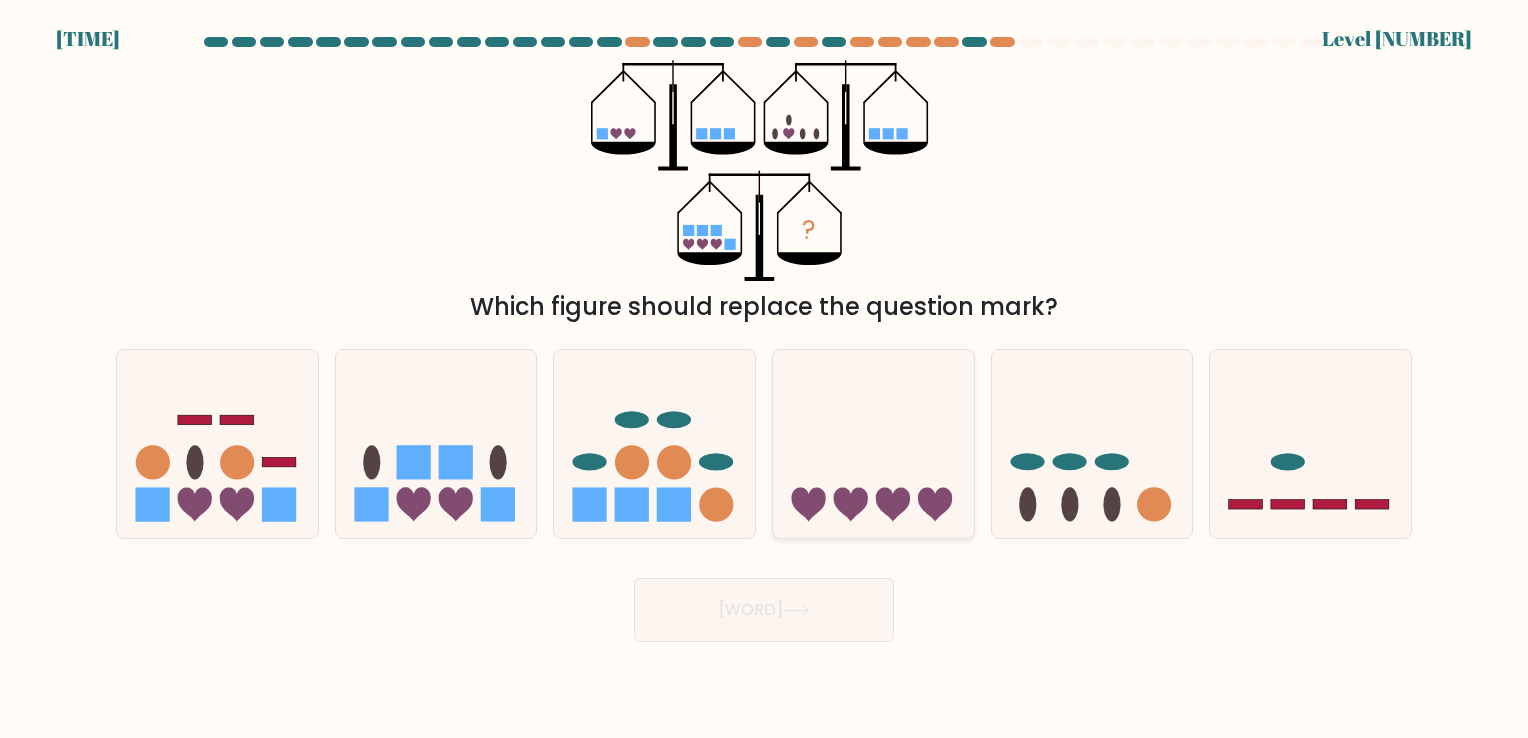 click at bounding box center (873, 444) 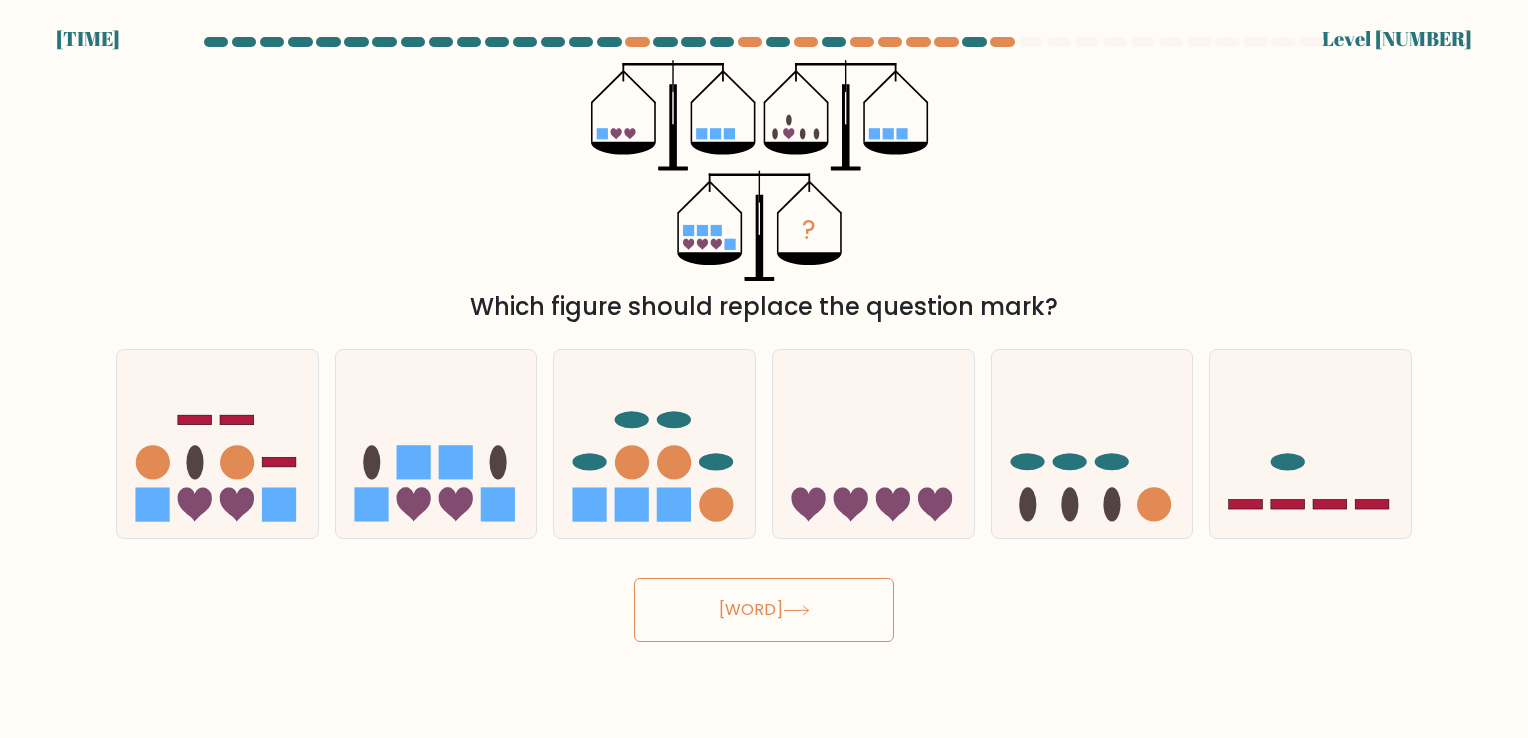 click on "Next" at bounding box center (764, 610) 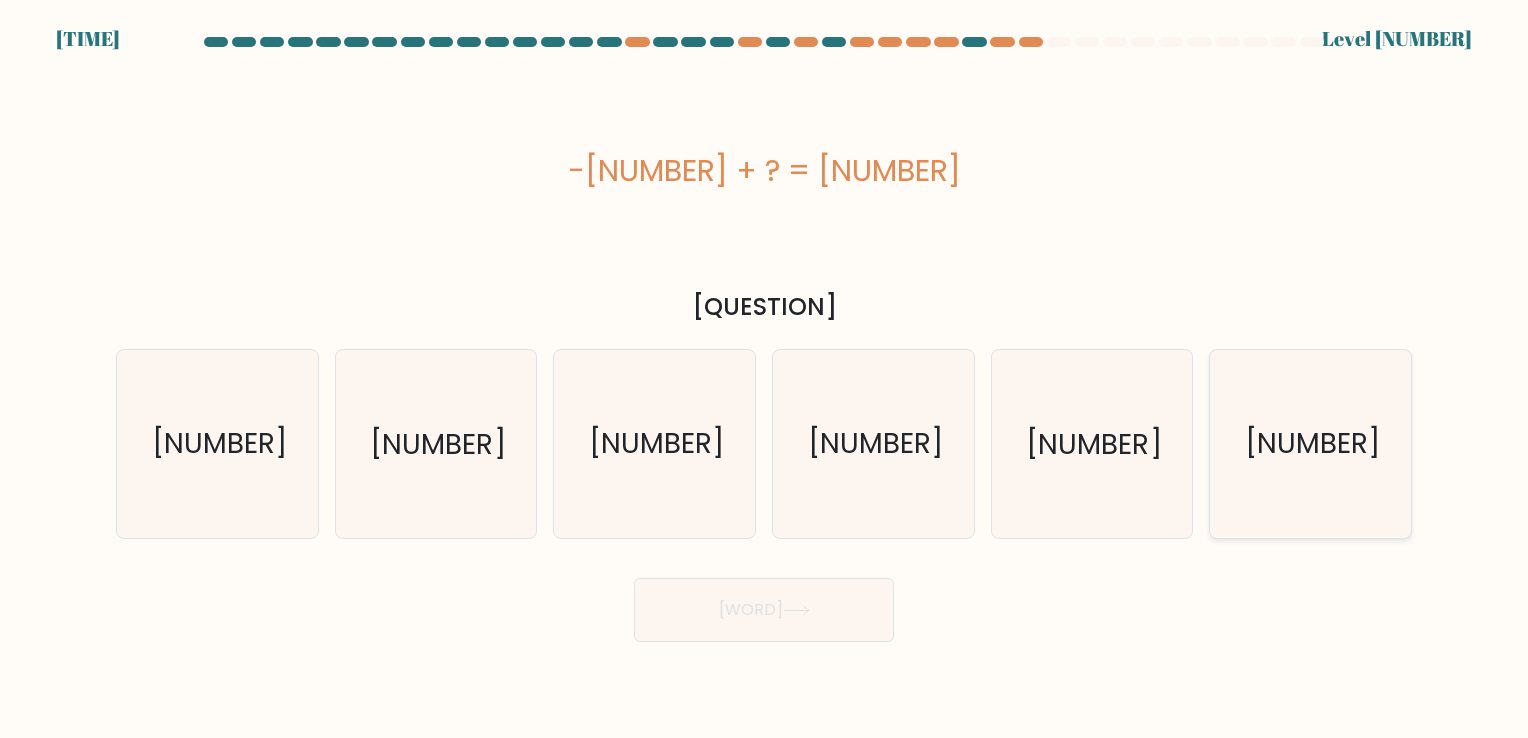 click on "31" at bounding box center [1310, 443] 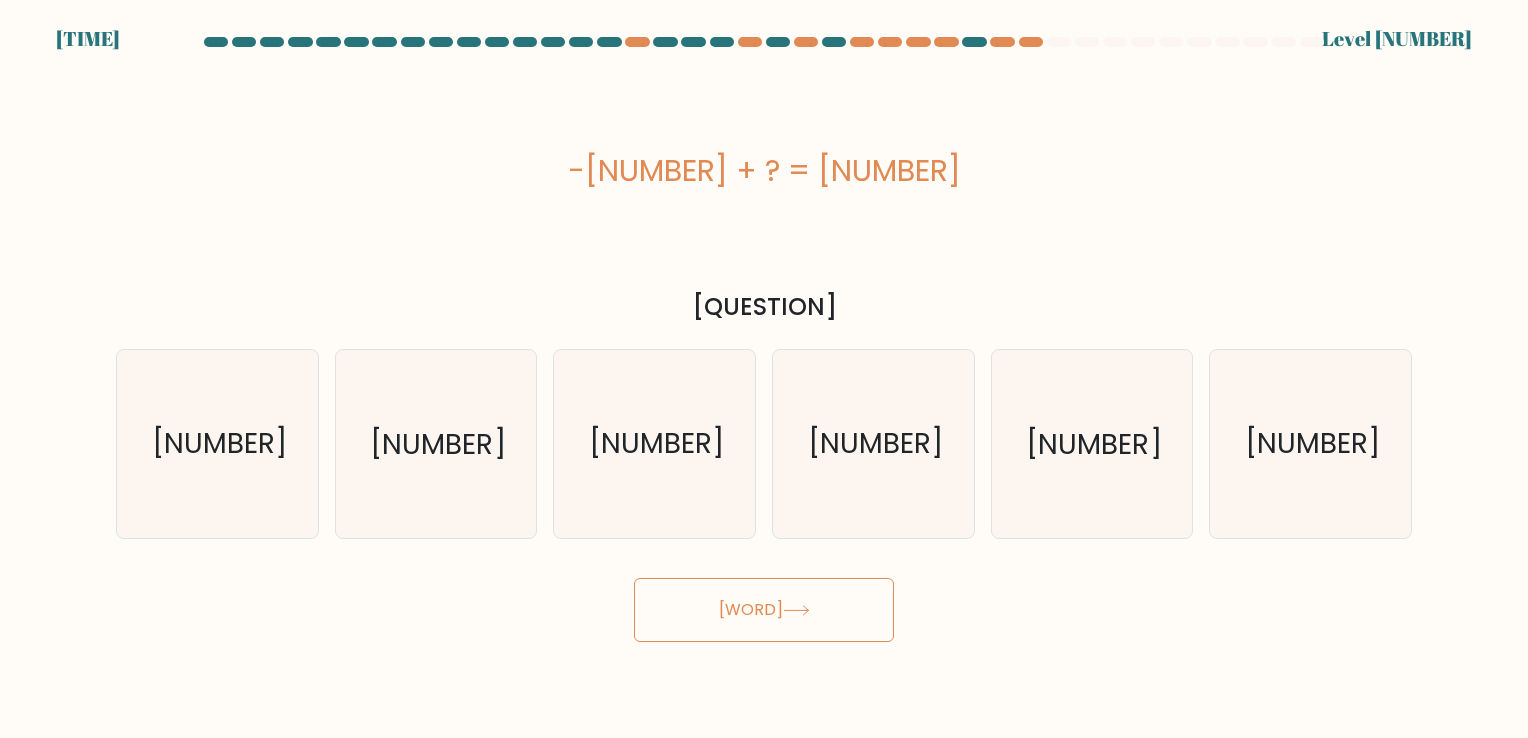 click on "Next" at bounding box center (764, 610) 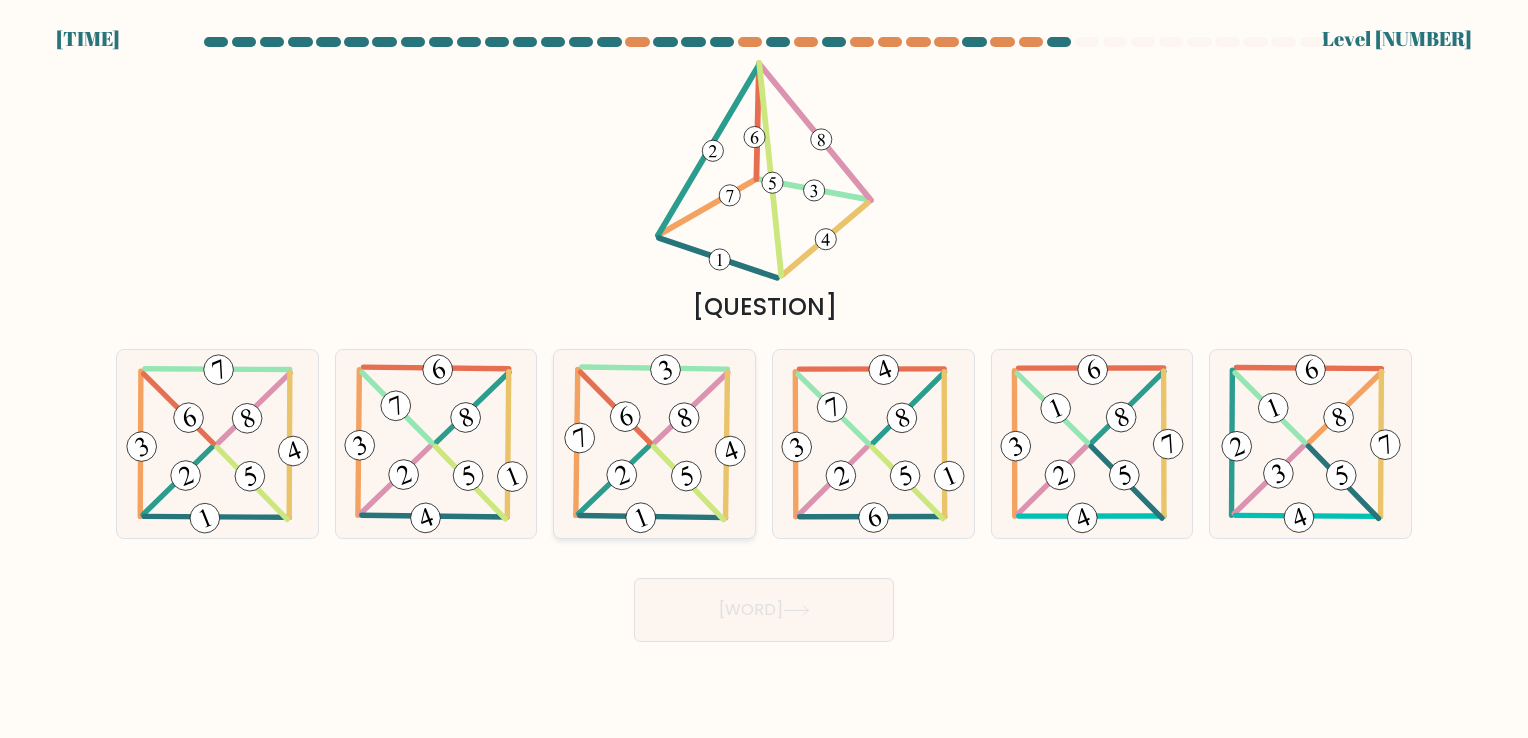 click at bounding box center [688, 483] 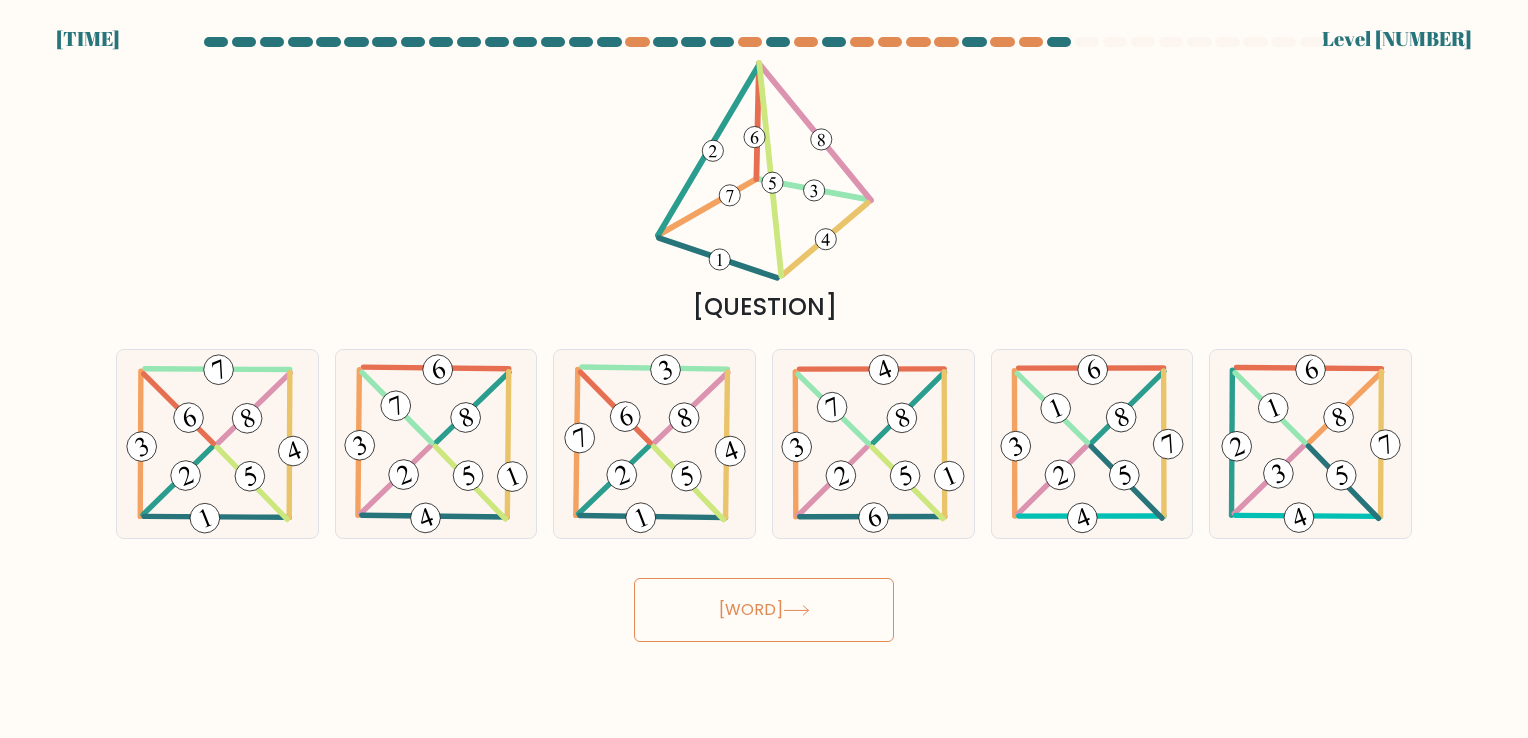 click on "Next" at bounding box center (764, 610) 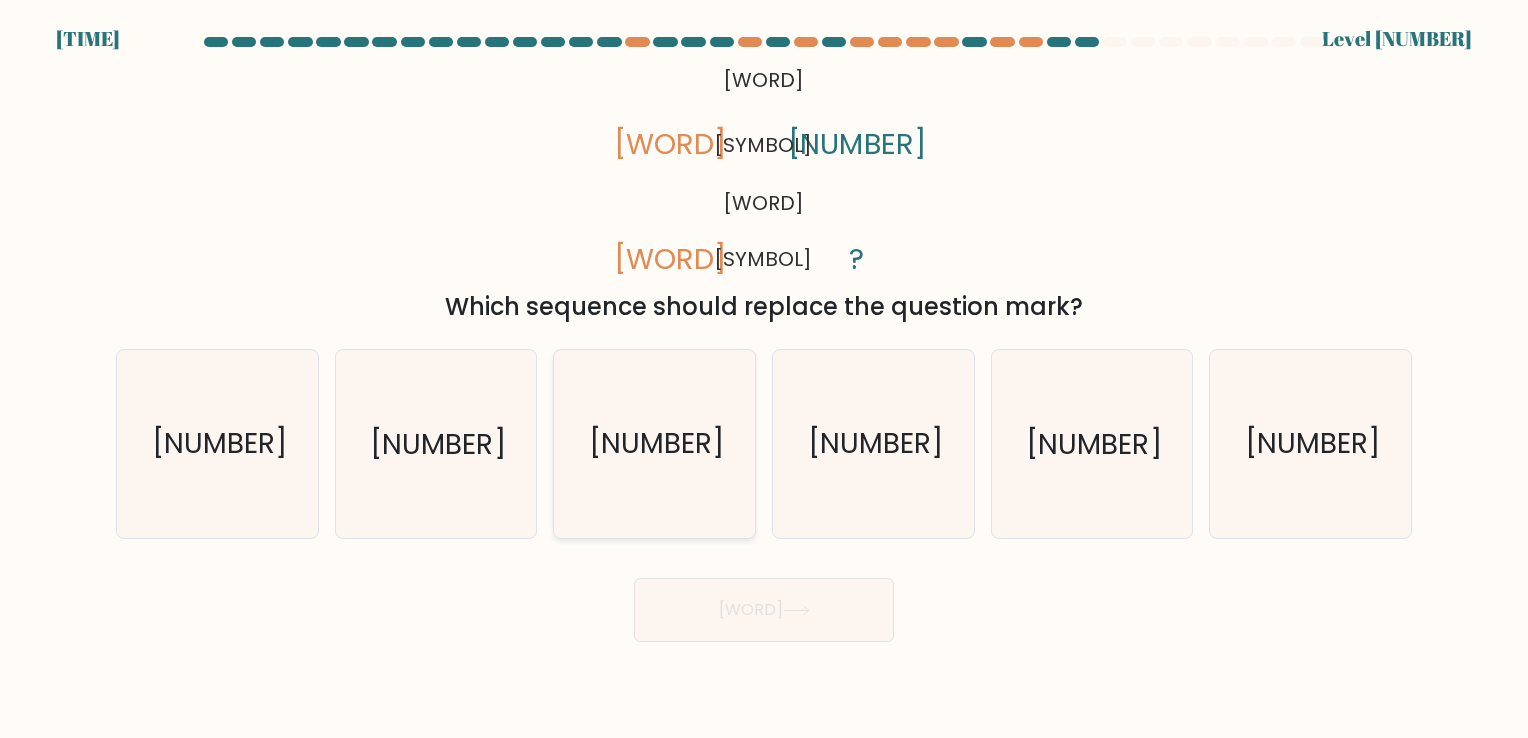 click on "36850" at bounding box center (654, 443) 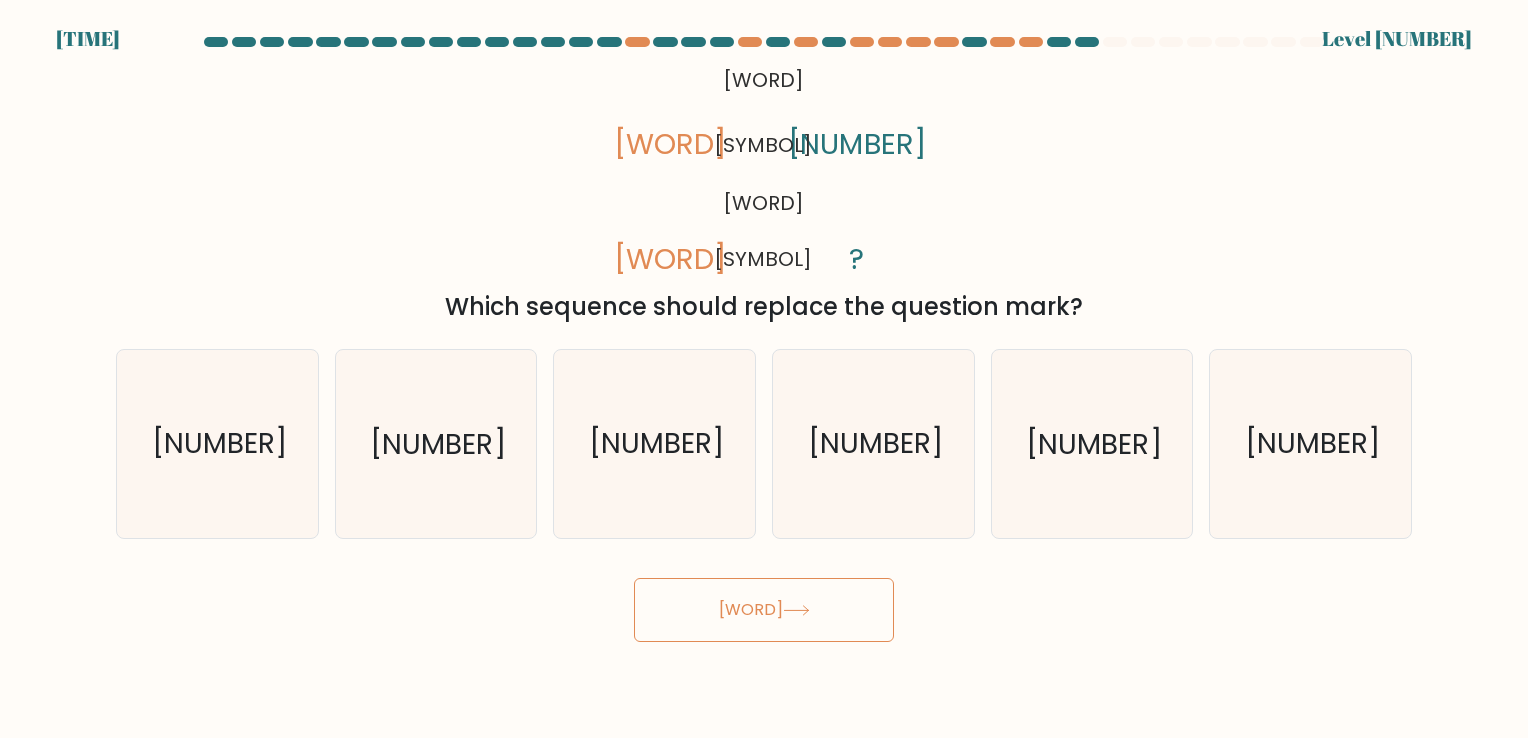 click on "Next" at bounding box center (764, 610) 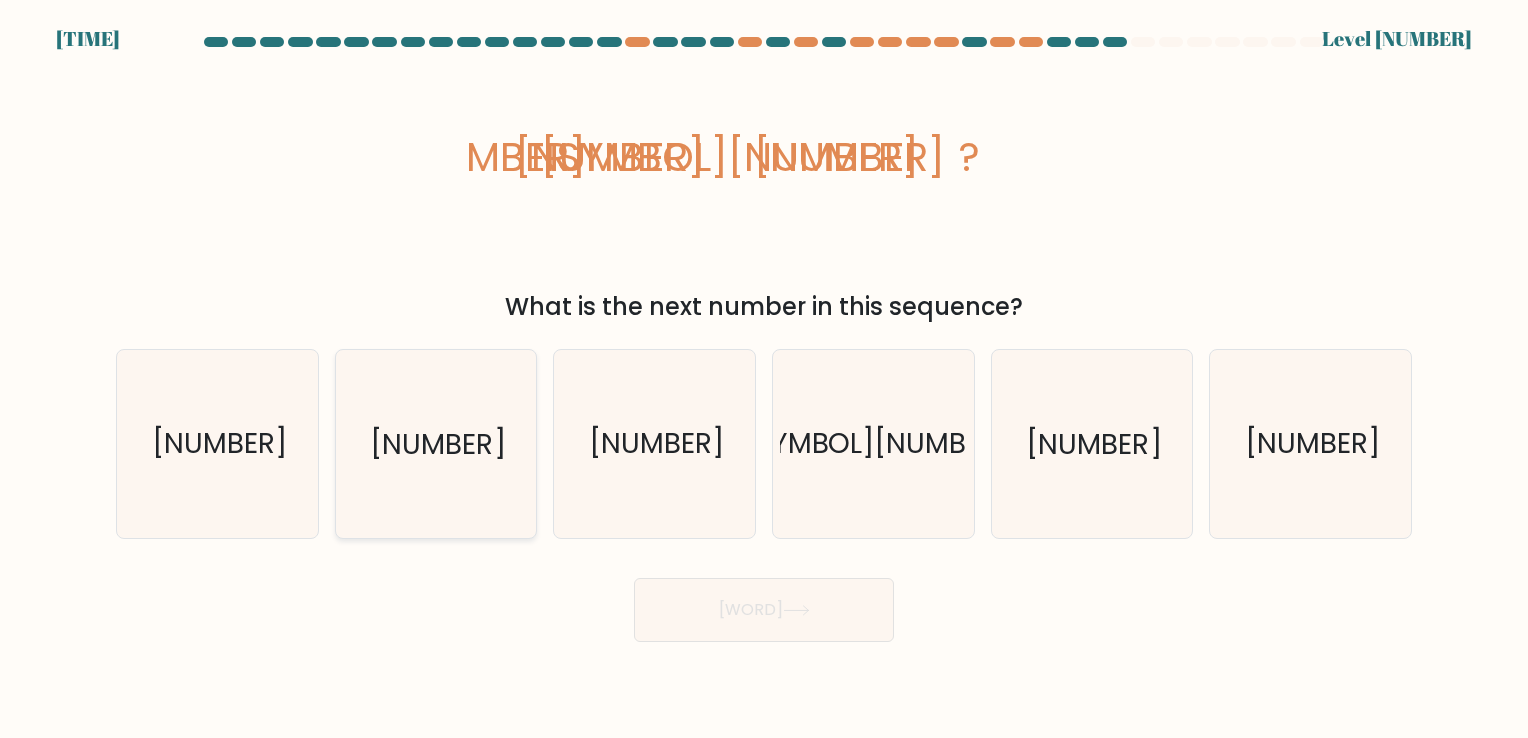 click on "-60" at bounding box center (435, 443) 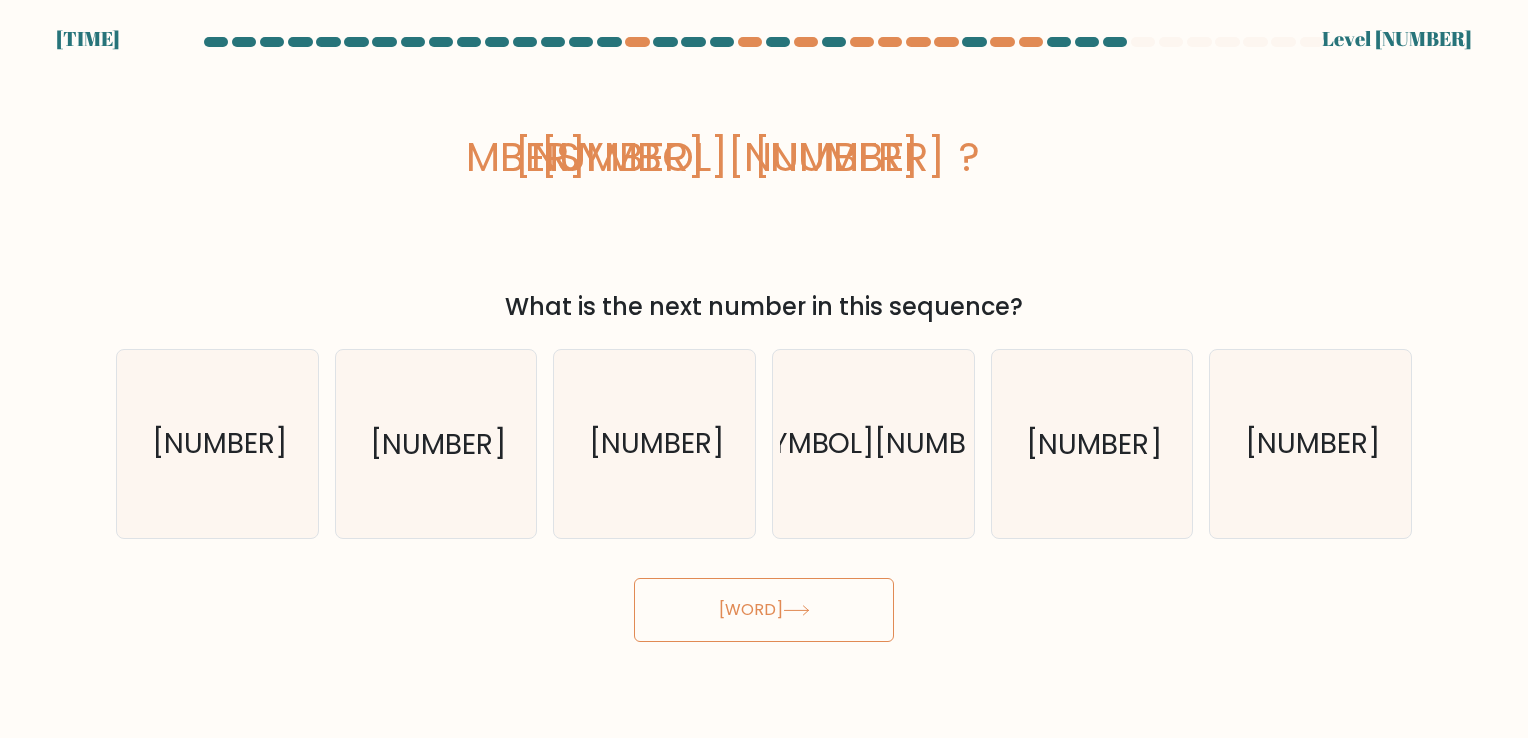 click on "Next" at bounding box center [764, 610] 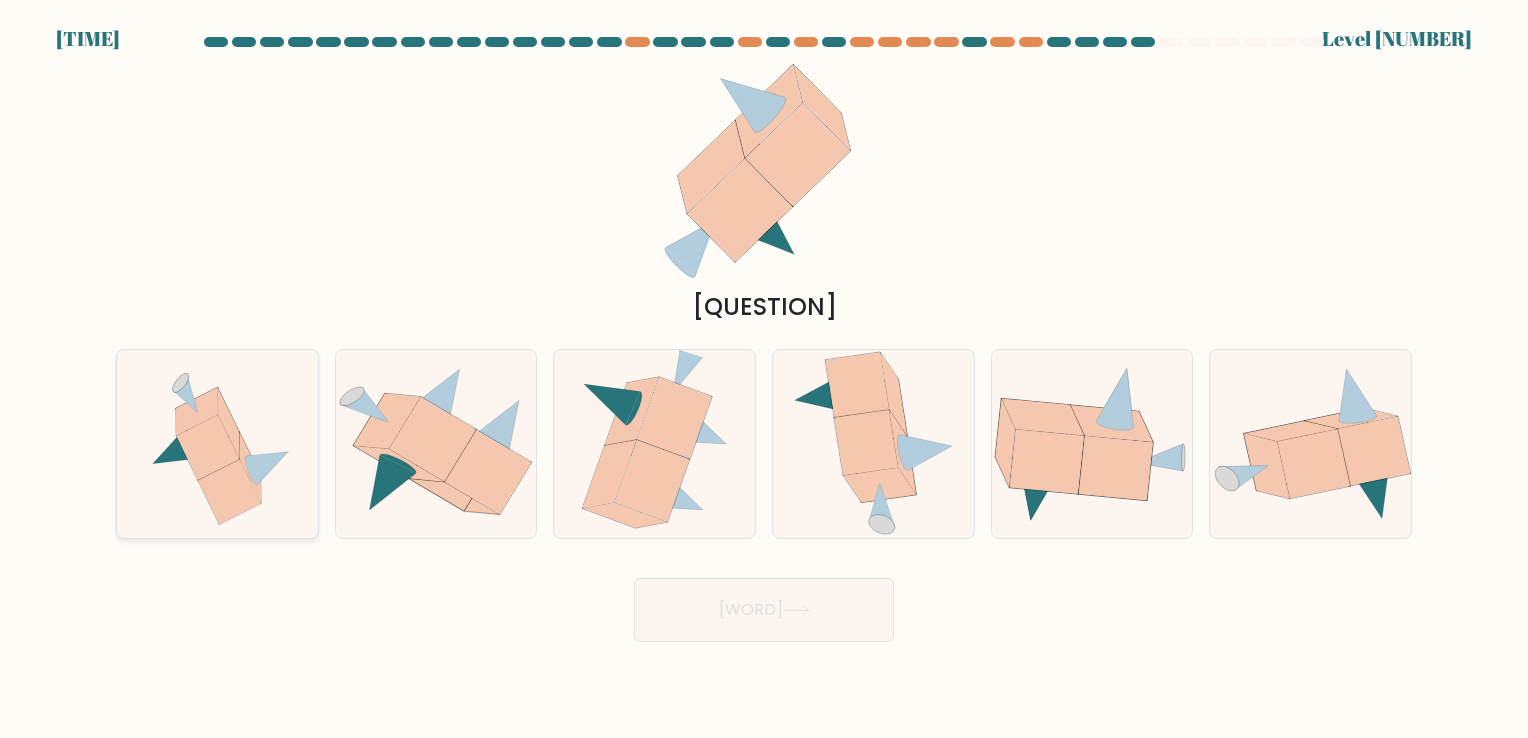 click at bounding box center [229, 492] 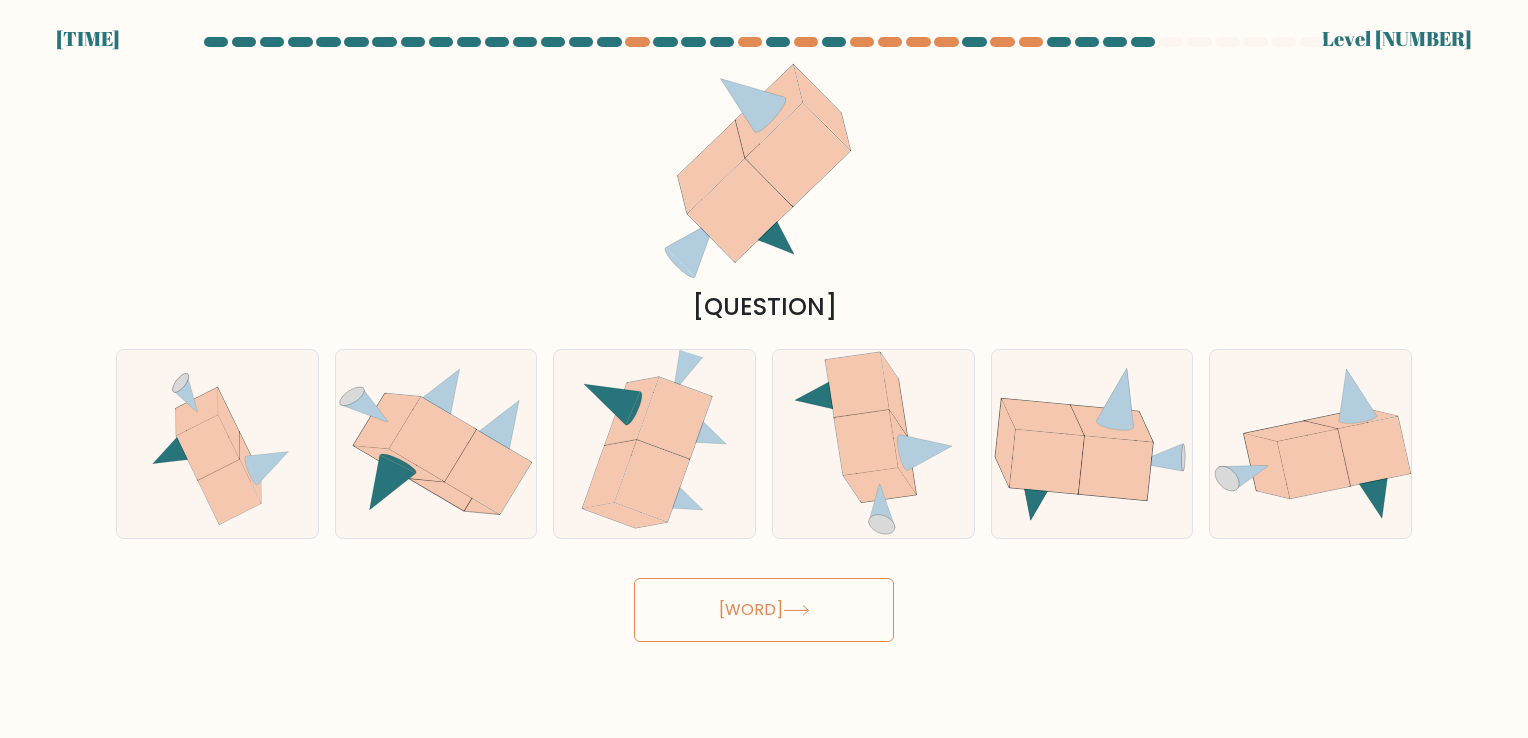 click on "Next" at bounding box center [764, 610] 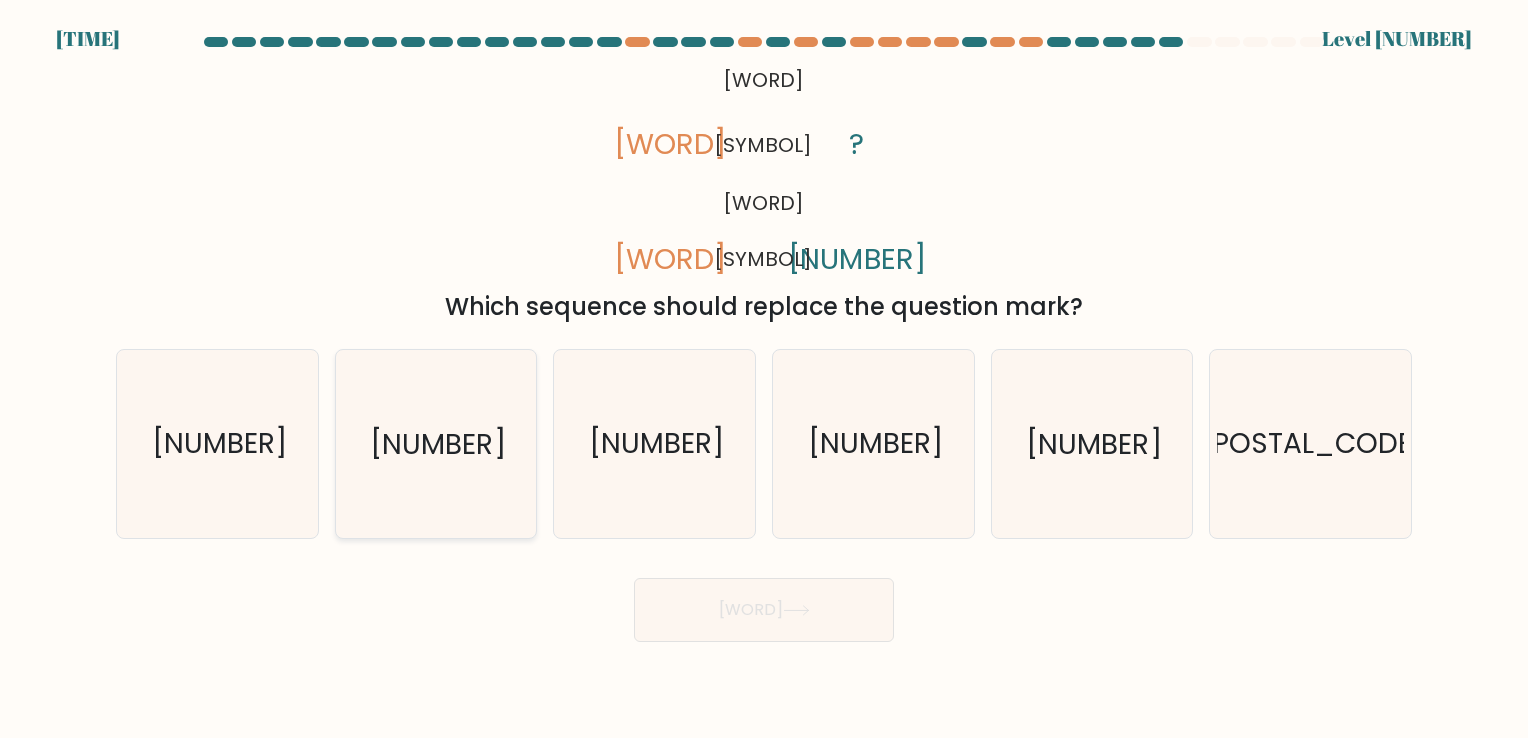 click on "09274" at bounding box center (437, 444) 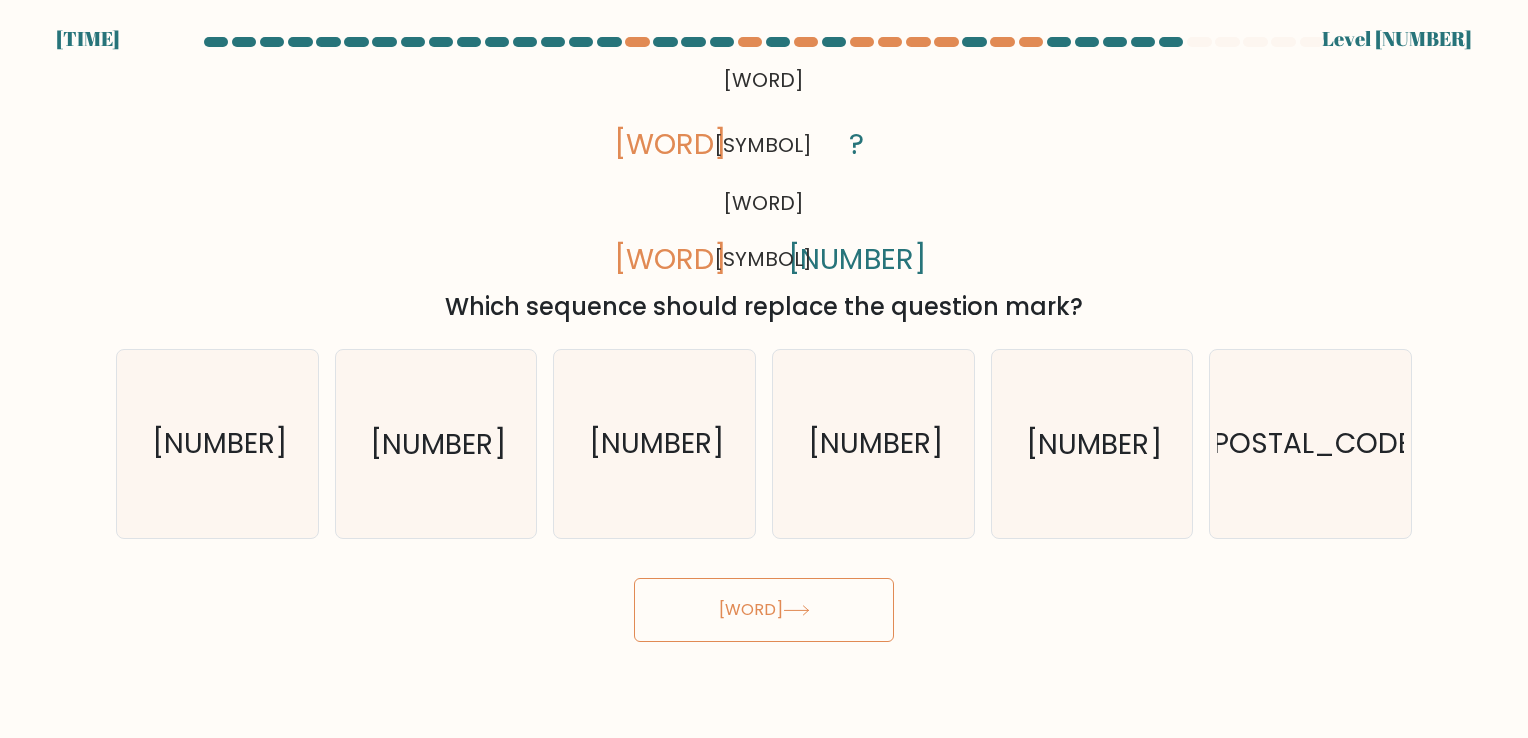 click on "Next" at bounding box center [764, 610] 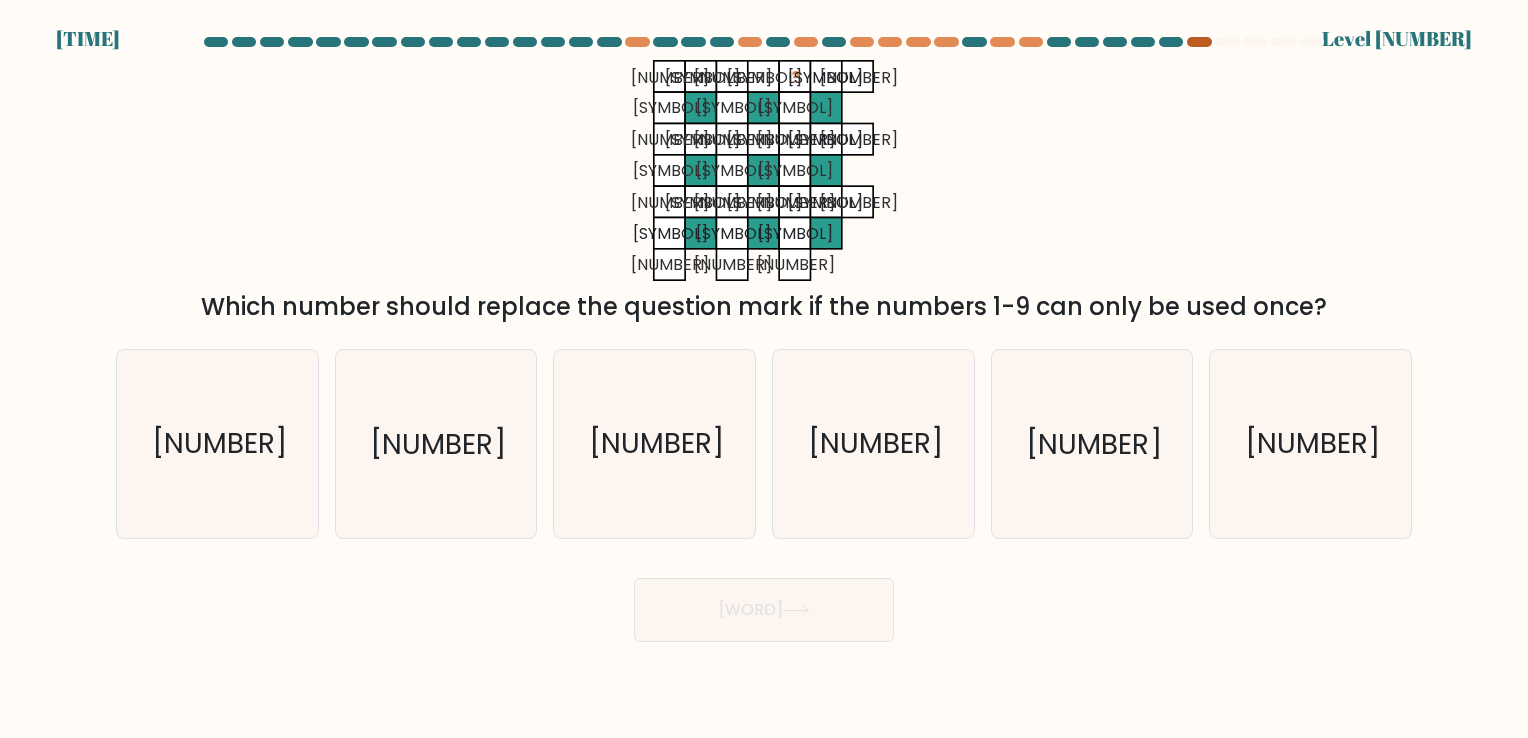 click at bounding box center (1199, 42) 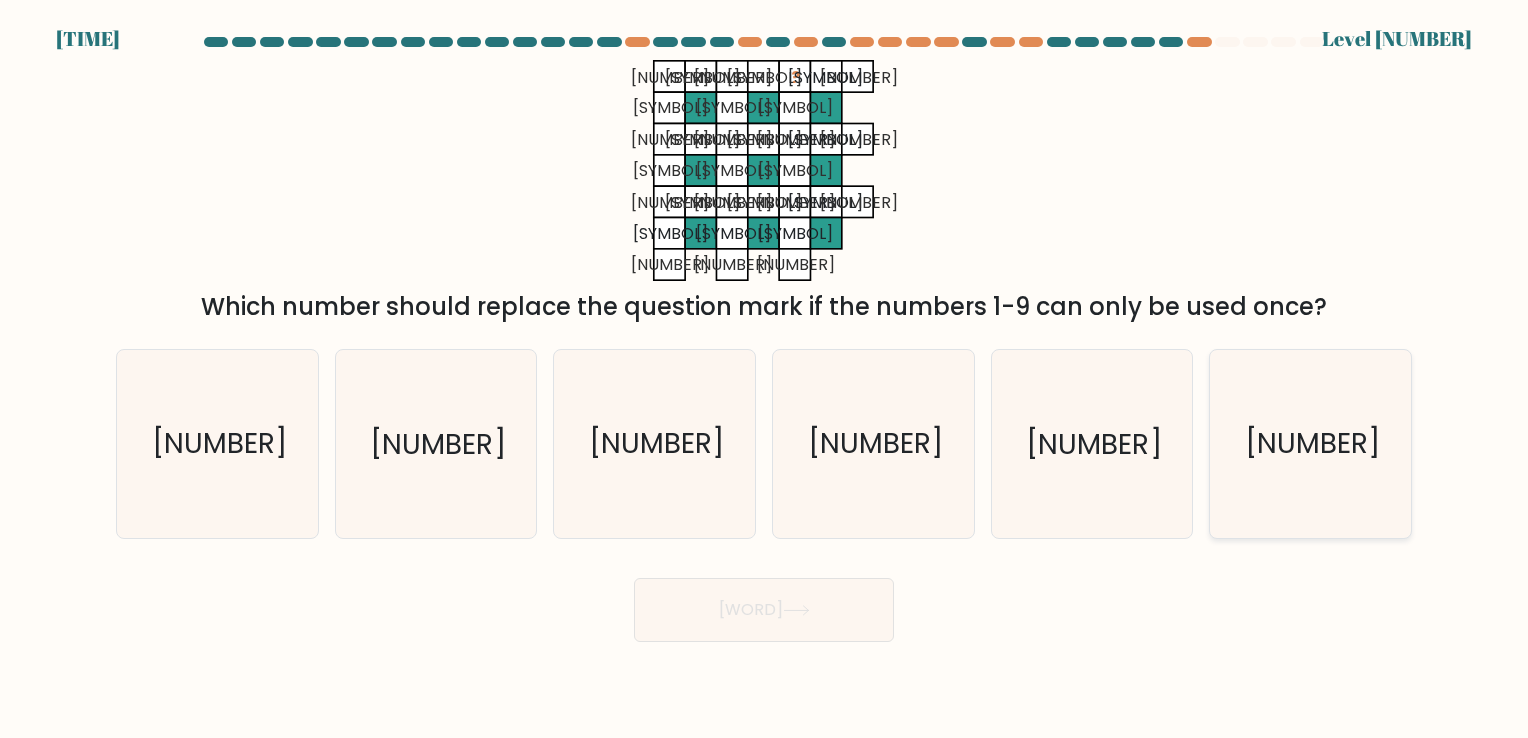 click on "1" at bounding box center (1310, 443) 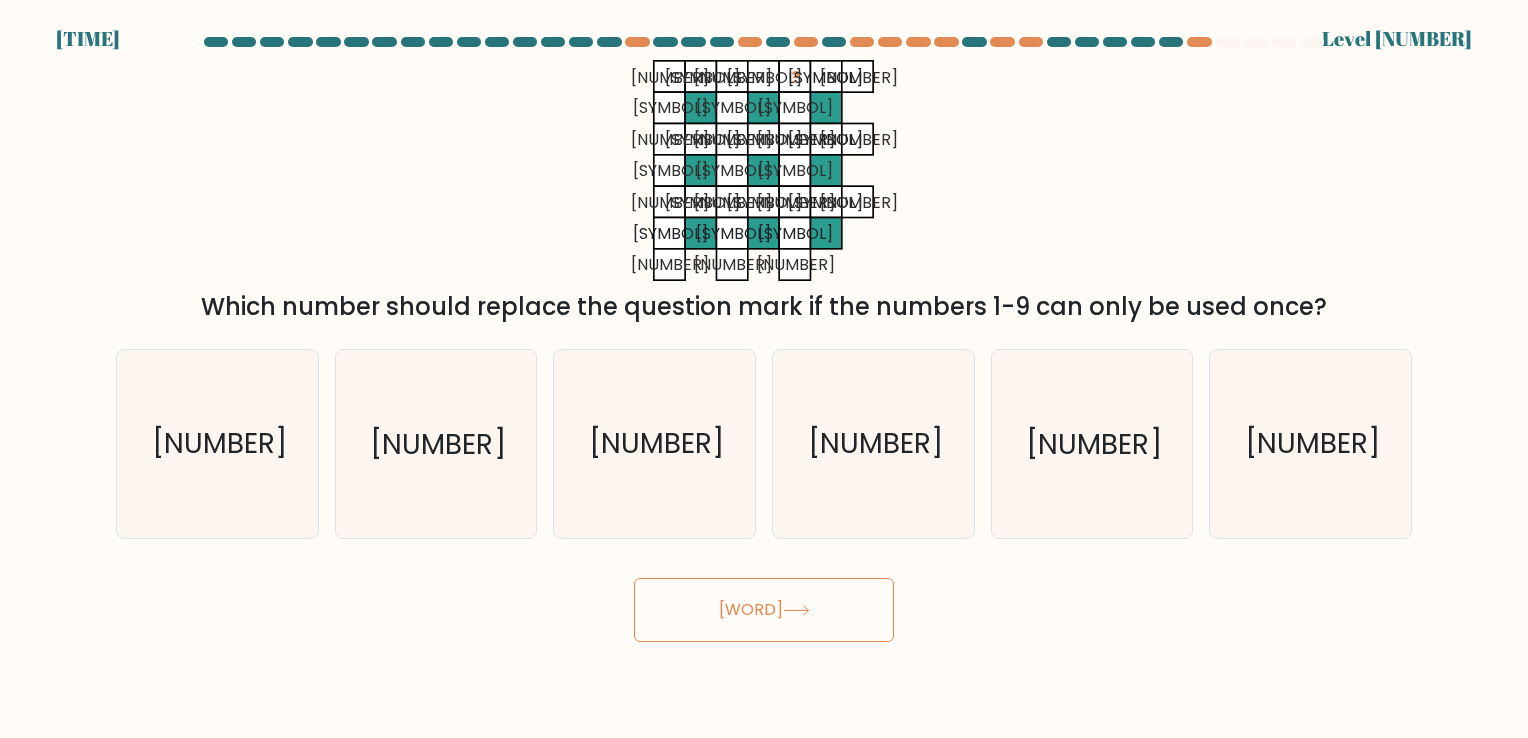 click on "Next" at bounding box center (764, 610) 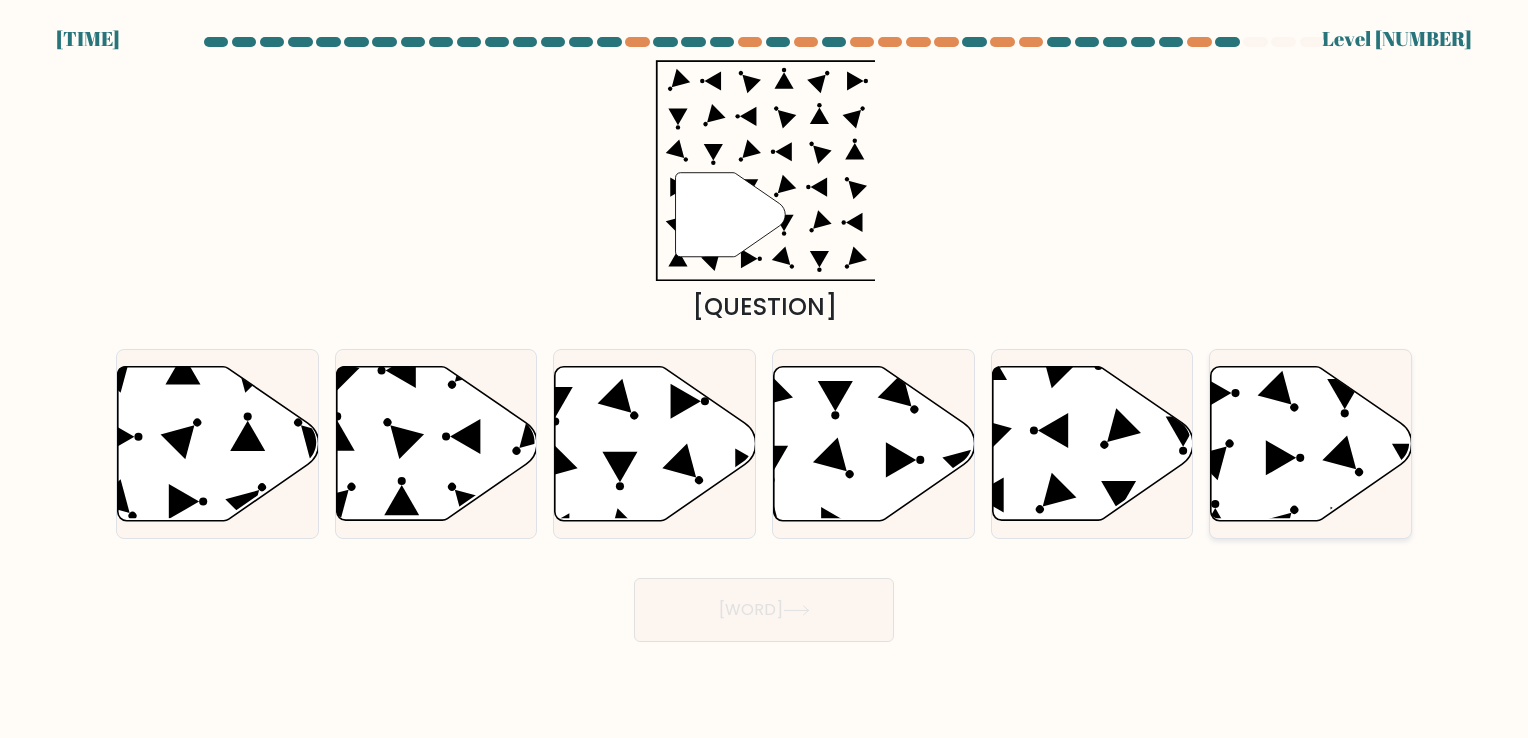 click at bounding box center (1311, 443) 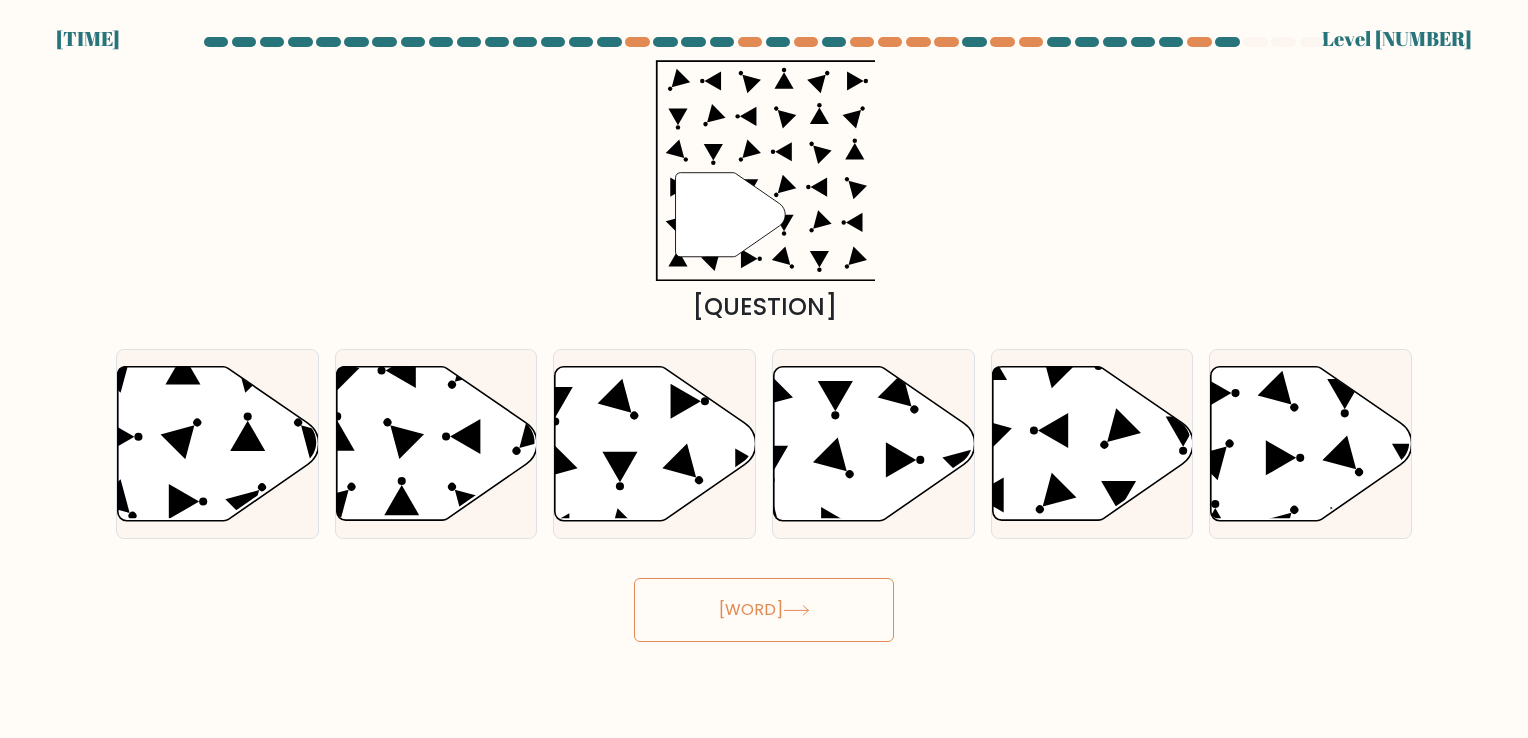 click on "Next" at bounding box center (764, 610) 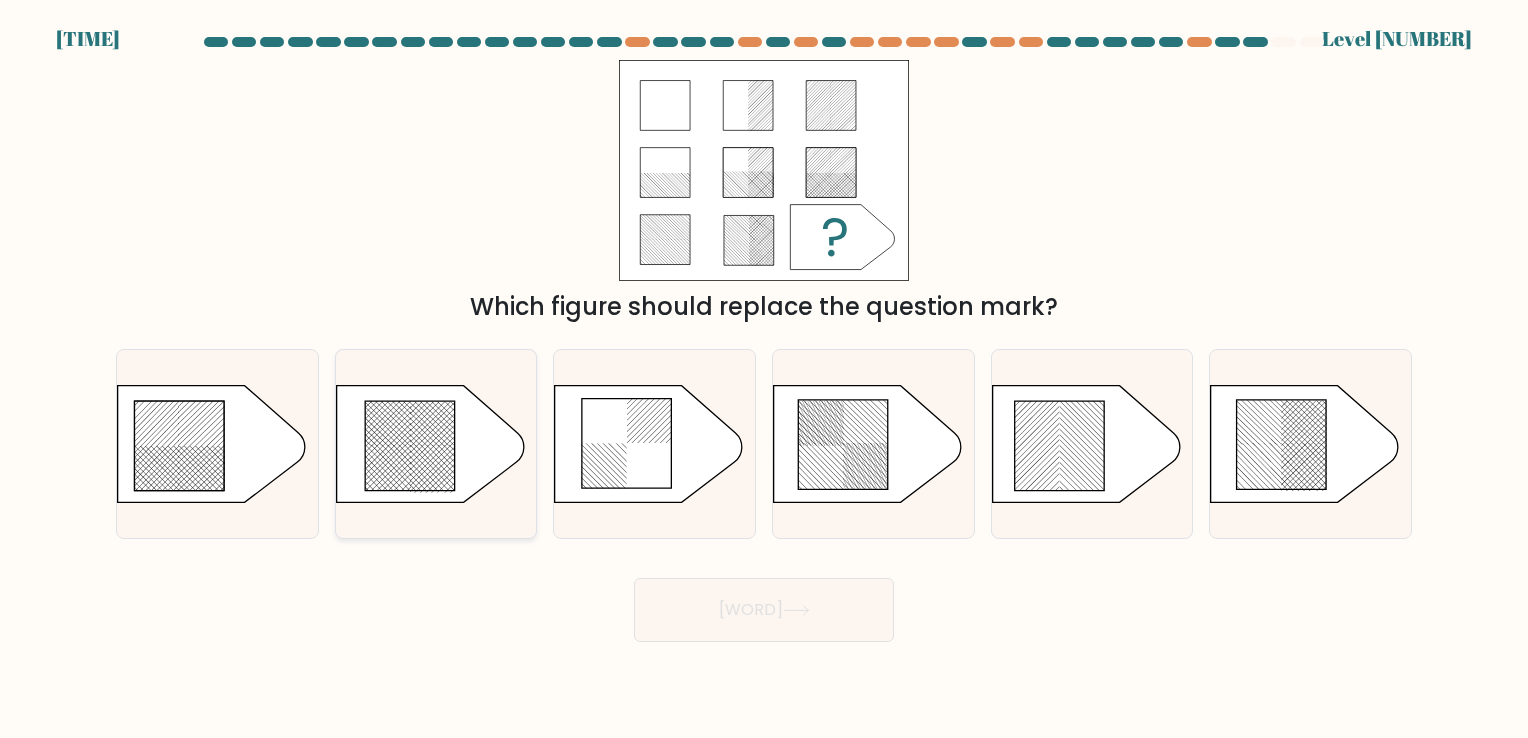 click at bounding box center (388, 417) 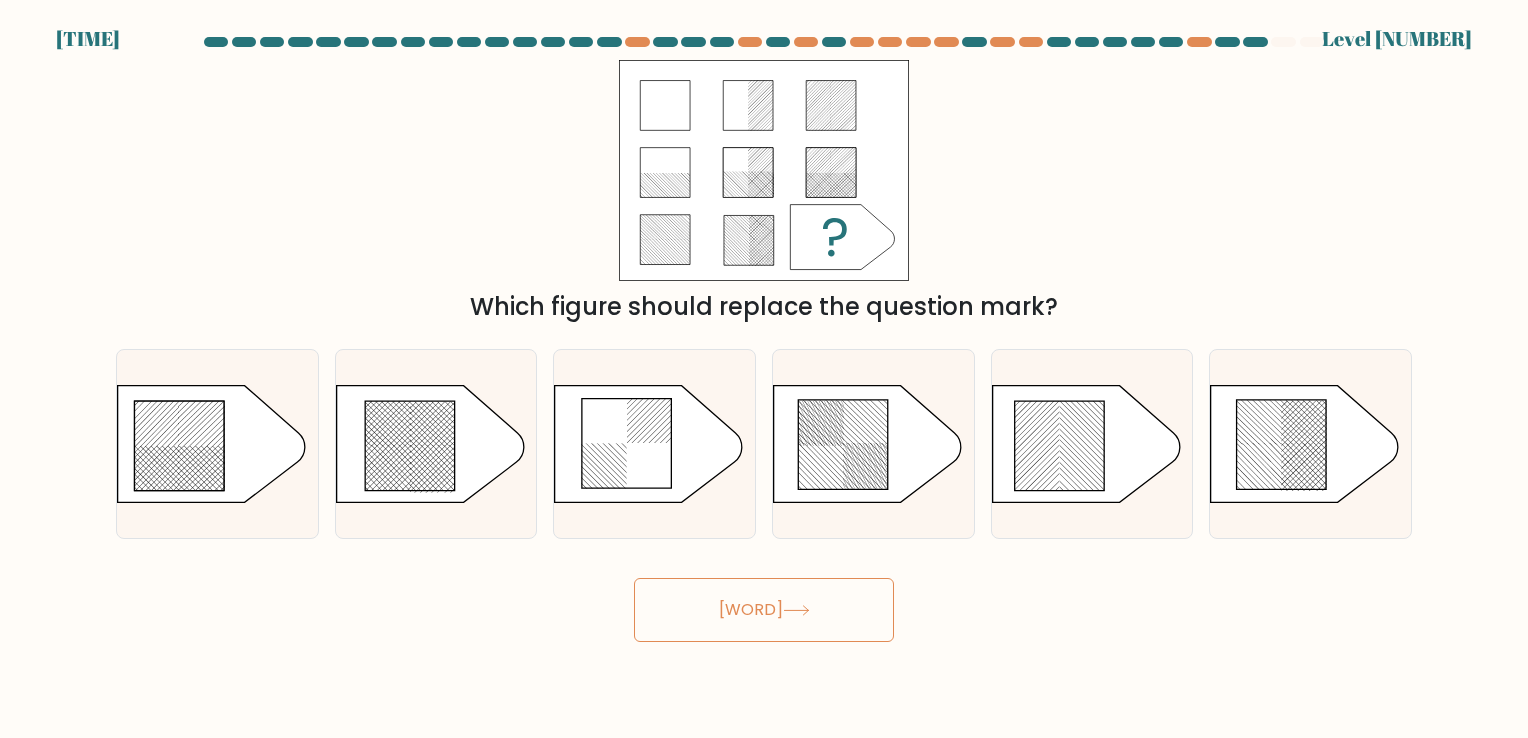click on "Next" at bounding box center [764, 610] 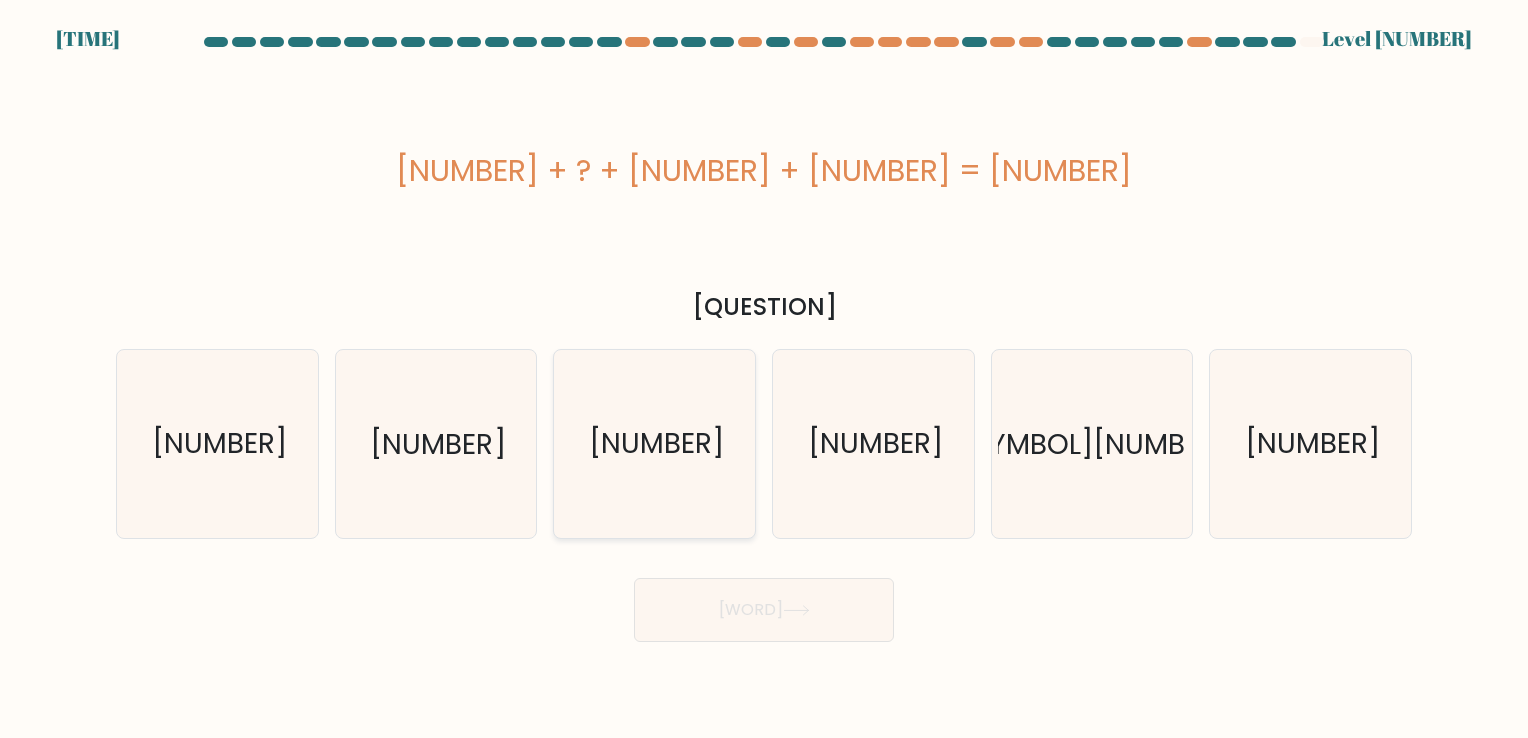 click on "2" at bounding box center [654, 443] 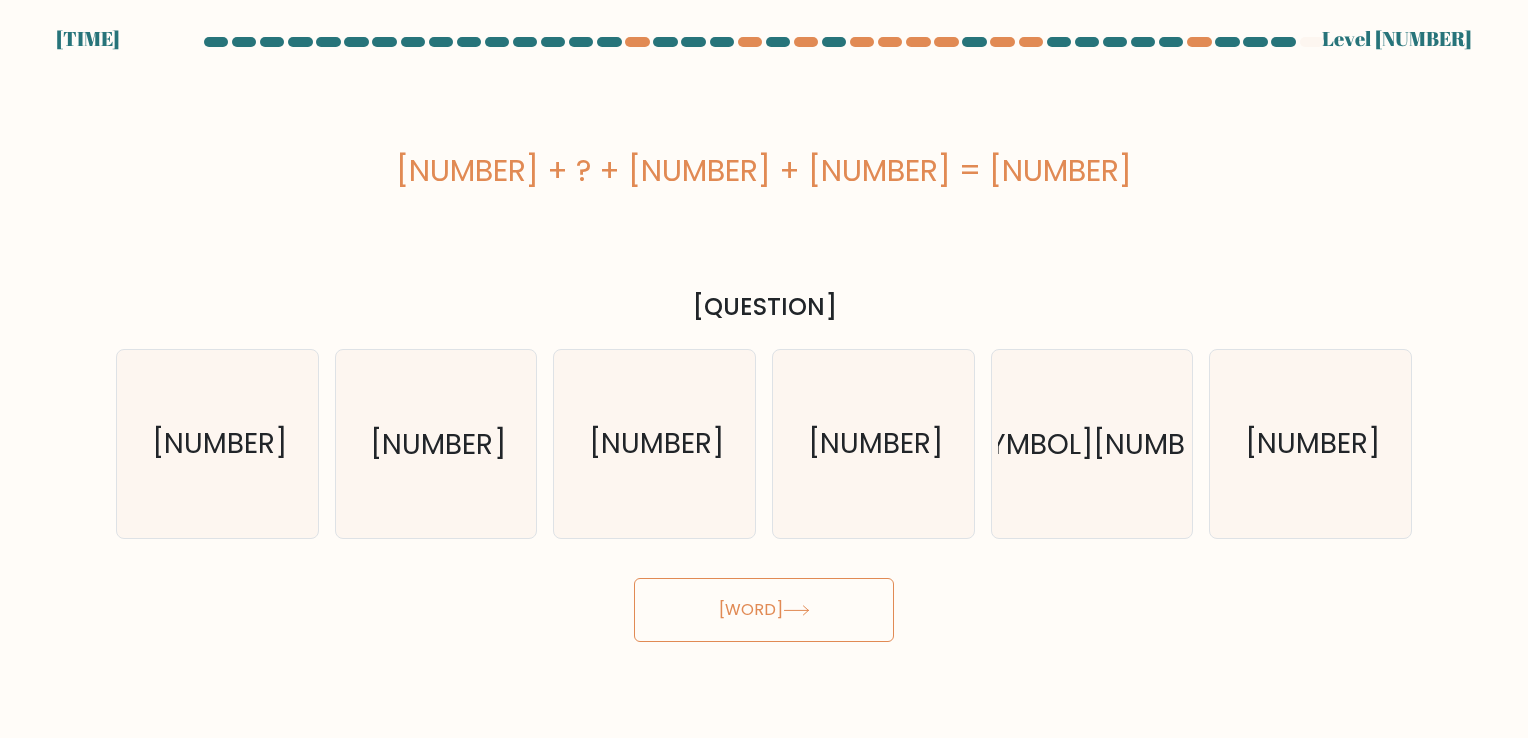 click on "Next" at bounding box center [764, 610] 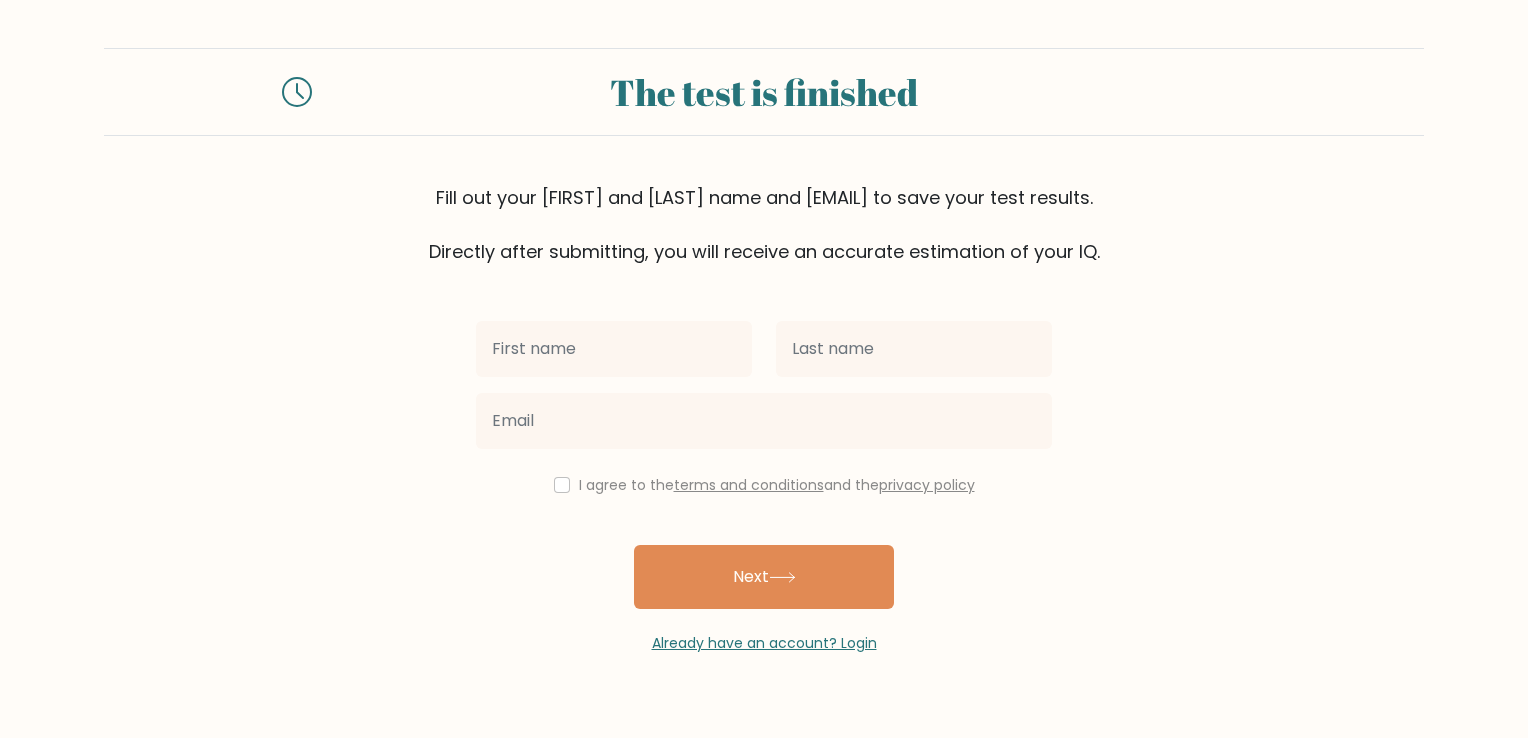 scroll, scrollTop: 0, scrollLeft: 0, axis: both 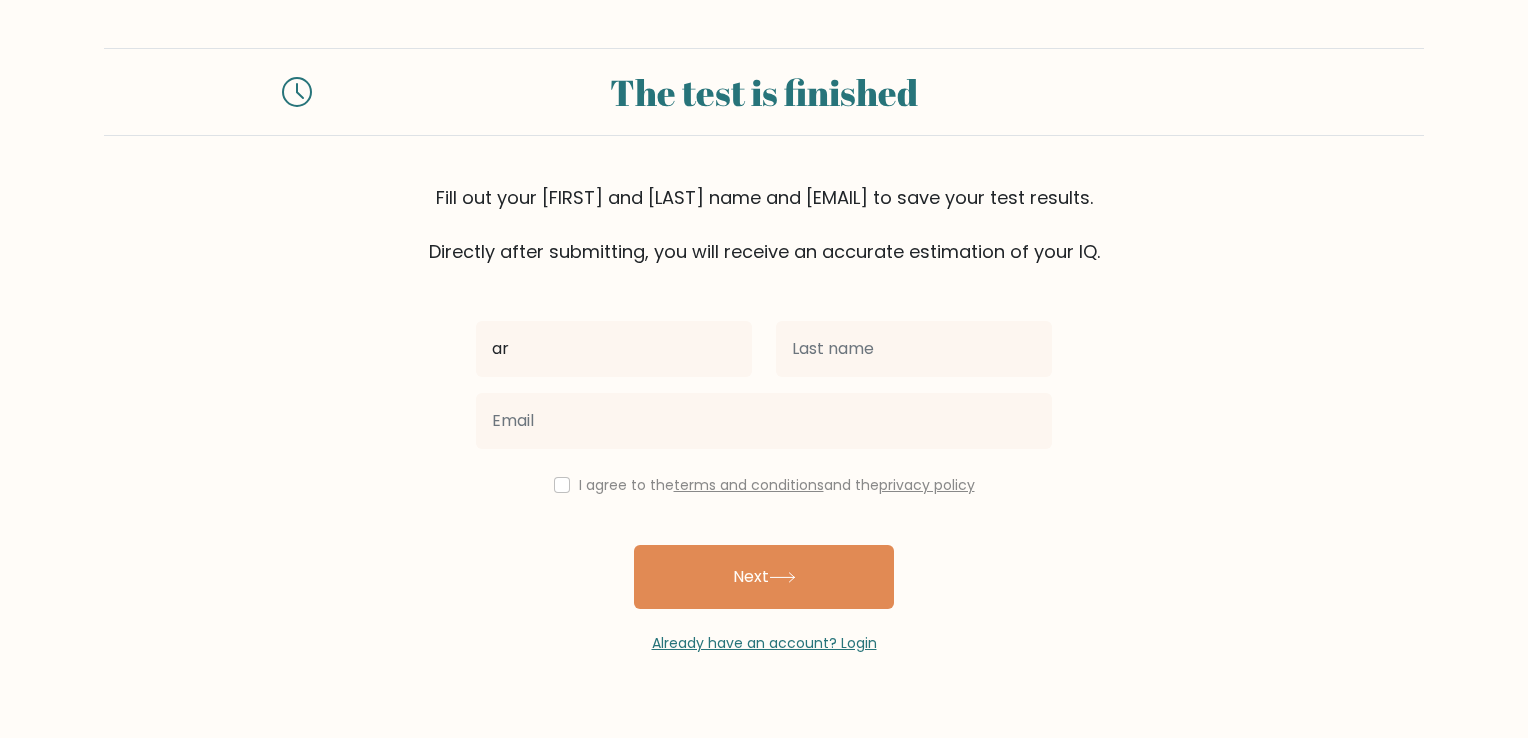 type on "ar" 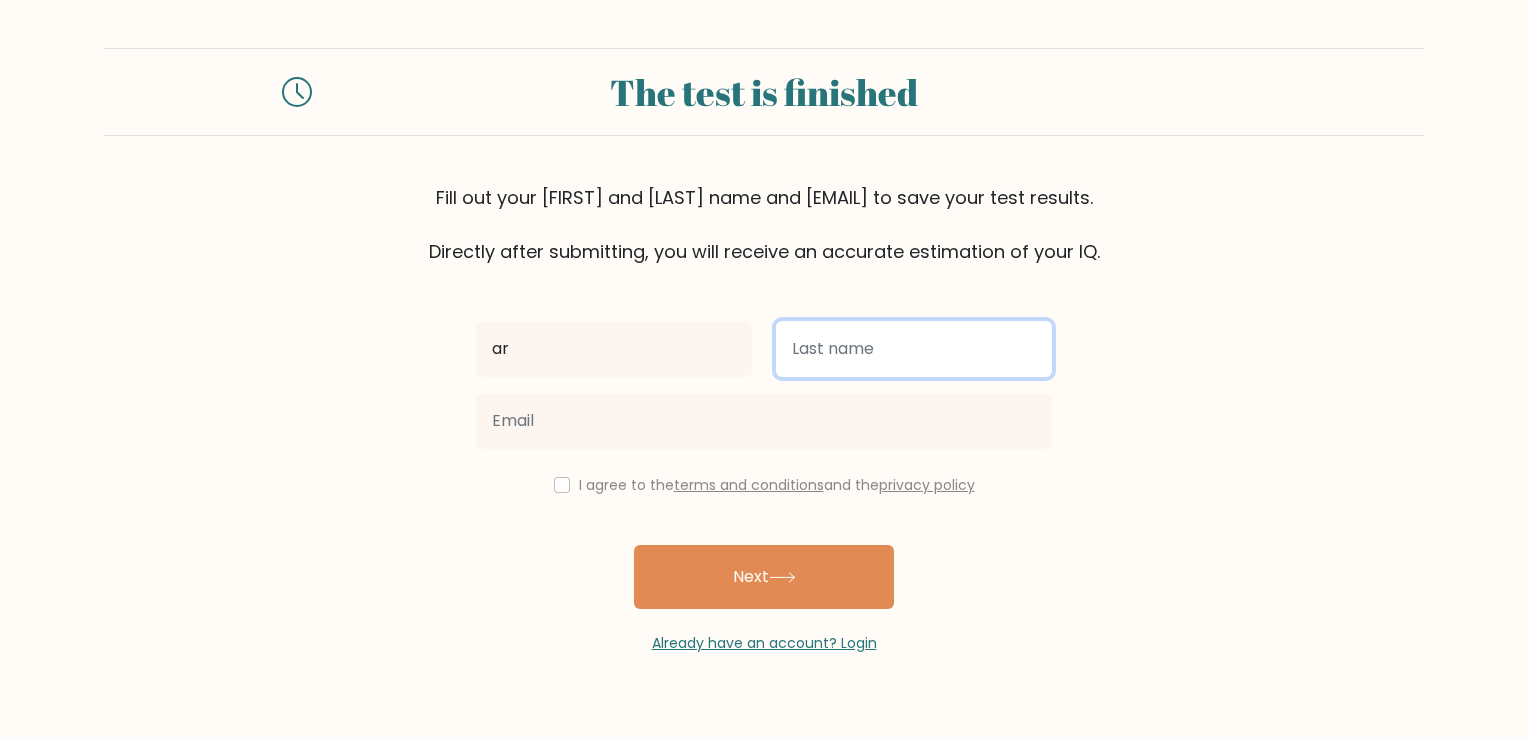 click at bounding box center (914, 349) 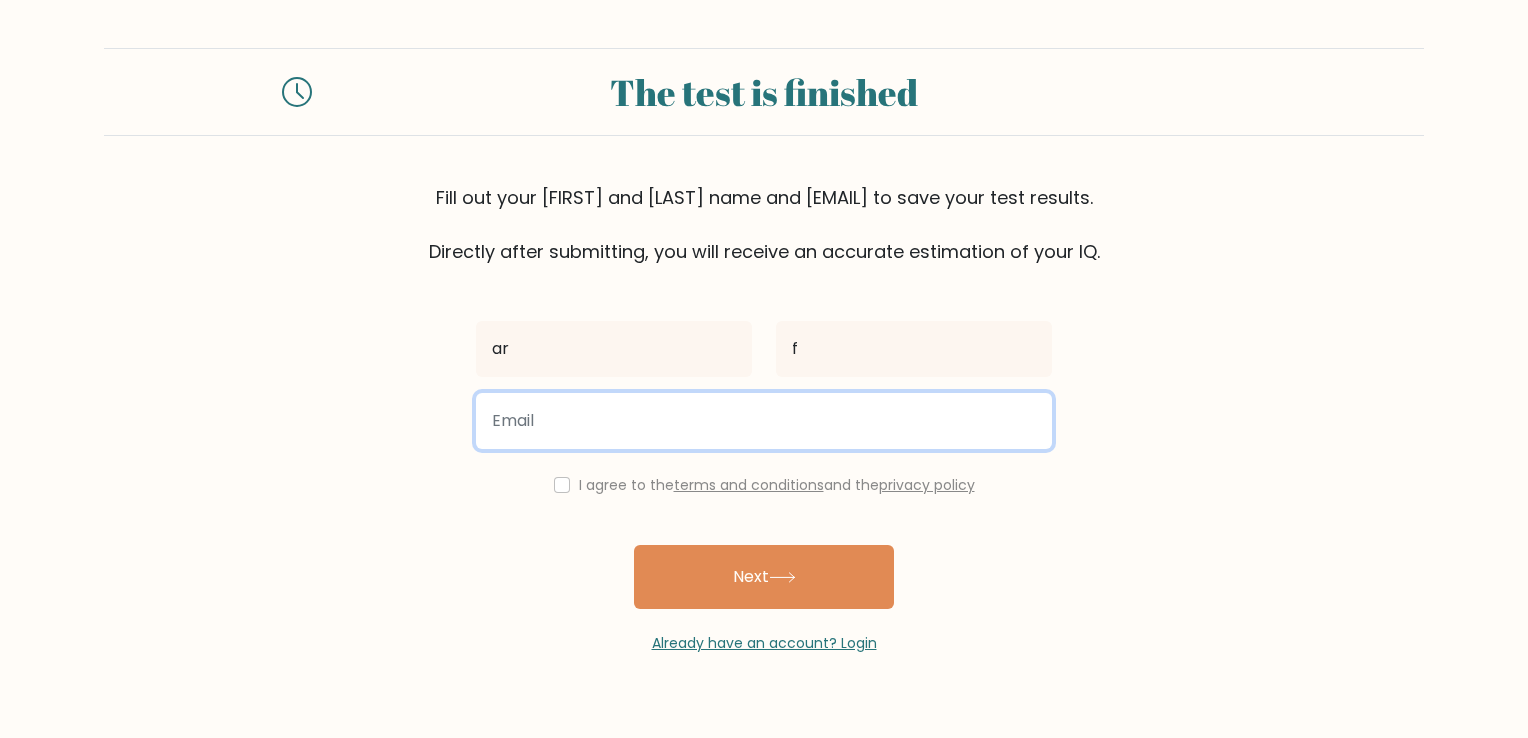 click at bounding box center [764, 421] 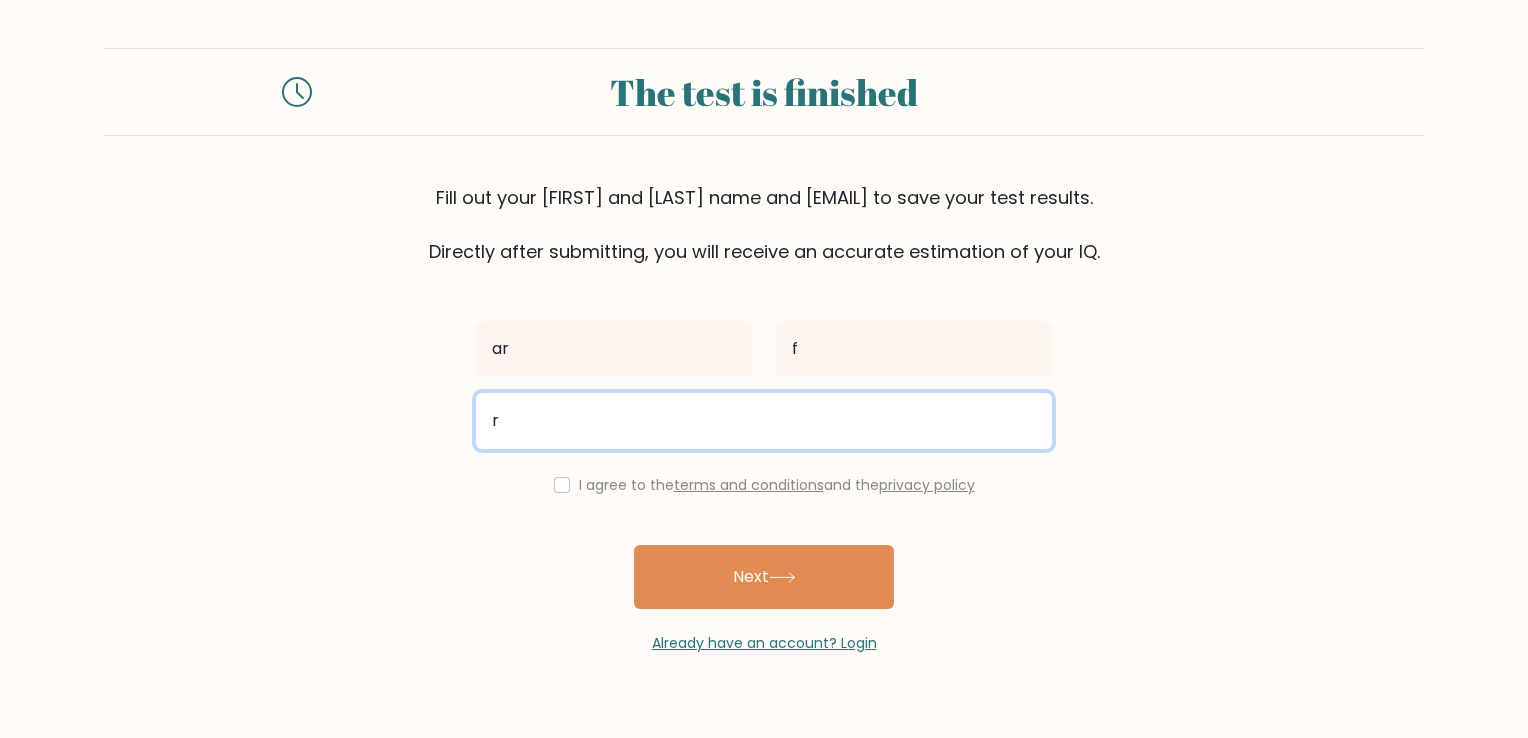 type on "[USERNAME]@example.com" 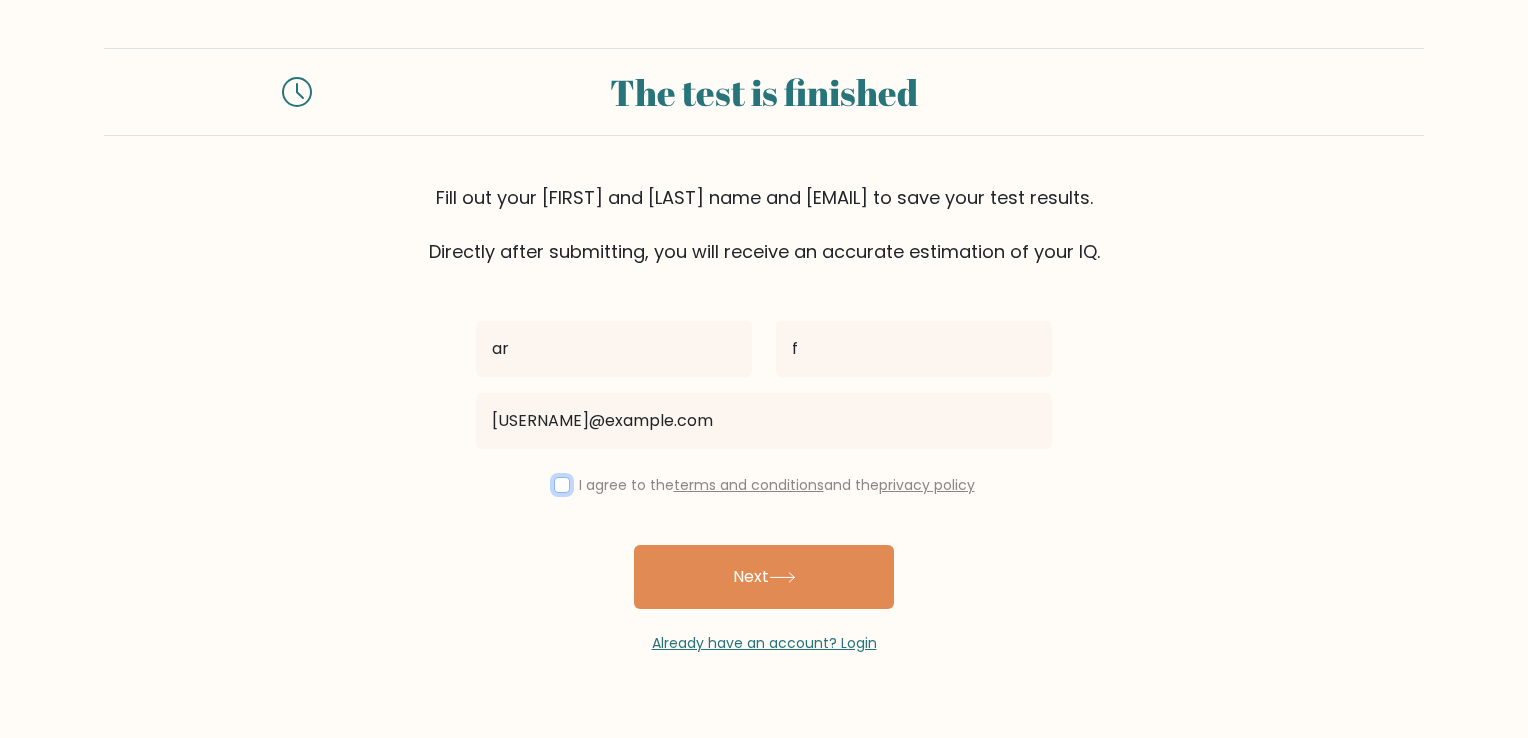 click at bounding box center (562, 485) 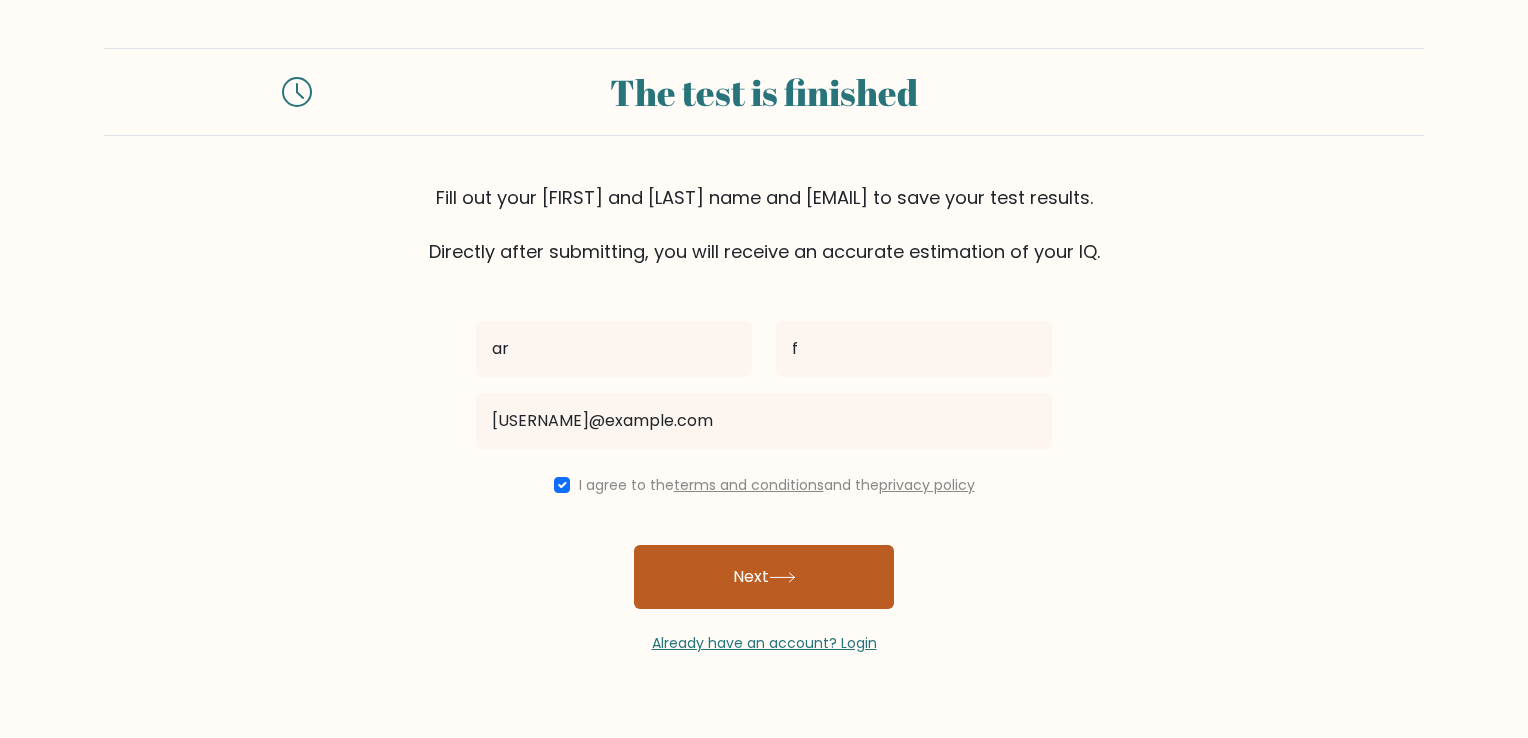 click on "Next" at bounding box center [764, 577] 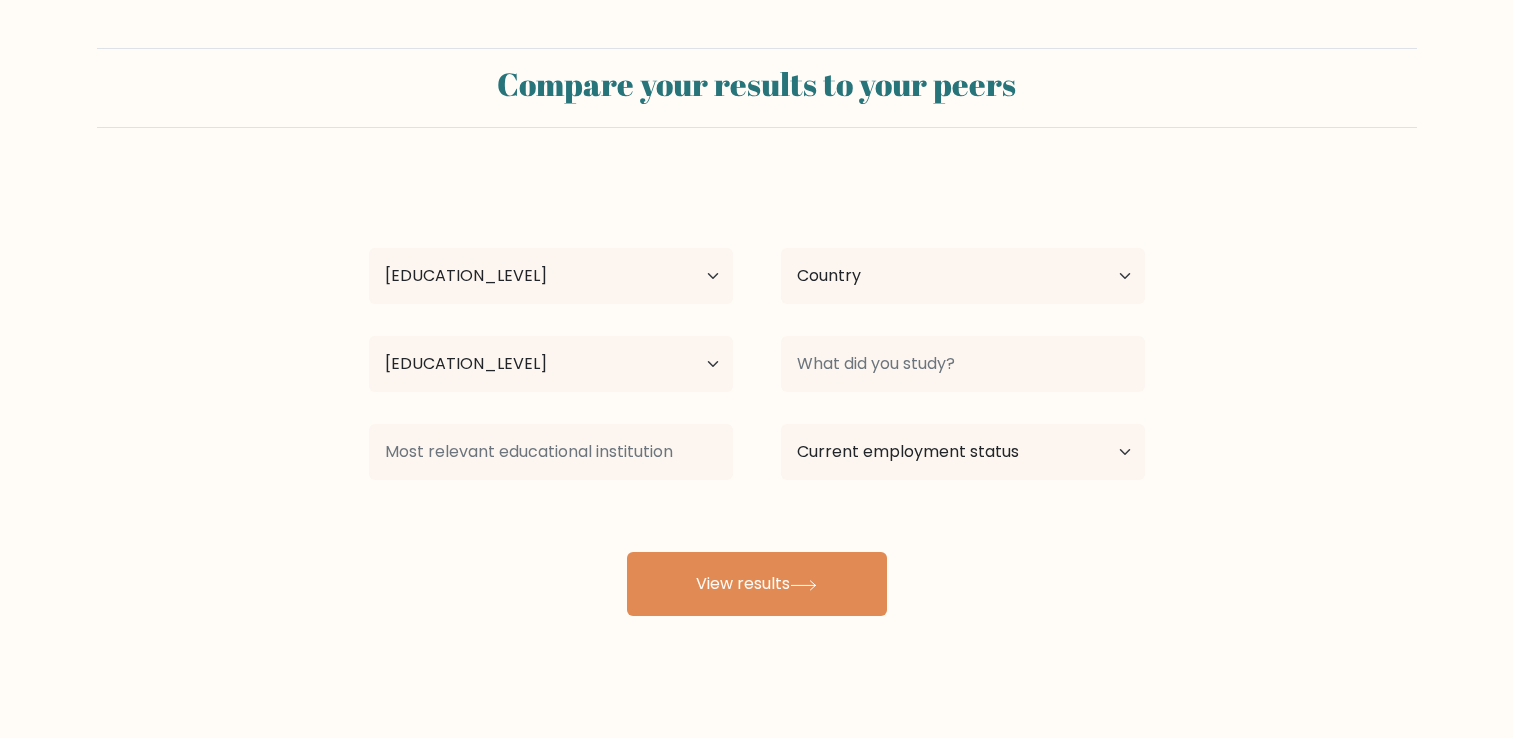 scroll, scrollTop: 0, scrollLeft: 0, axis: both 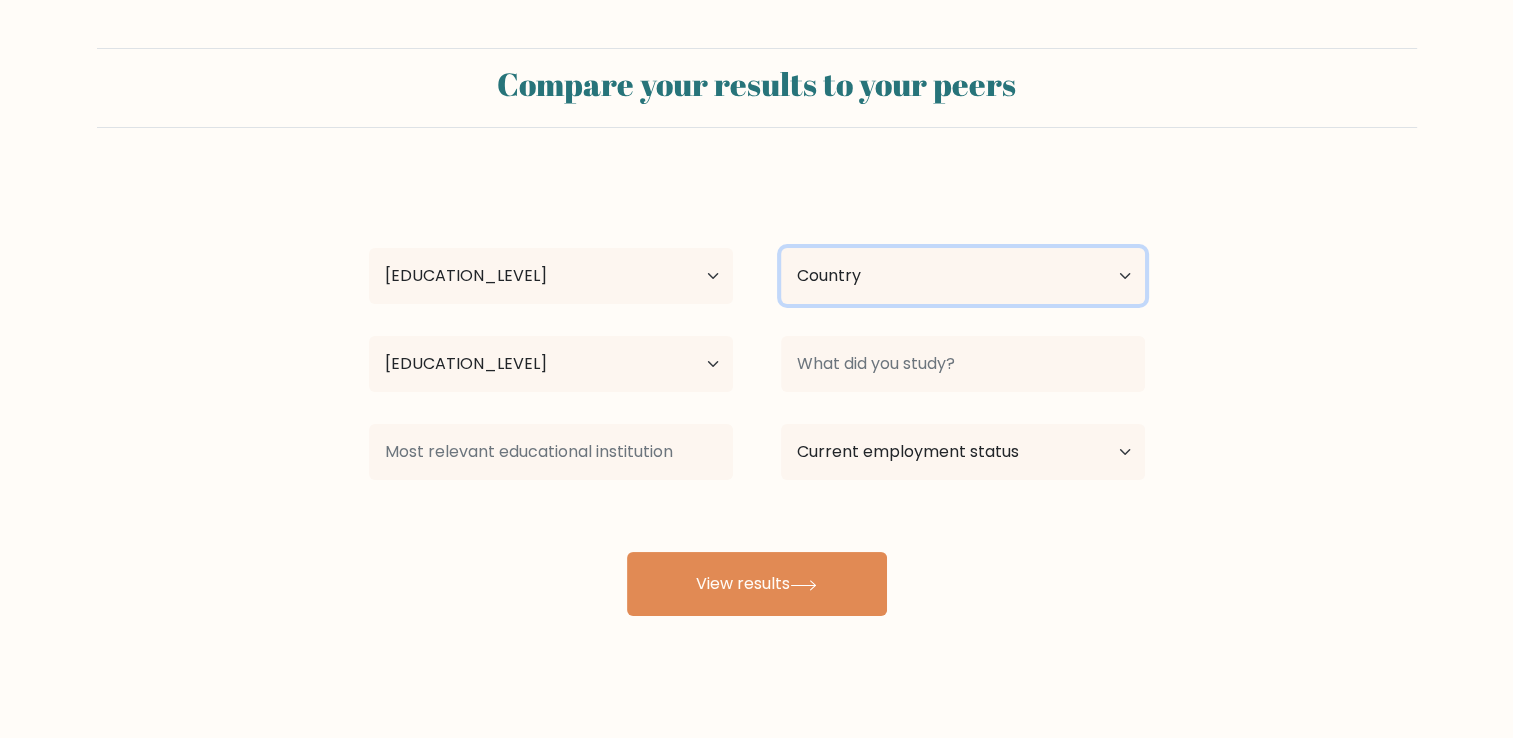 drag, startPoint x: 0, startPoint y: 0, endPoint x: 872, endPoint y: 281, distance: 916.1577 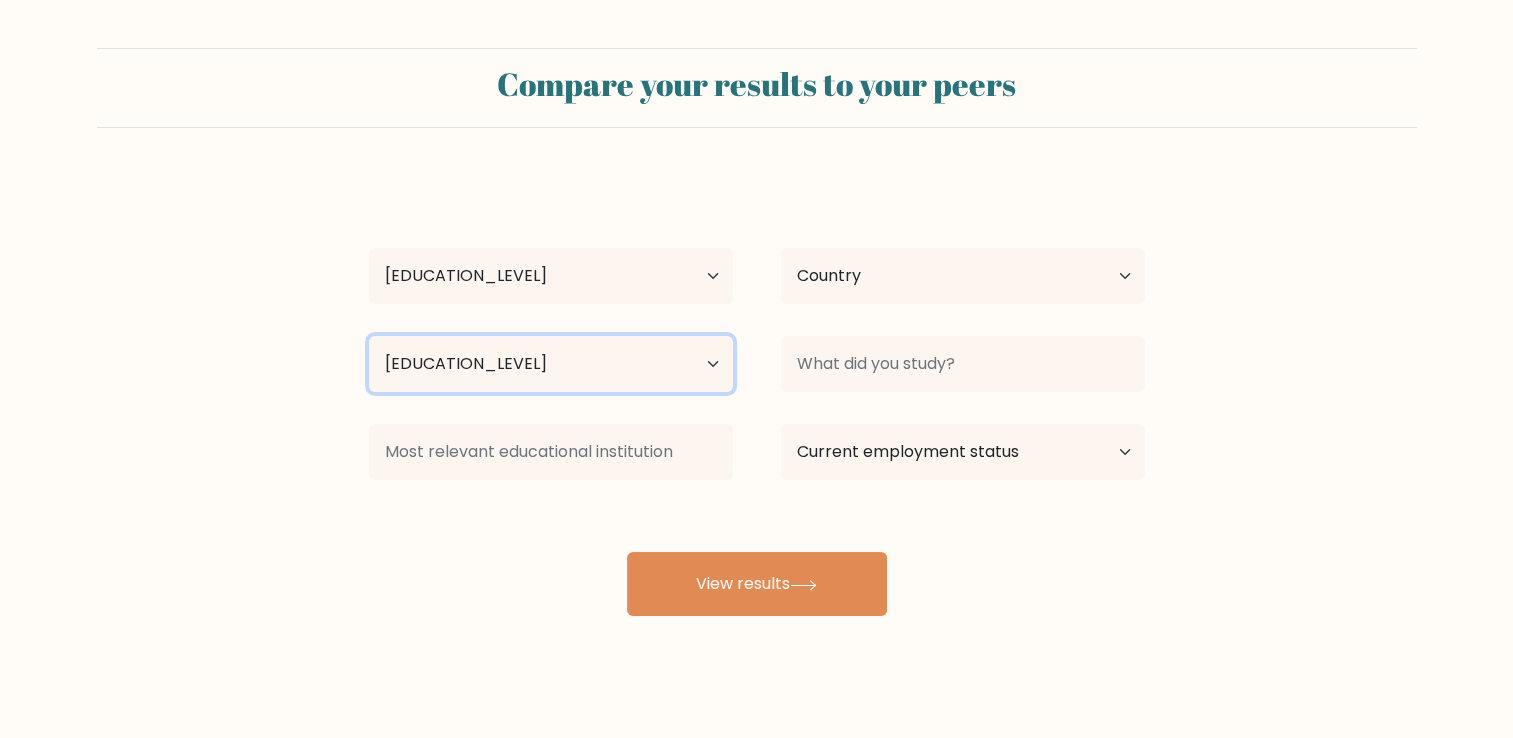 click on "Highest education level
No schooling
Primary
Lower Secondary
Upper Secondary
Occupation Specific
Bachelor's degree
Master's degree
Doctoral degree" at bounding box center [551, 364] 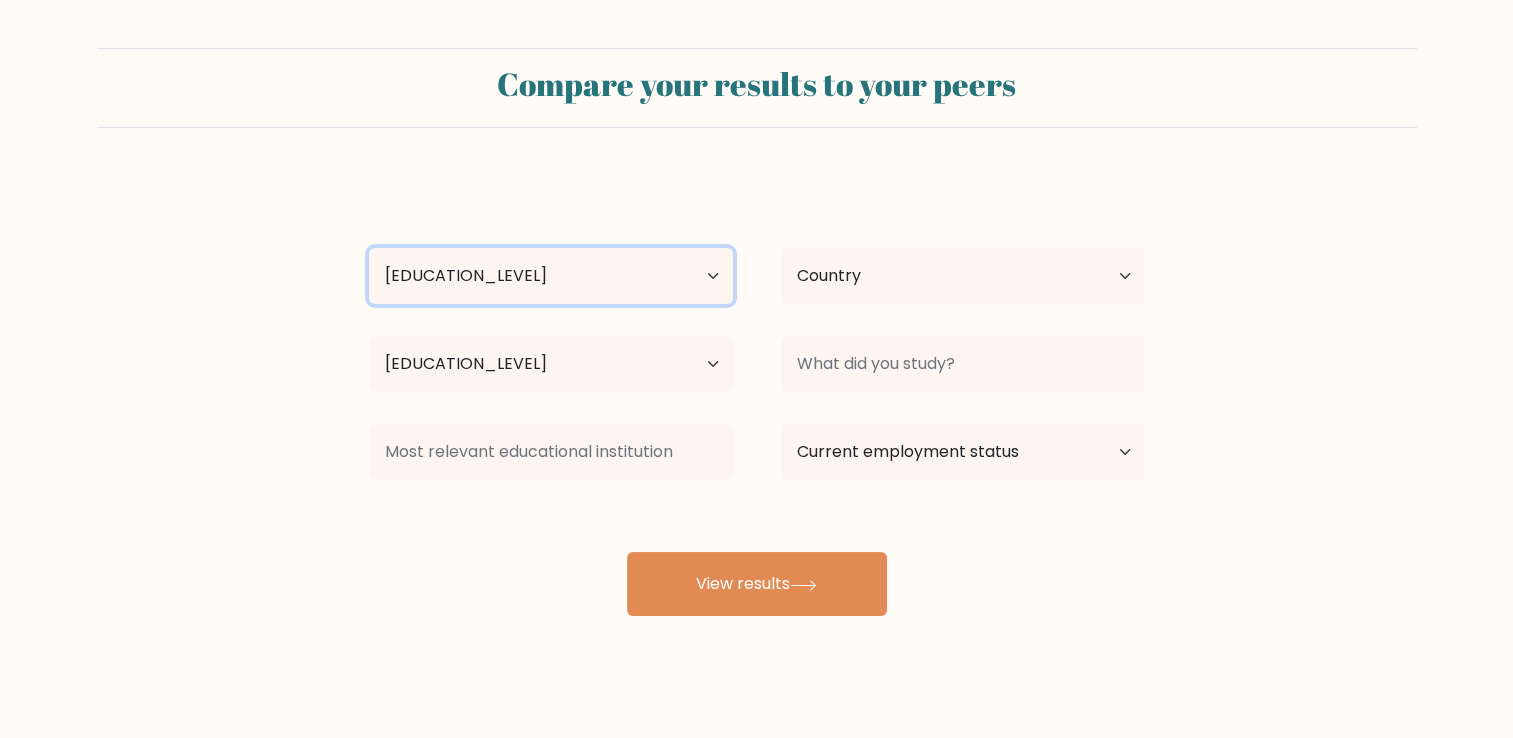click on "Age
Under 18 years old
18-24 years old
25-34 years old
35-44 years old
45-54 years old
55-64 years old
65 years old and above" at bounding box center [551, 276] 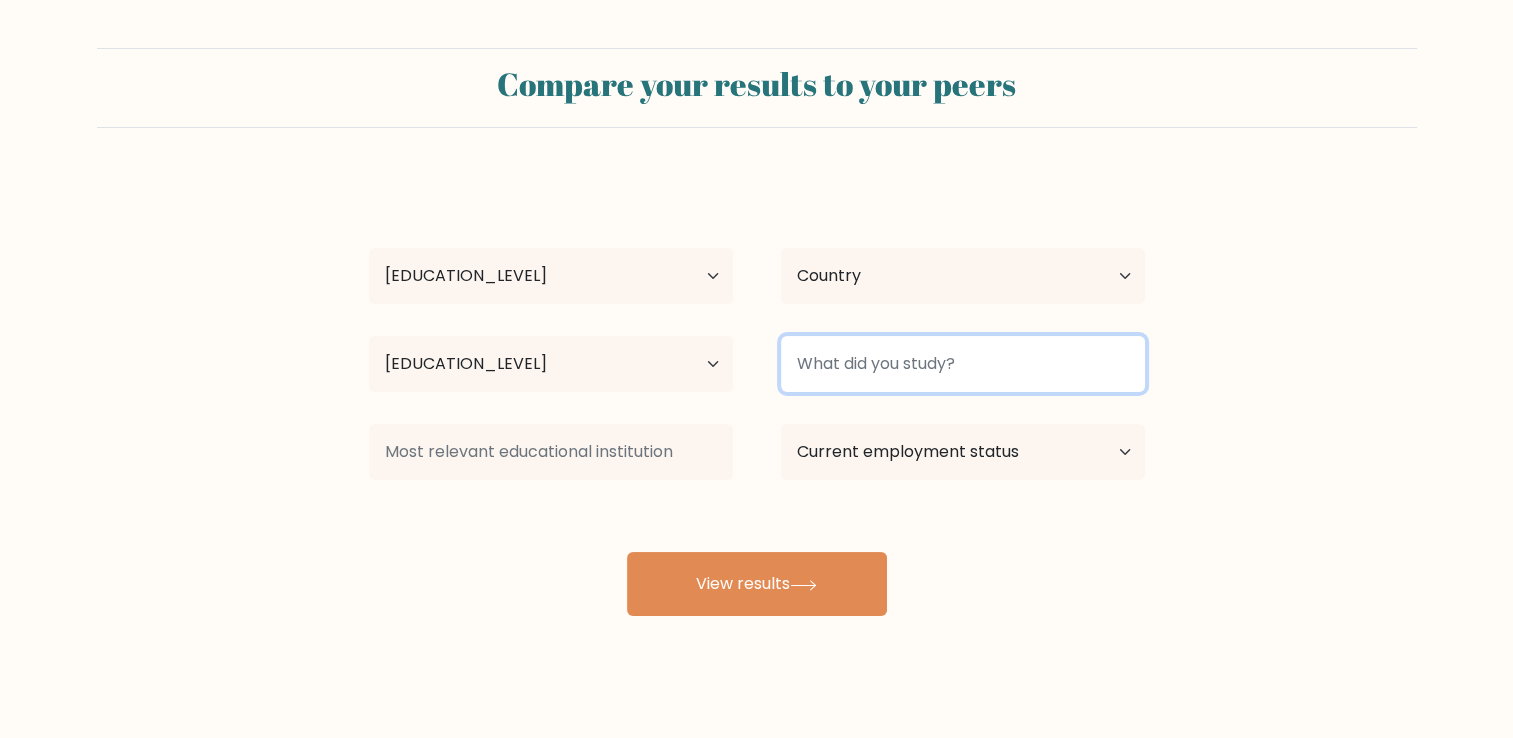 click at bounding box center (963, 364) 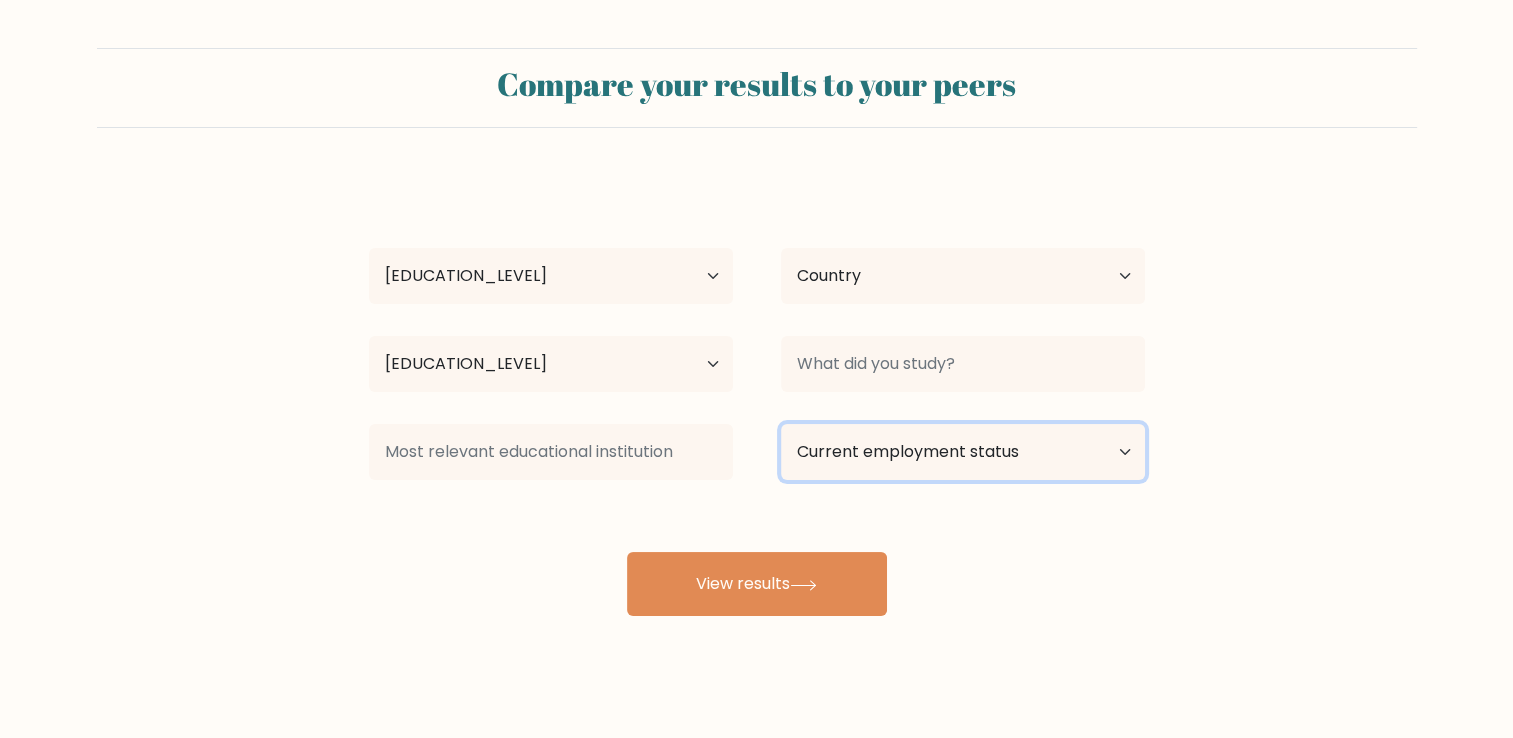 click on "Current employment status
Employed
Student
Retired
Other / prefer not to answer" at bounding box center (963, 452) 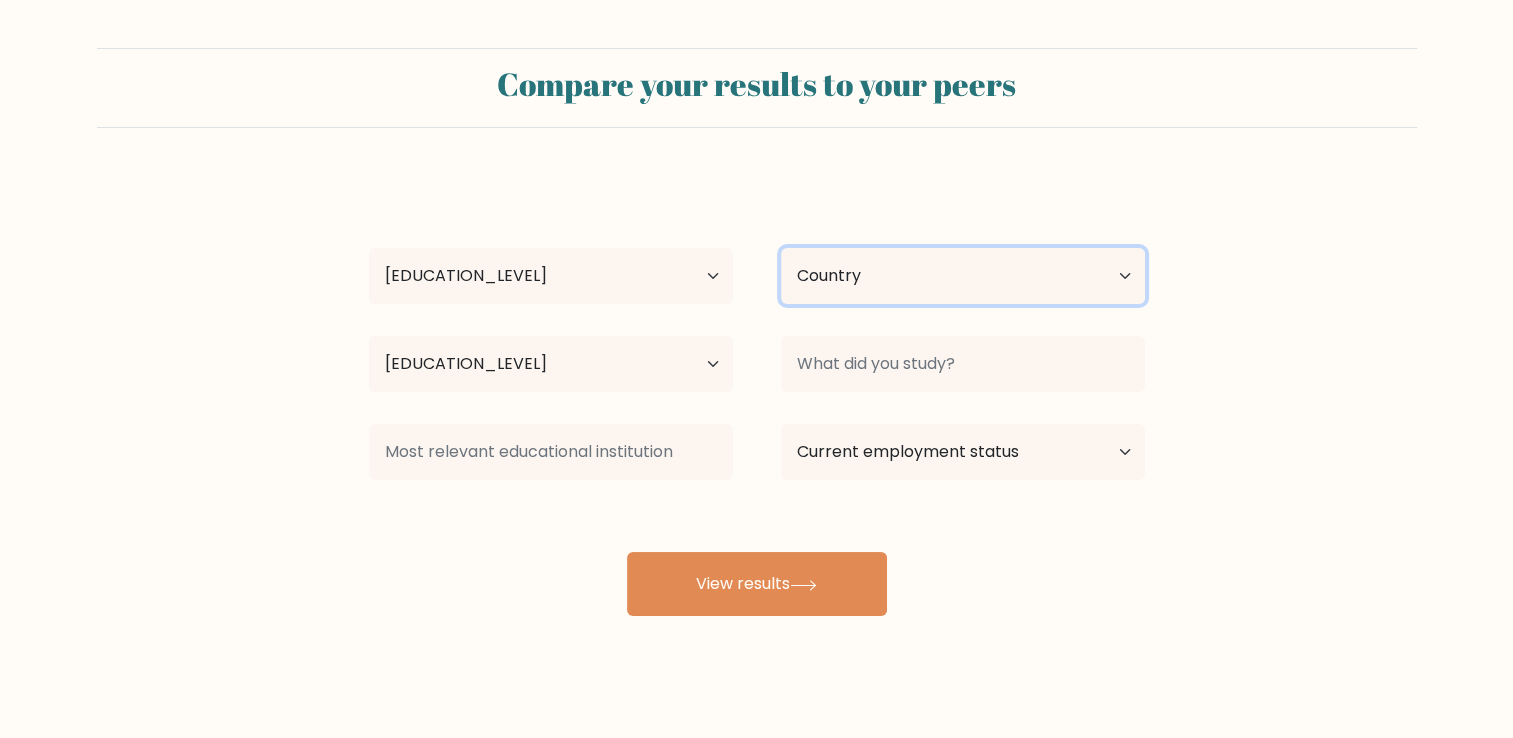 click on "Country
Afghanistan
Albania
Algeria
American Samoa
Andorra
Angola
Anguilla
Antarctica
Antigua and Barbuda
Argentina
Armenia
Aruba
Australia
Austria
Azerbaijan
Bahamas
Bahrain
Bangladesh
Barbados
Belarus
Belgium
Belize
Benin
Bermuda
Bhutan
Bolivia
Bonaire, Sint Eustatius and Saba
Bosnia and Herzegovina
Botswana
Bouvet Island
Brazil
British Indian Ocean Territory
Brunei
Bulgaria
Burkina Faso
Burundi
Cabo Verde
Cambodia
Cameroon
Canada
Cayman Islands
Central African Republic
Chad
Chile
China
Christmas Island
Cocos (Keeling) Islands
Colombia
Comoros
Congo
Congo (the Democratic Republic of the)
Cook Islands
Costa Rica
Côte d'Ivoire
Croatia
Cuba" at bounding box center (963, 276) 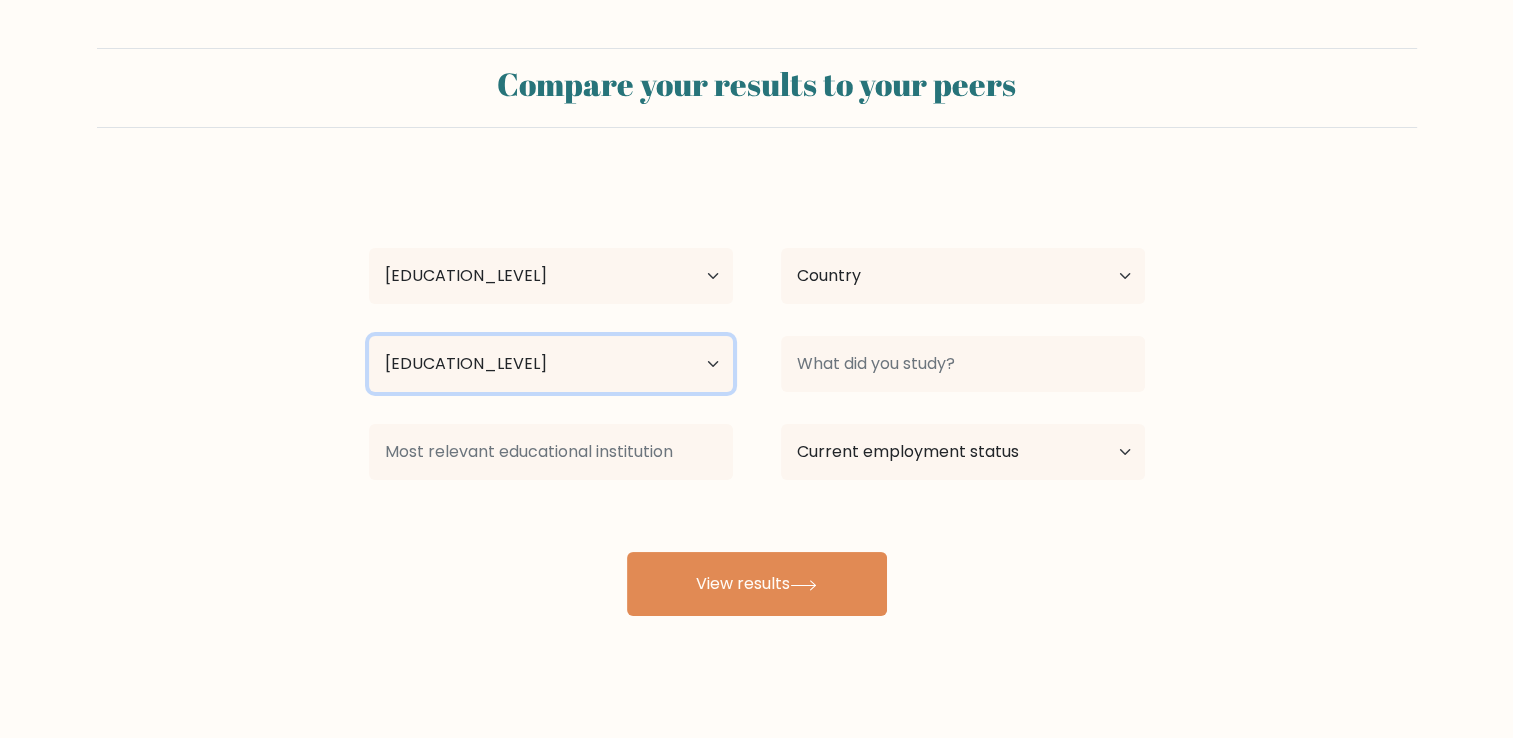click on "Highest education level
No schooling
Primary
Lower Secondary
Upper Secondary
Occupation Specific
Bachelor's degree
Master's degree
Doctoral degree" at bounding box center (551, 364) 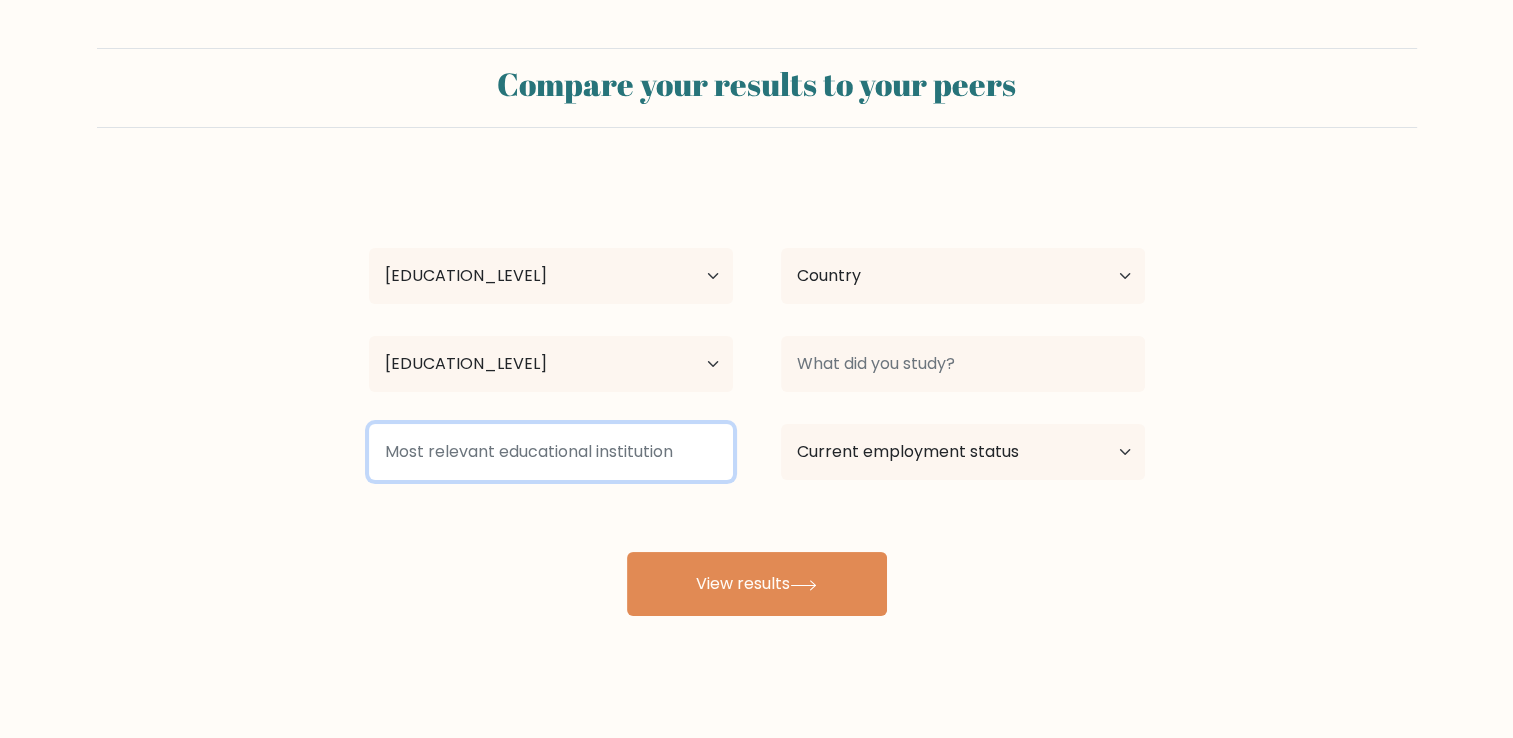 click at bounding box center [551, 452] 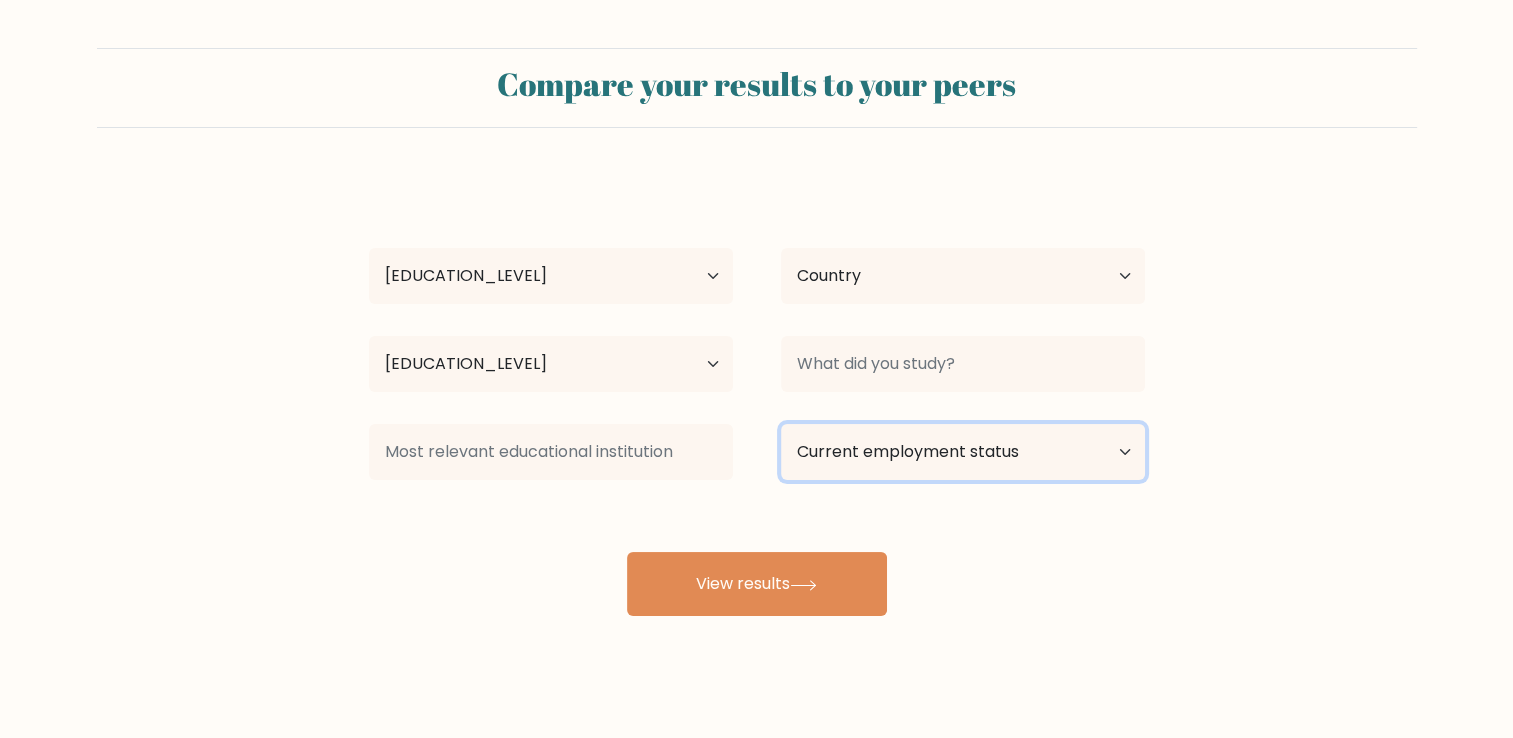click on "Current employment status
Employed
Student
Retired
Other / prefer not to answer" at bounding box center [963, 452] 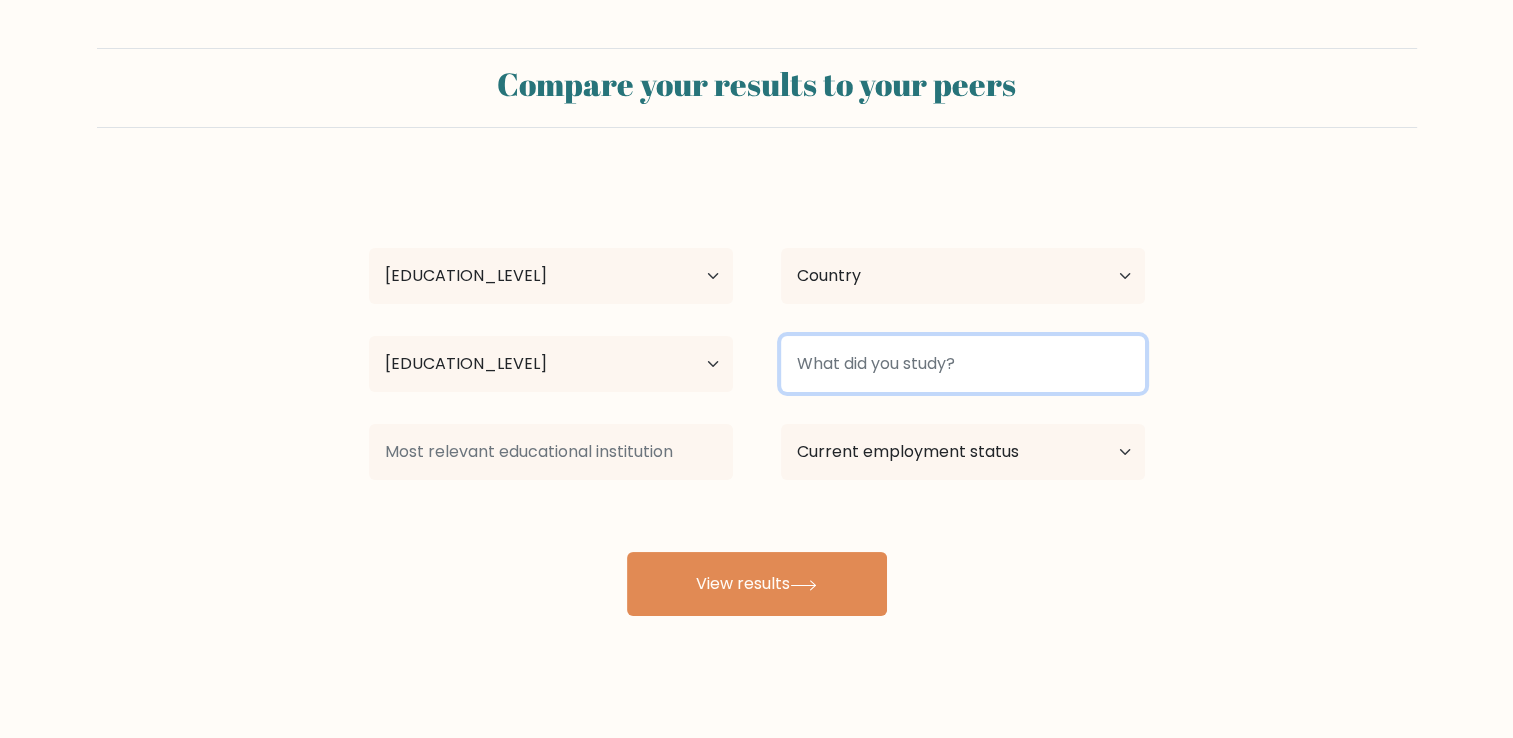 click at bounding box center [963, 364] 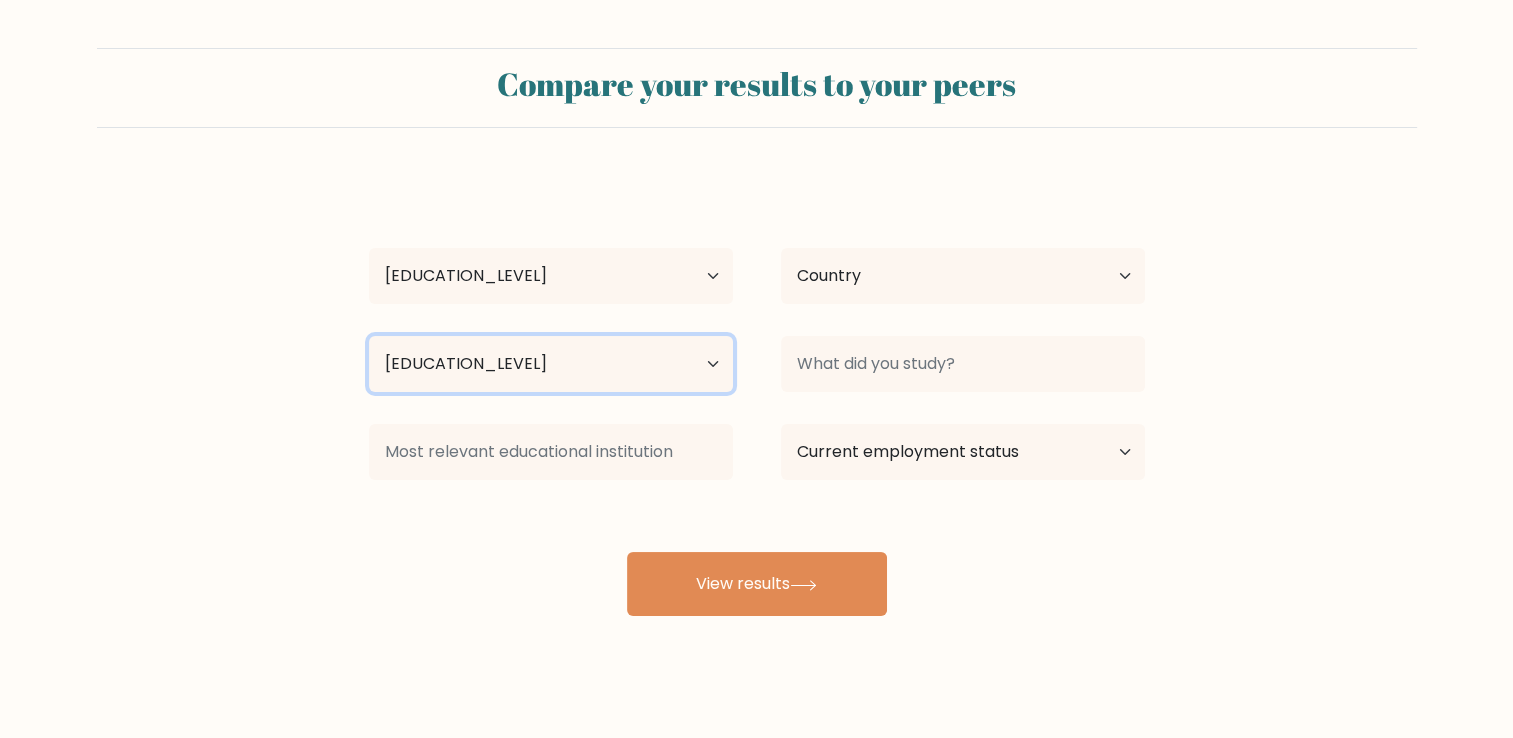 click on "Highest education level
No schooling
Primary
Lower Secondary
Upper Secondary
Occupation Specific
Bachelor's degree
Master's degree
Doctoral degree" at bounding box center [551, 364] 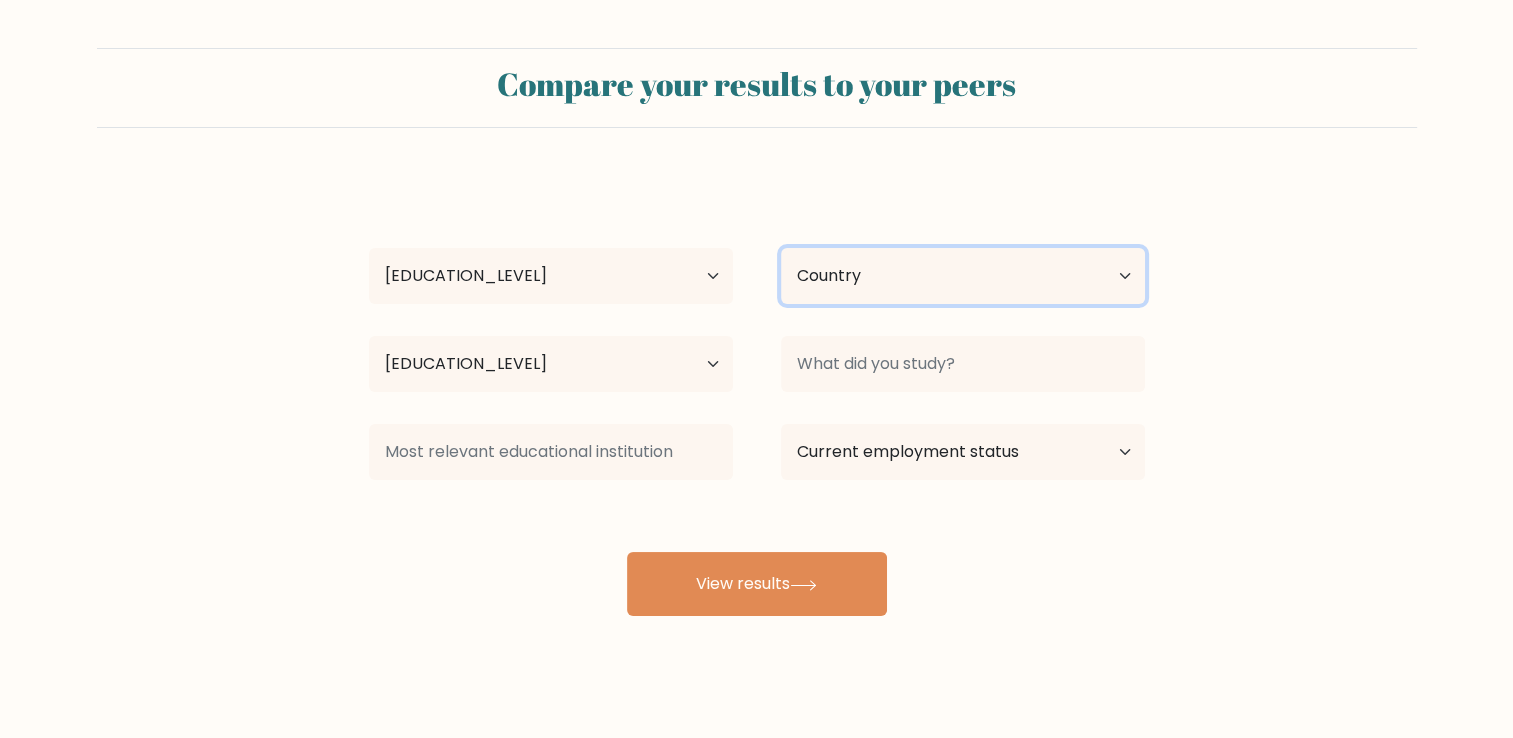 drag, startPoint x: 934, startPoint y: 300, endPoint x: 945, endPoint y: 293, distance: 13.038404 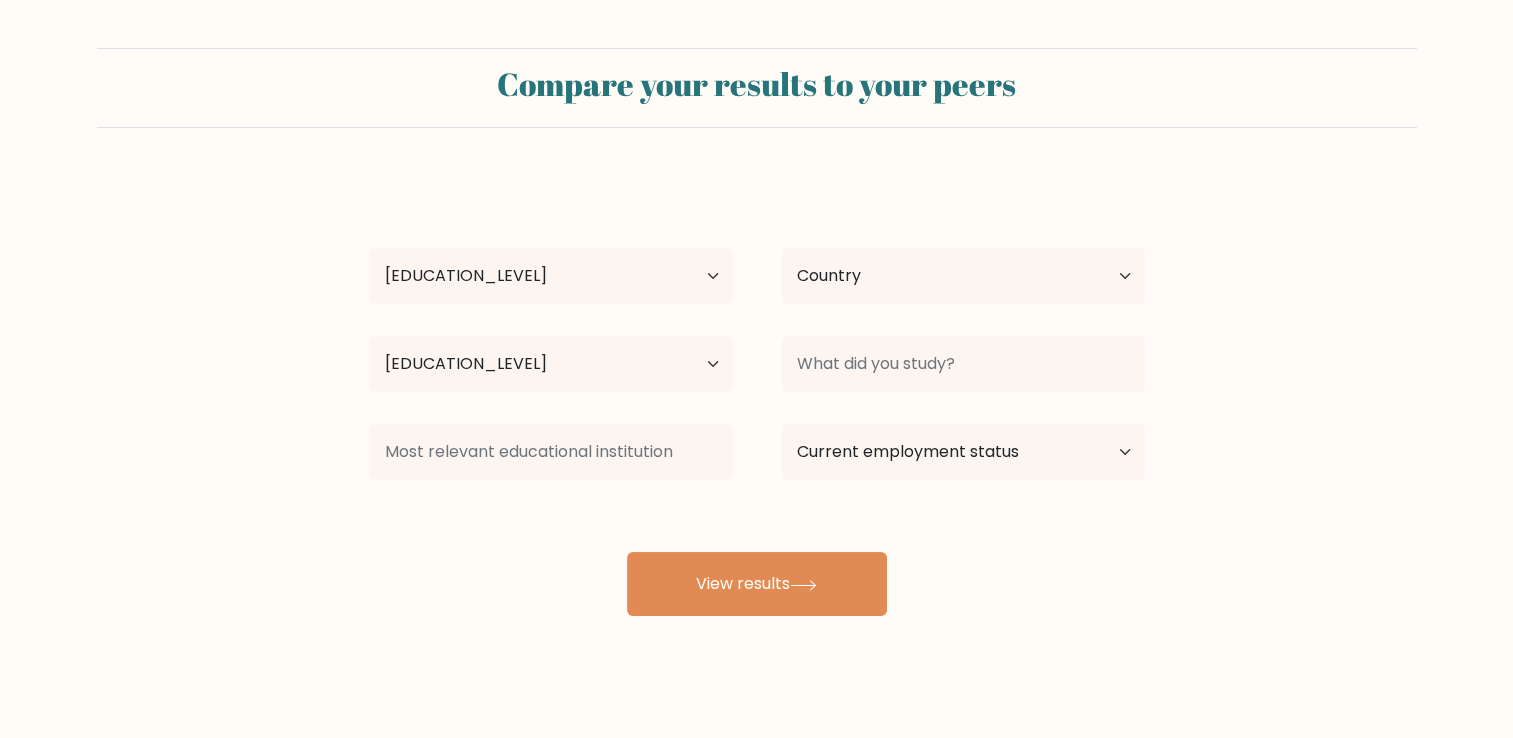 click on "Compare your results to your peers
ar
f
Age
Under 18 years old
18-24 years old
25-34 years old
35-44 years old
45-54 years old
55-64 years old
65 years old and above
Country
Afghanistan
Albania
Algeria
American Samoa
Andorra
Angola
Anguilla
Antarctica
Antigua and Barbuda
Argentina
Armenia
Aruba
Australia
Austria" at bounding box center [756, 332] 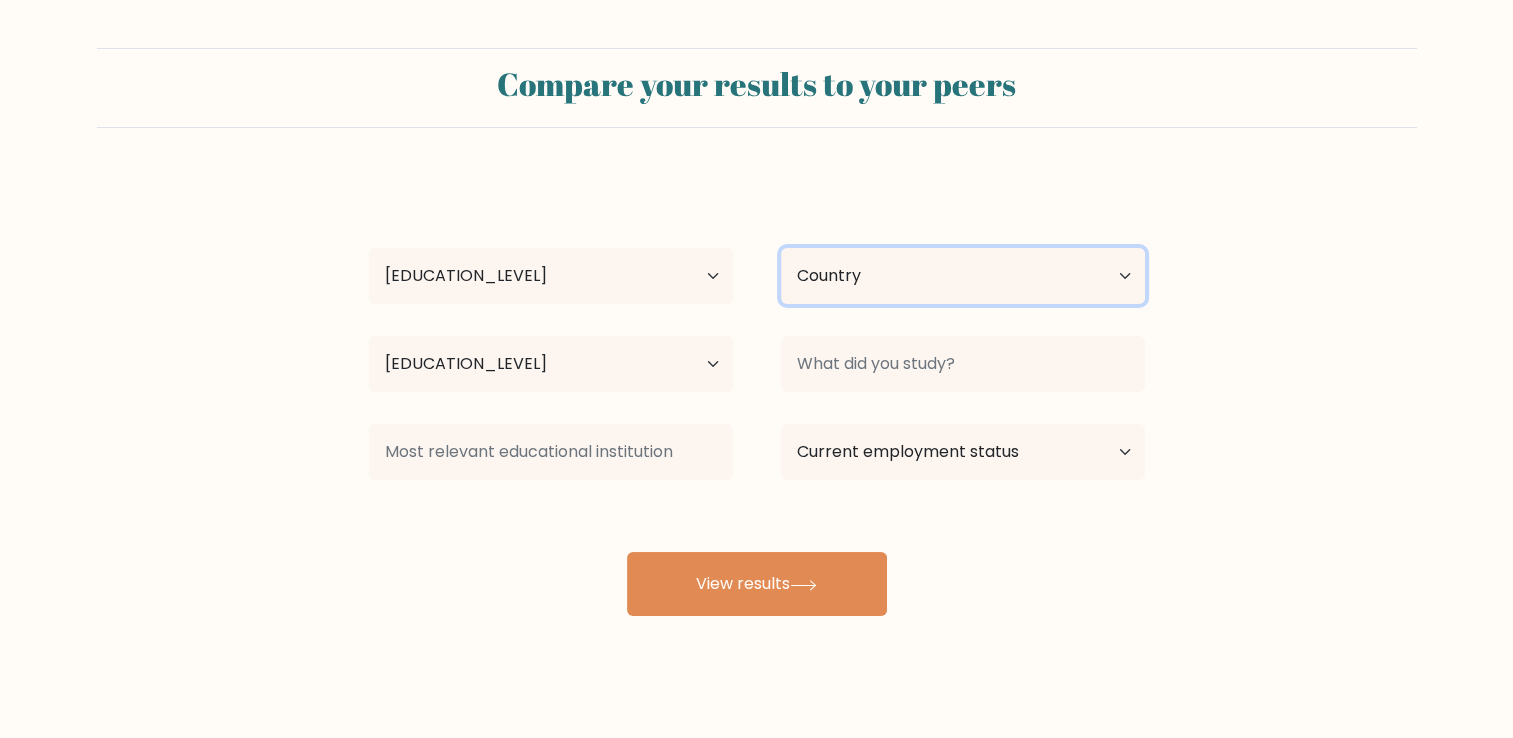 click on "Country
Afghanistan
Albania
Algeria
American Samoa
Andorra
Angola
Anguilla
Antarctica
Antigua and Barbuda
Argentina
Armenia
Aruba
Australia
Austria
Azerbaijan
Bahamas
Bahrain
Bangladesh
Barbados
Belarus
Belgium
Belize
Benin
Bermuda
Bhutan
Bolivia
Bonaire, Sint Eustatius and Saba
Bosnia and Herzegovina
Botswana
Bouvet Island
Brazil
British Indian Ocean Territory
Brunei
Bulgaria
Burkina Faso
Burundi
Cabo Verde
Cambodia
Cameroon
Canada
Cayman Islands
Central African Republic
Chad
Chile
China
Christmas Island
Cocos (Keeling) Islands
Colombia
Comoros
Congo
Congo (the Democratic Republic of the)
Cook Islands
Costa Rica
Côte d'Ivoire
Croatia
Cuba" at bounding box center (963, 276) 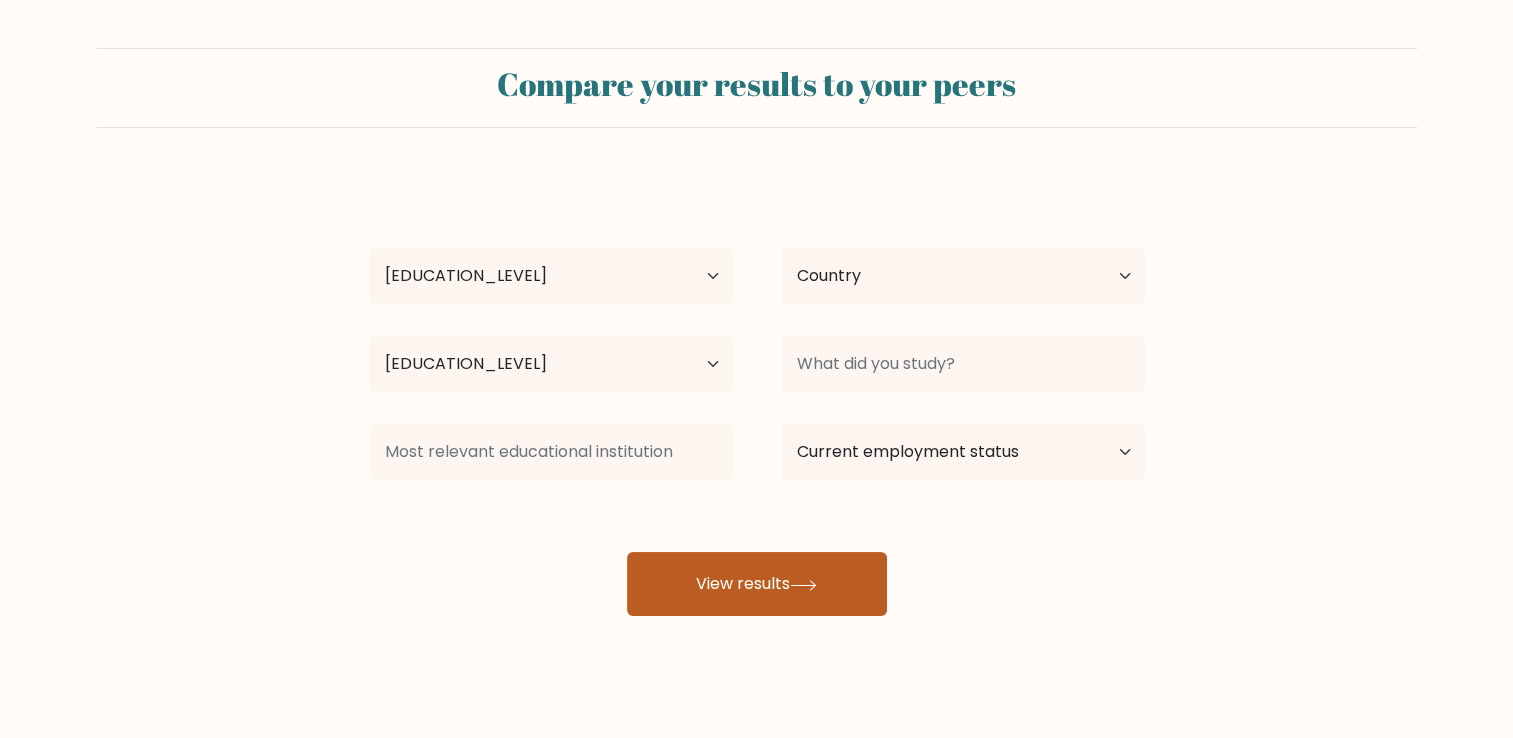 click on "View results" at bounding box center (757, 584) 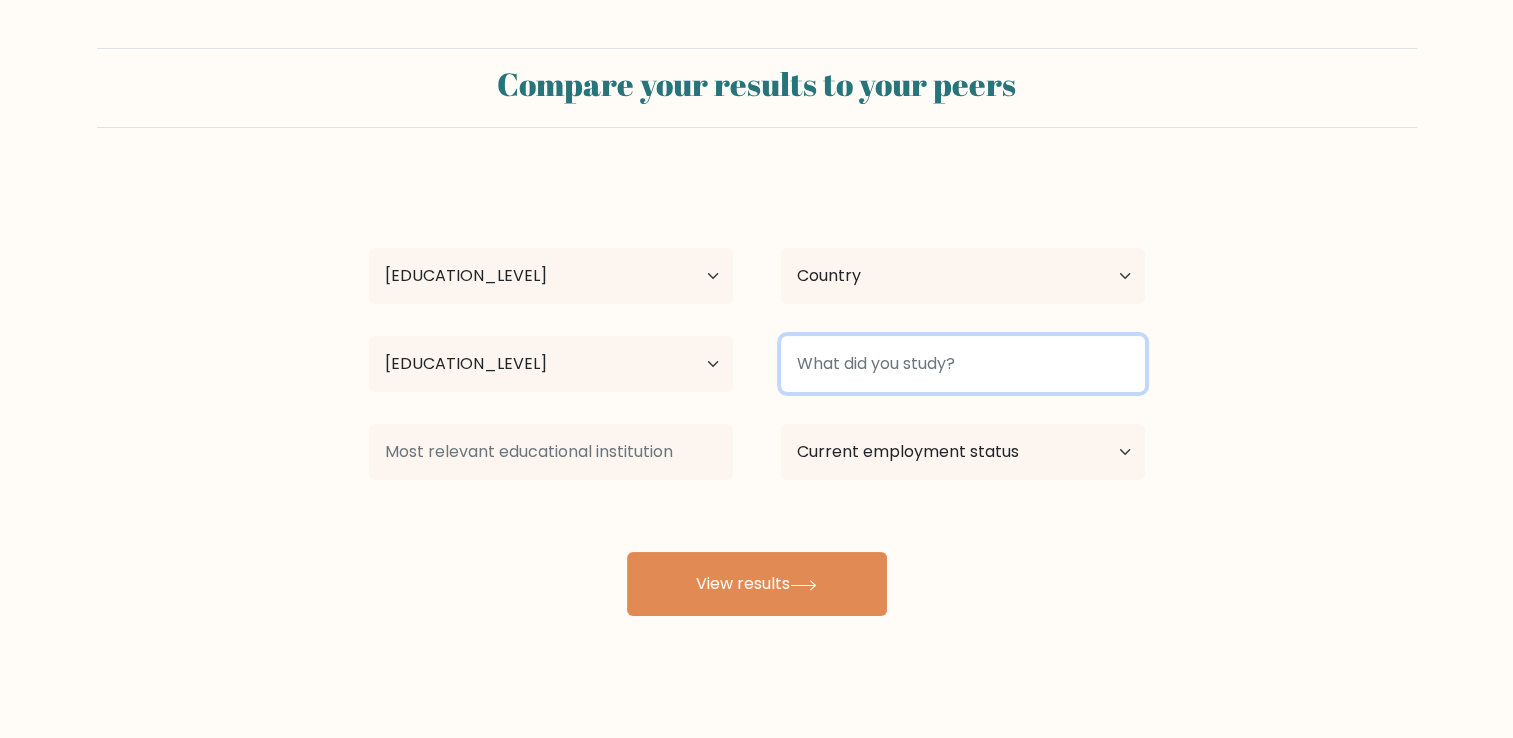 click at bounding box center [963, 364] 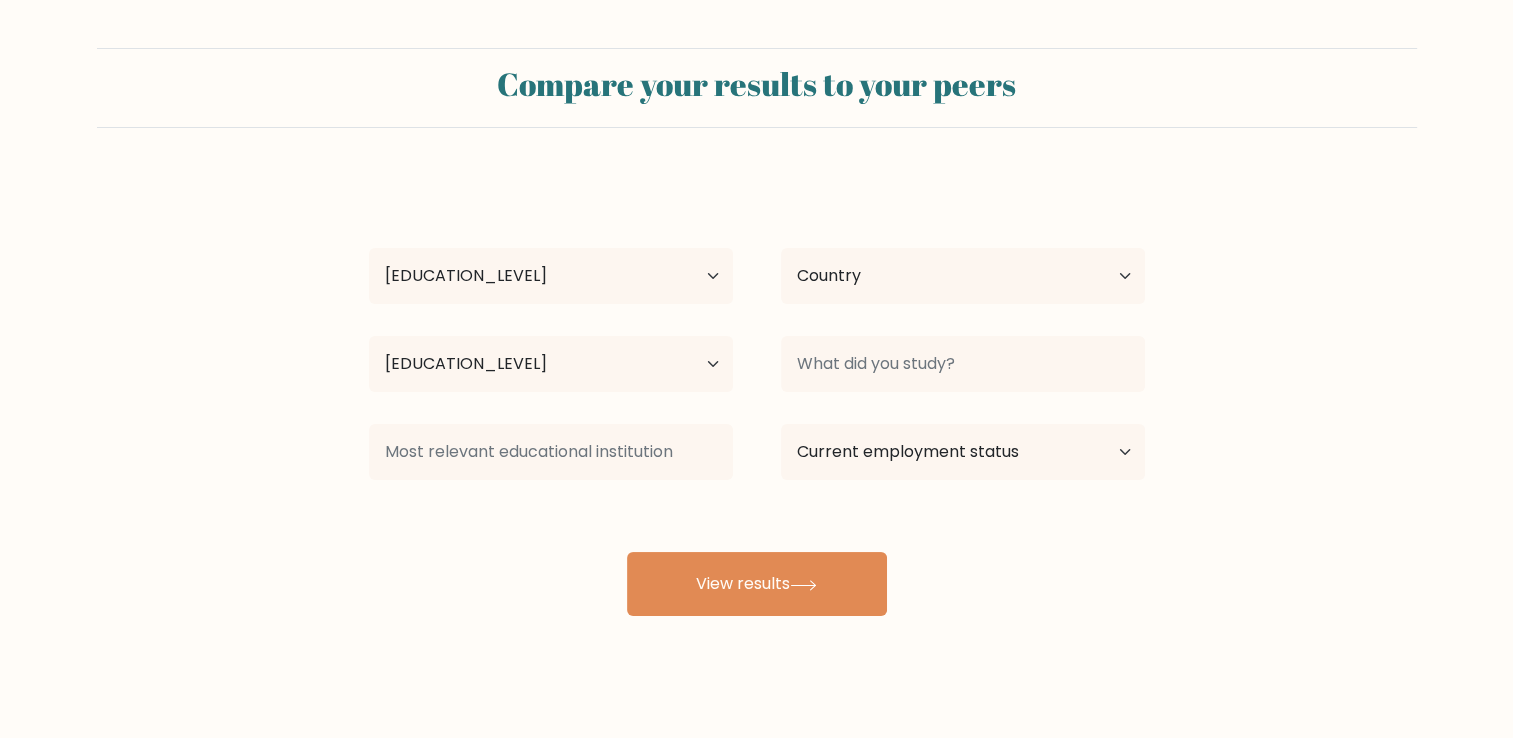 click on "ar
f
Age
Under 18 years old
18-24 years old
25-34 years old
35-44 years old
45-54 years old
55-64 years old
65 years old and above
Country
Afghanistan
Albania
Algeria
American Samoa
Andorra
Angola
Anguilla
Antarctica
Antigua and Barbuda
Argentina
Armenia
Aruba
Australia
Austria
Azerbaijan
Bahamas
Bahrain
Bangladesh
Barbados
Belarus
Belgium
Belize
Benin
Bermuda
Bhutan
Bolivia
Bonaire, Sint Eustatius and Saba
Bosnia and Herzegovina
Botswana
Bouvet Island
Brazil
Brunei" at bounding box center (757, 396) 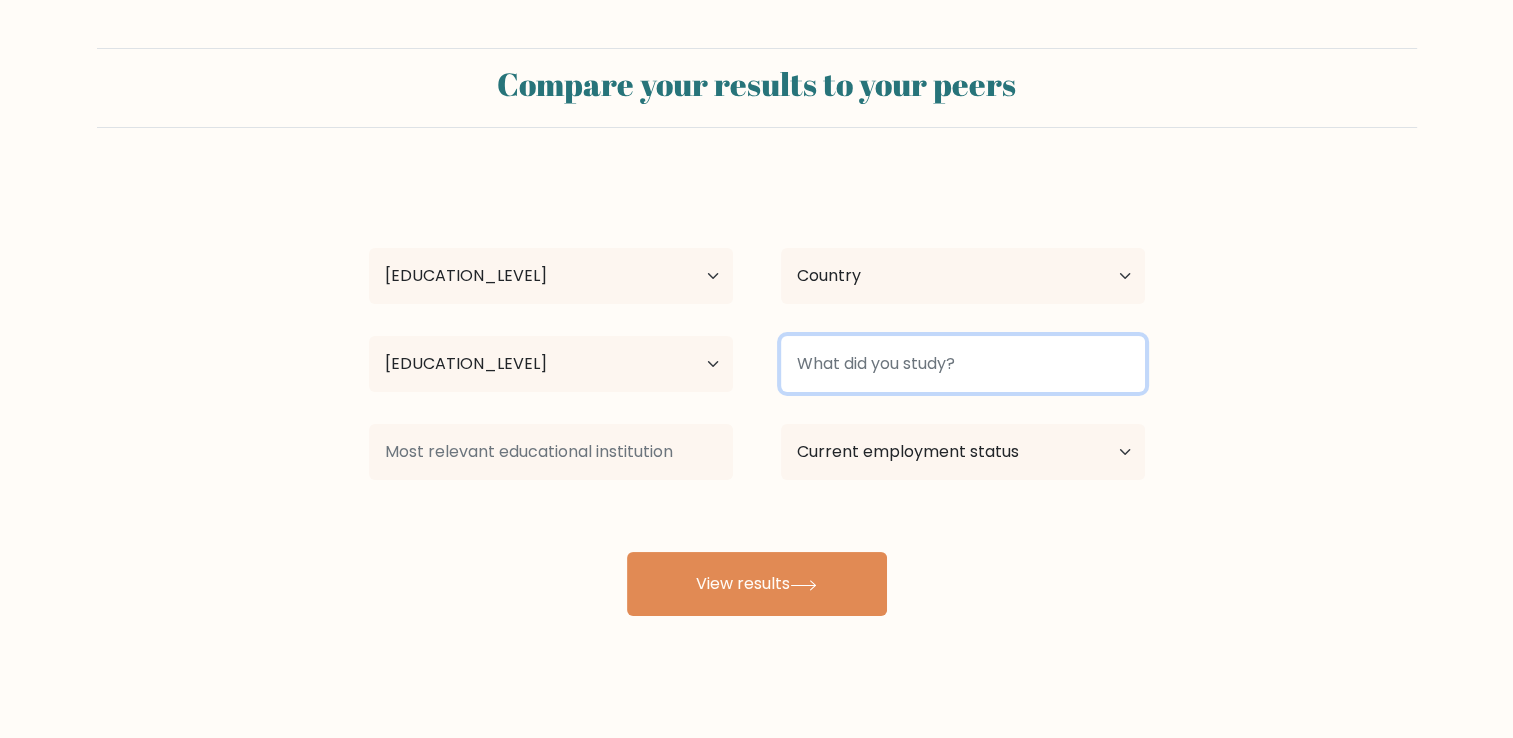 click at bounding box center (963, 364) 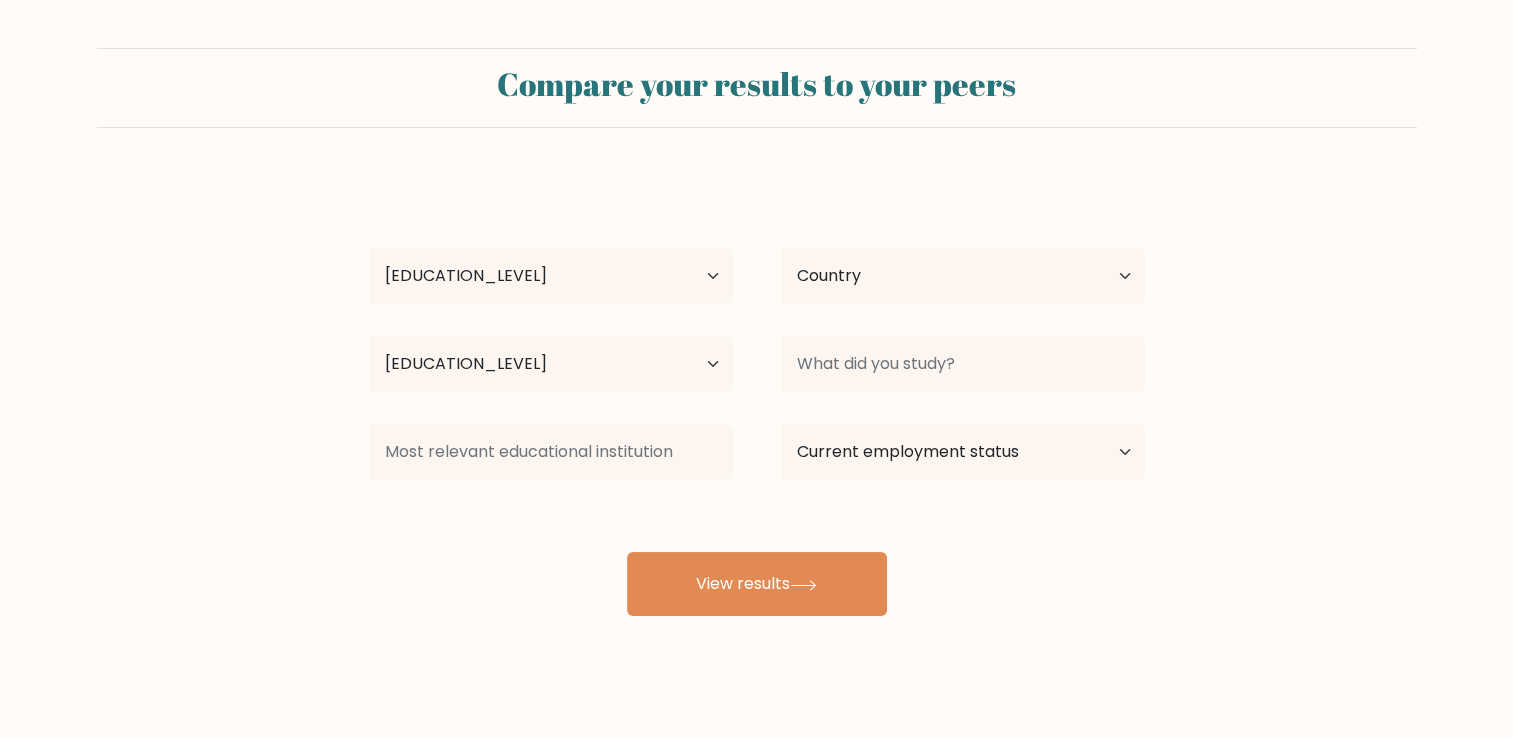 drag, startPoint x: 1054, startPoint y: 512, endPoint x: 1049, endPoint y: 342, distance: 170.07352 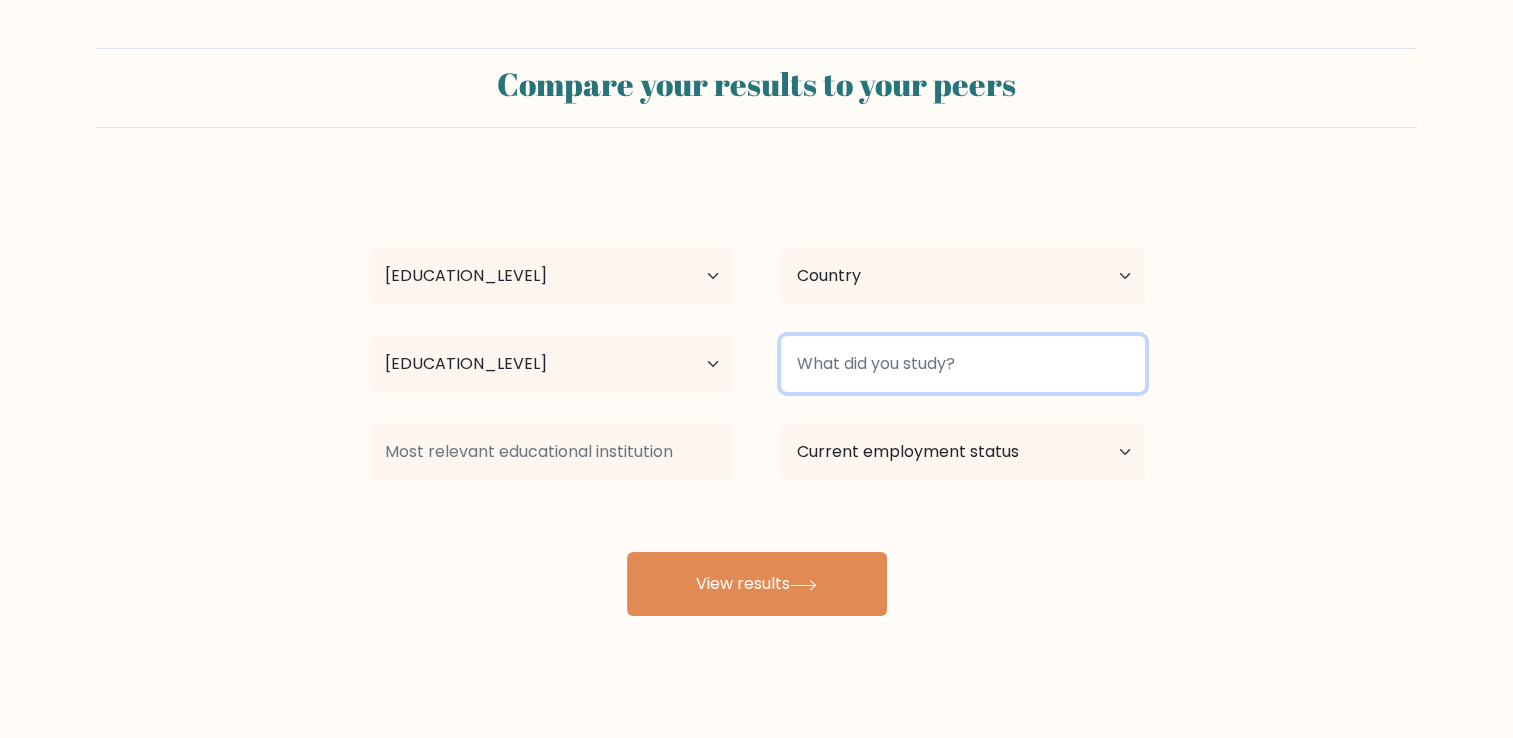 click at bounding box center (963, 364) 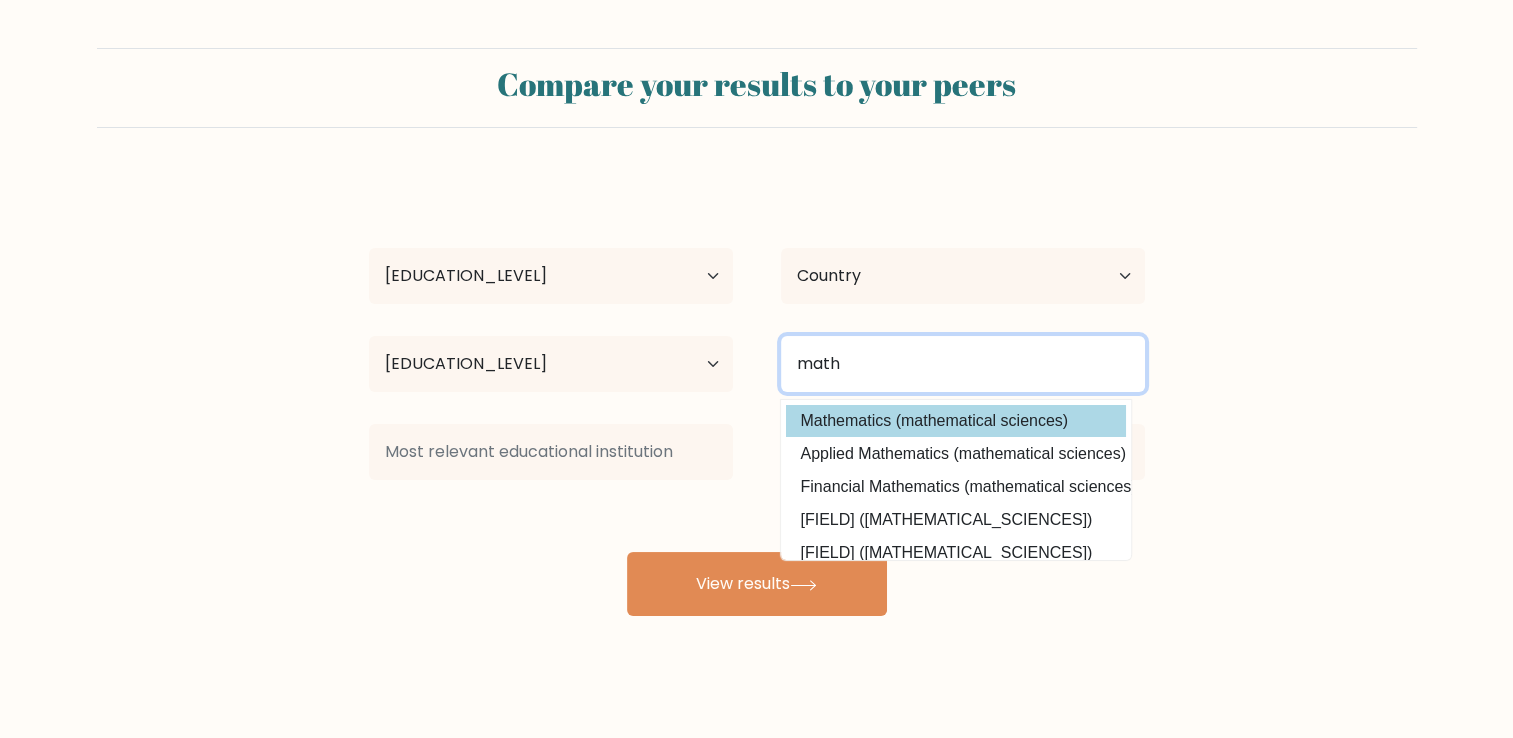 type on "math" 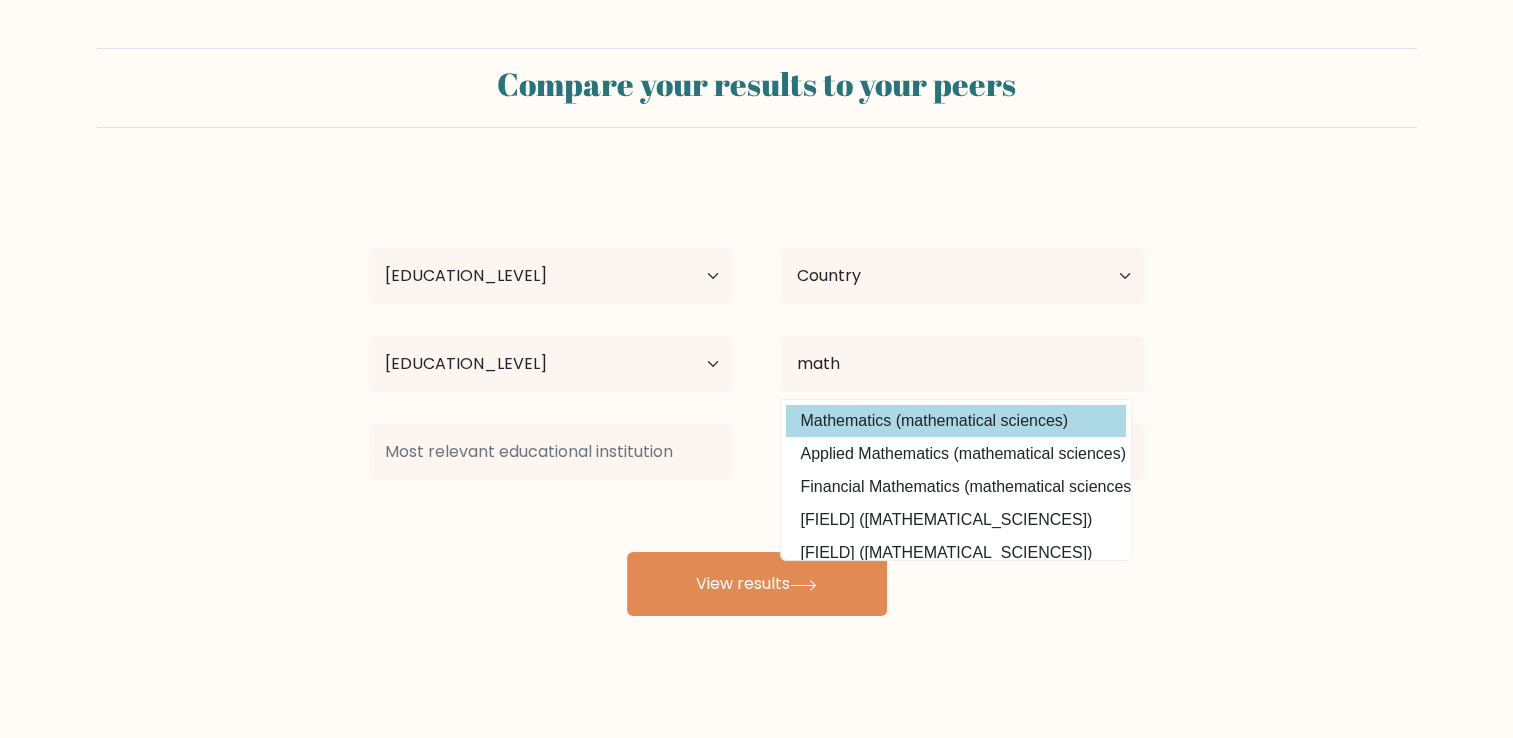 click on "ar
f
Age
Under 18 years old
18-24 years old
25-34 years old
35-44 years old
45-54 years old
55-64 years old
65 years old and above
Country
Afghanistan
Albania
Algeria
American Samoa
Andorra
Angola
Anguilla
Antarctica
Antigua and Barbuda
Argentina
Armenia
Aruba
Australia
Austria
Azerbaijan
Bahamas
Bahrain
Bangladesh
Barbados
Belarus
Belgium
Belize
Benin
Bermuda
Bhutan
Bolivia
Bonaire, Sint Eustatius and Saba
Bosnia and Herzegovina
Botswana
Bouvet Island
Brazil
Brunei" at bounding box center (757, 396) 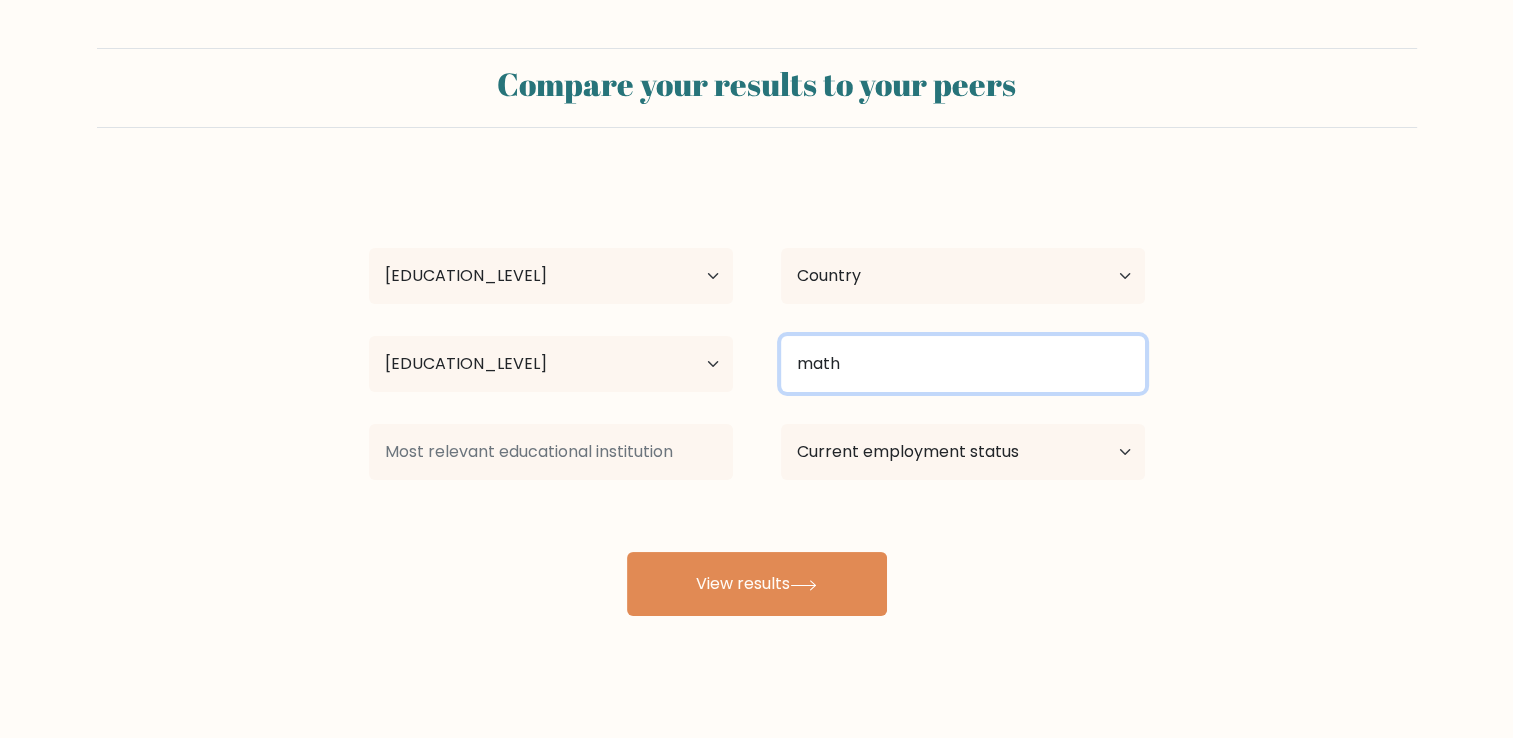 click on "math" at bounding box center [963, 364] 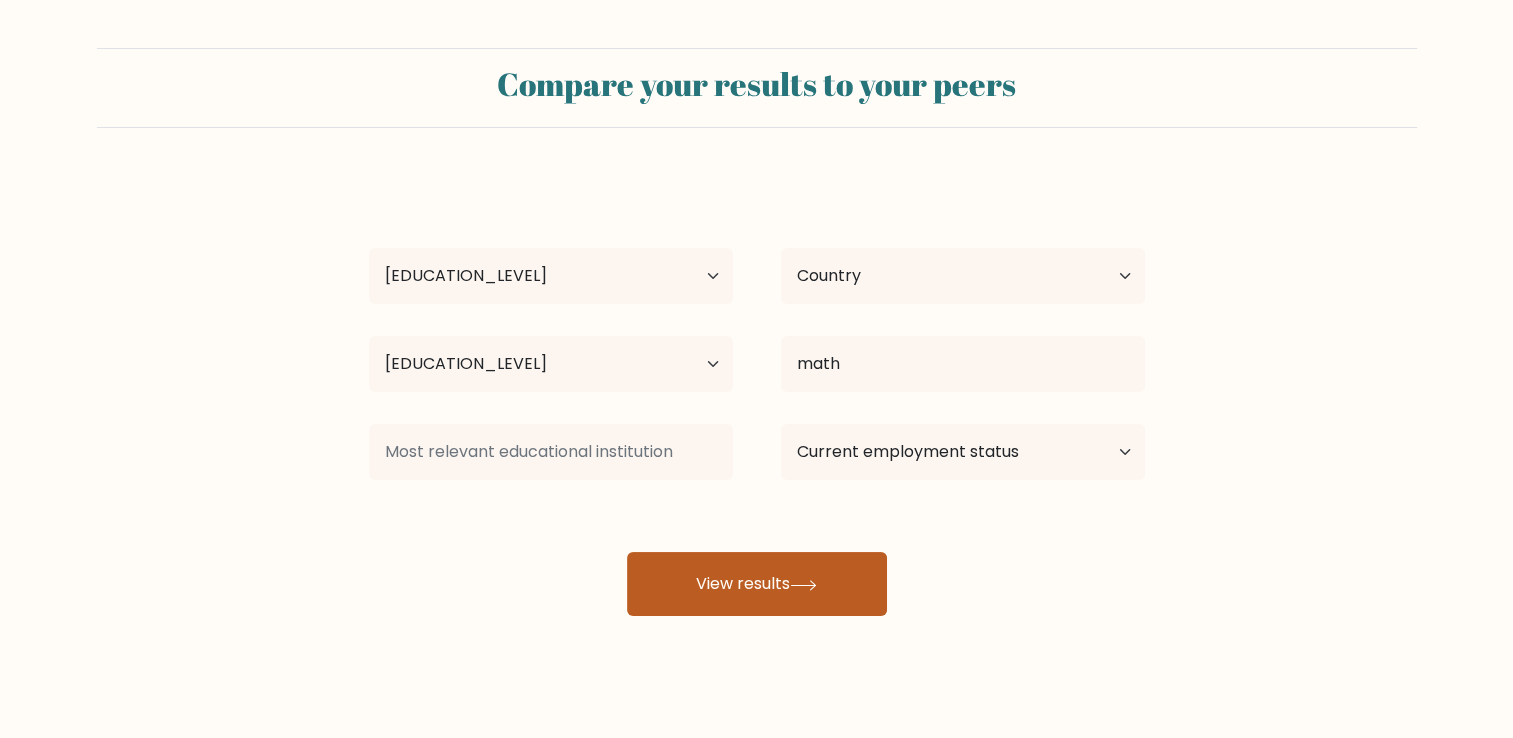 click on "View results" at bounding box center (757, 584) 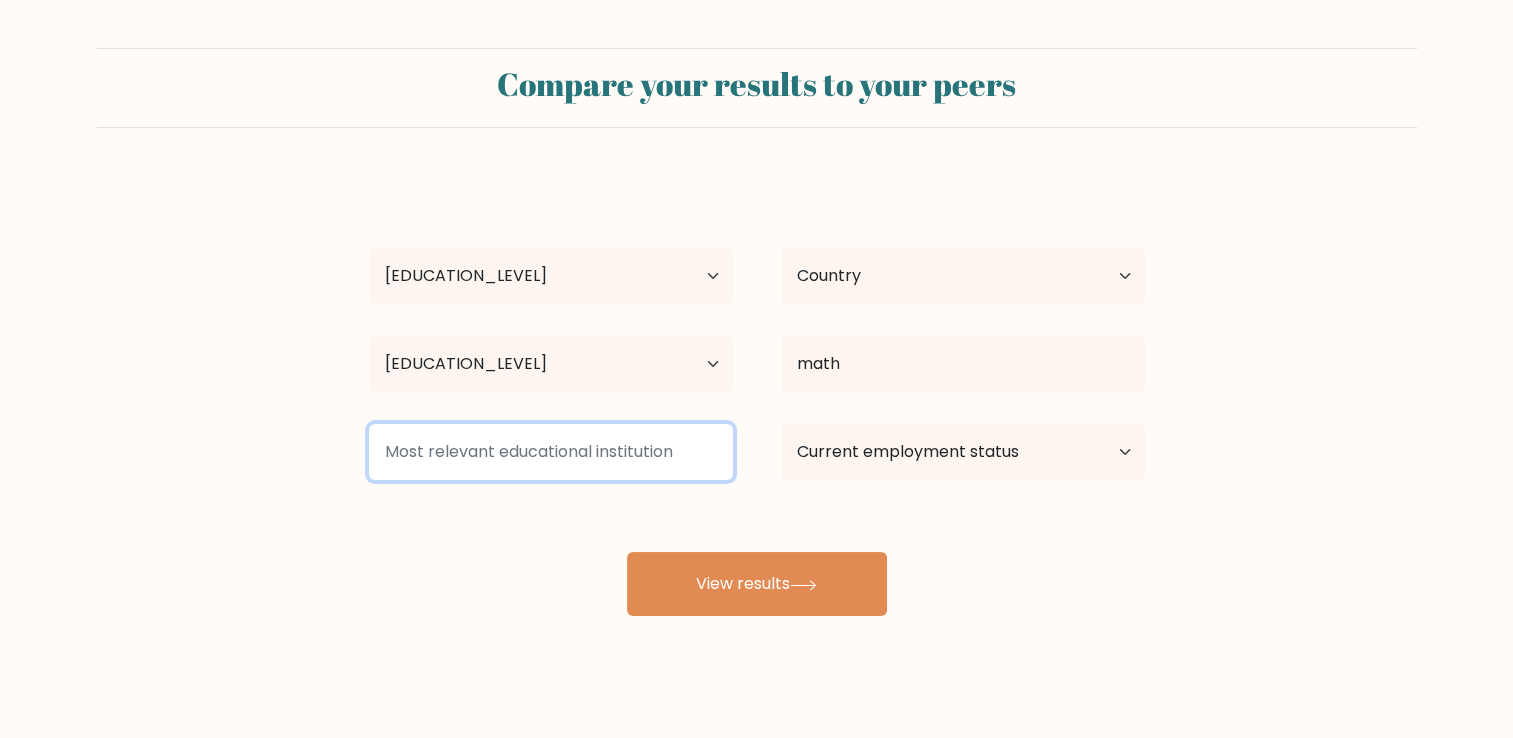 click at bounding box center [551, 452] 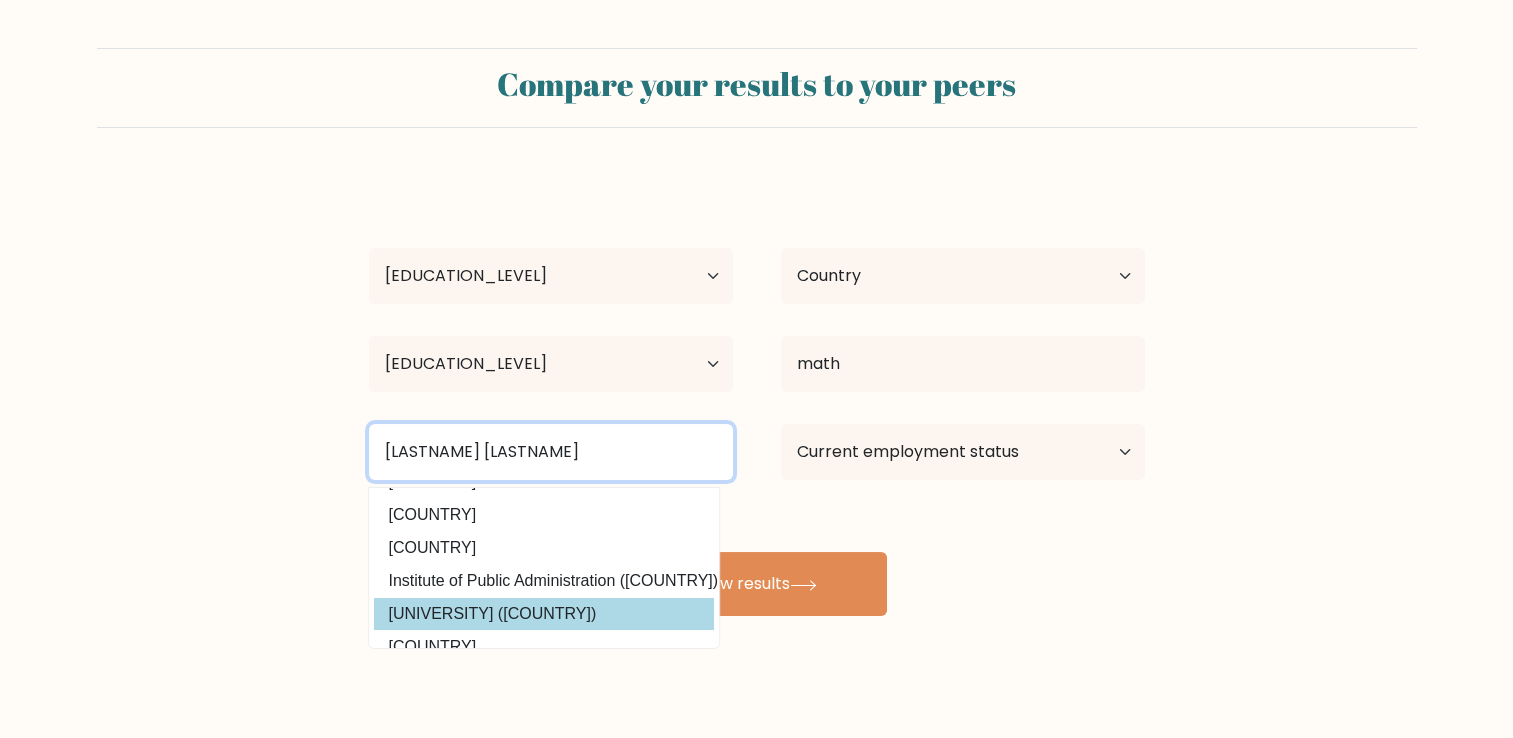 scroll, scrollTop: 161, scrollLeft: 0, axis: vertical 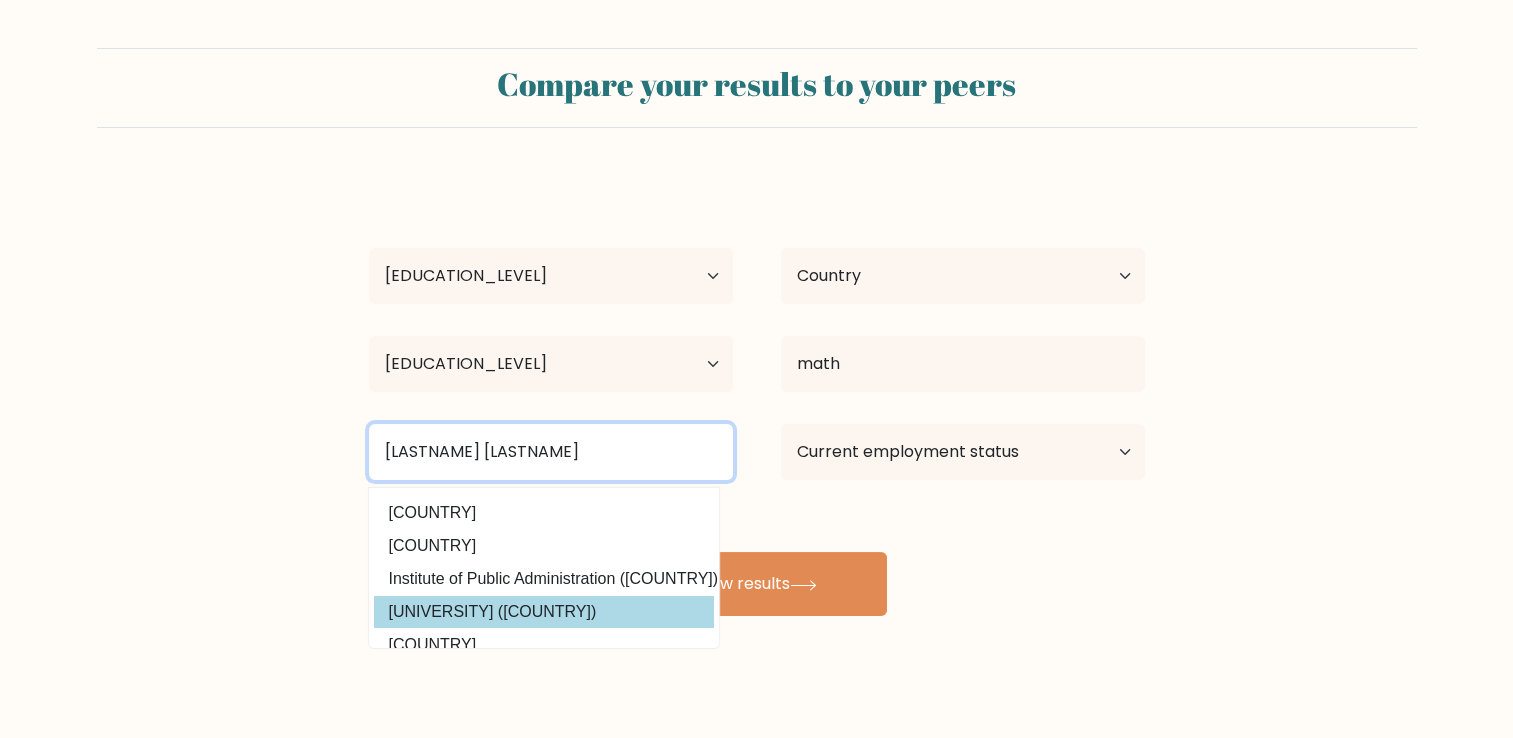 type on "krishna public" 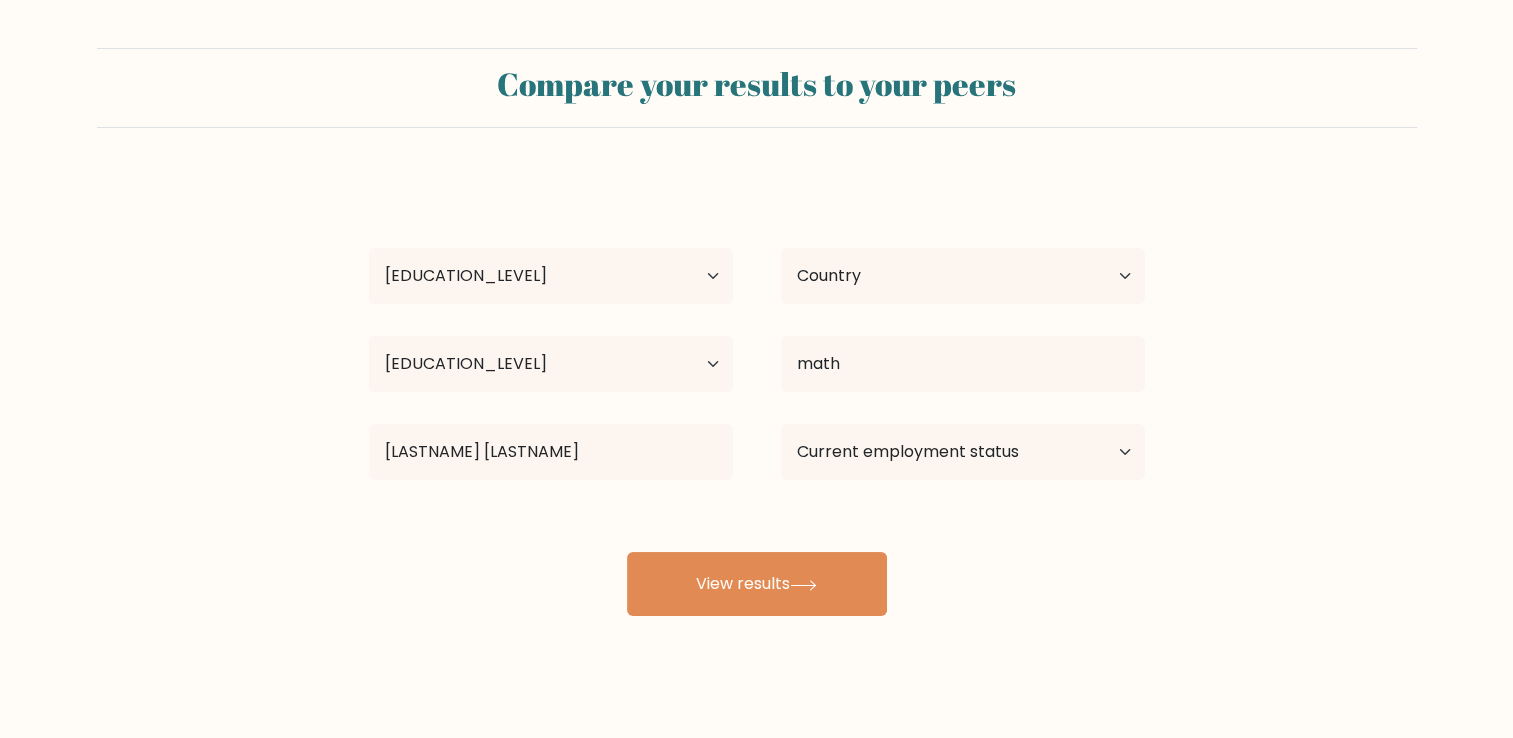 click on "ar
f
Age
Under 18 years old
18-24 years old
25-34 years old
35-44 years old
45-54 years old
55-64 years old
65 years old and above
Country
Afghanistan
Albania
Algeria
American Samoa
Andorra
Angola
Anguilla
Antarctica
Antigua and Barbuda
Argentina
Armenia
Aruba
Australia
Austria
Azerbaijan
Bahamas
Bahrain
Bangladesh
Barbados
Belarus
Belgium
Belize
Benin
Bermuda
Bhutan
Bolivia
Bonaire, Sint Eustatius and Saba
Bosnia and Herzegovina
Botswana
Bouvet Island
Brazil
Brunei" at bounding box center [757, 396] 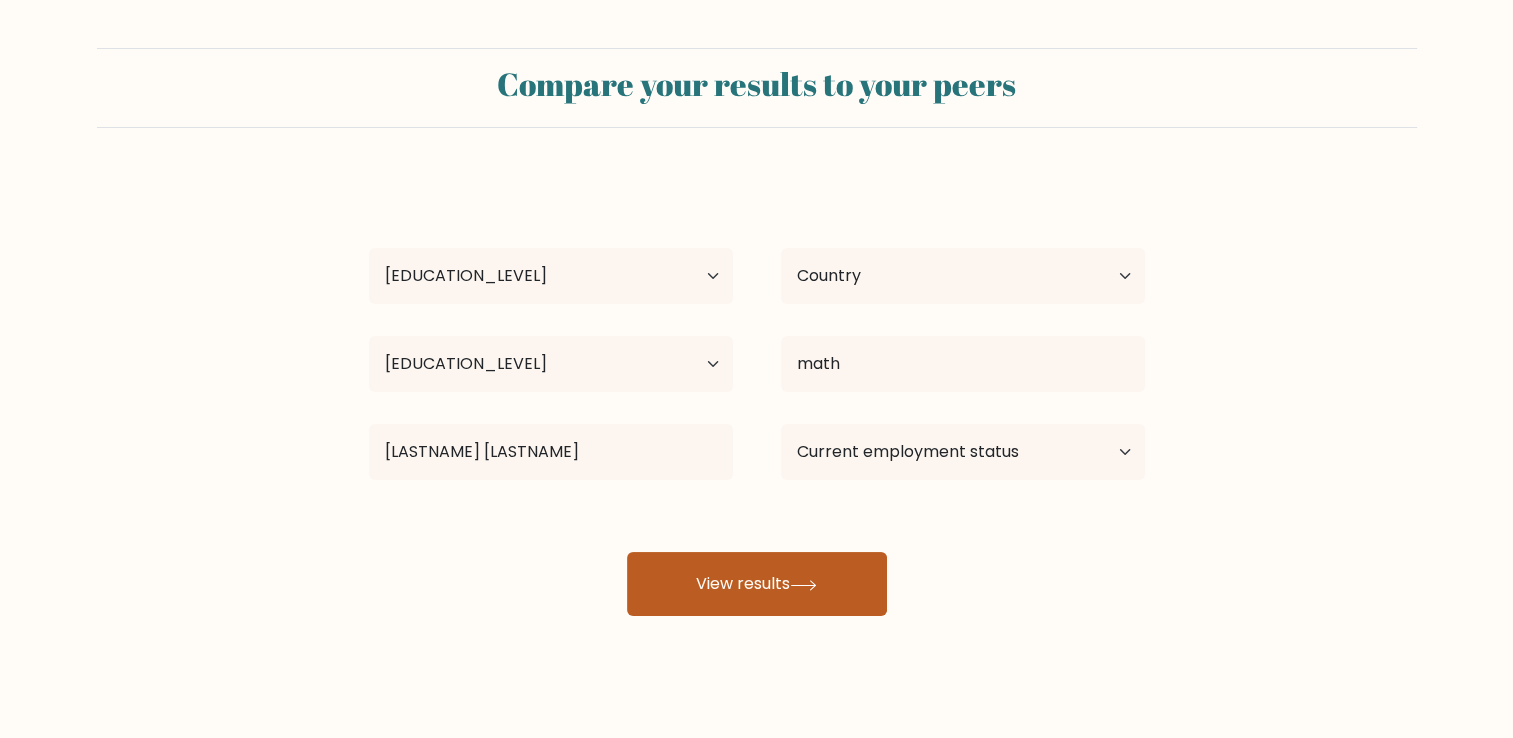 click on "View results" at bounding box center [757, 584] 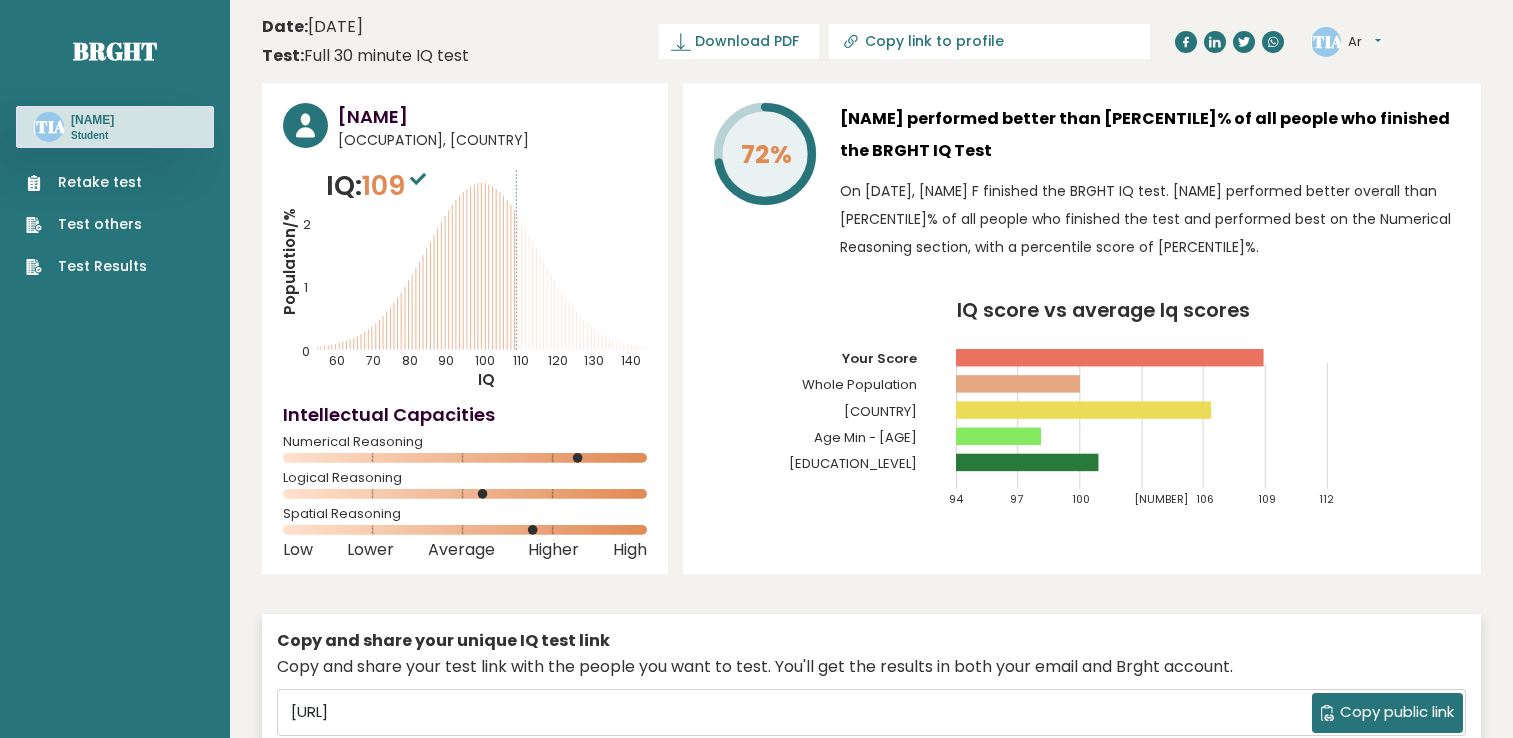 scroll, scrollTop: 0, scrollLeft: 0, axis: both 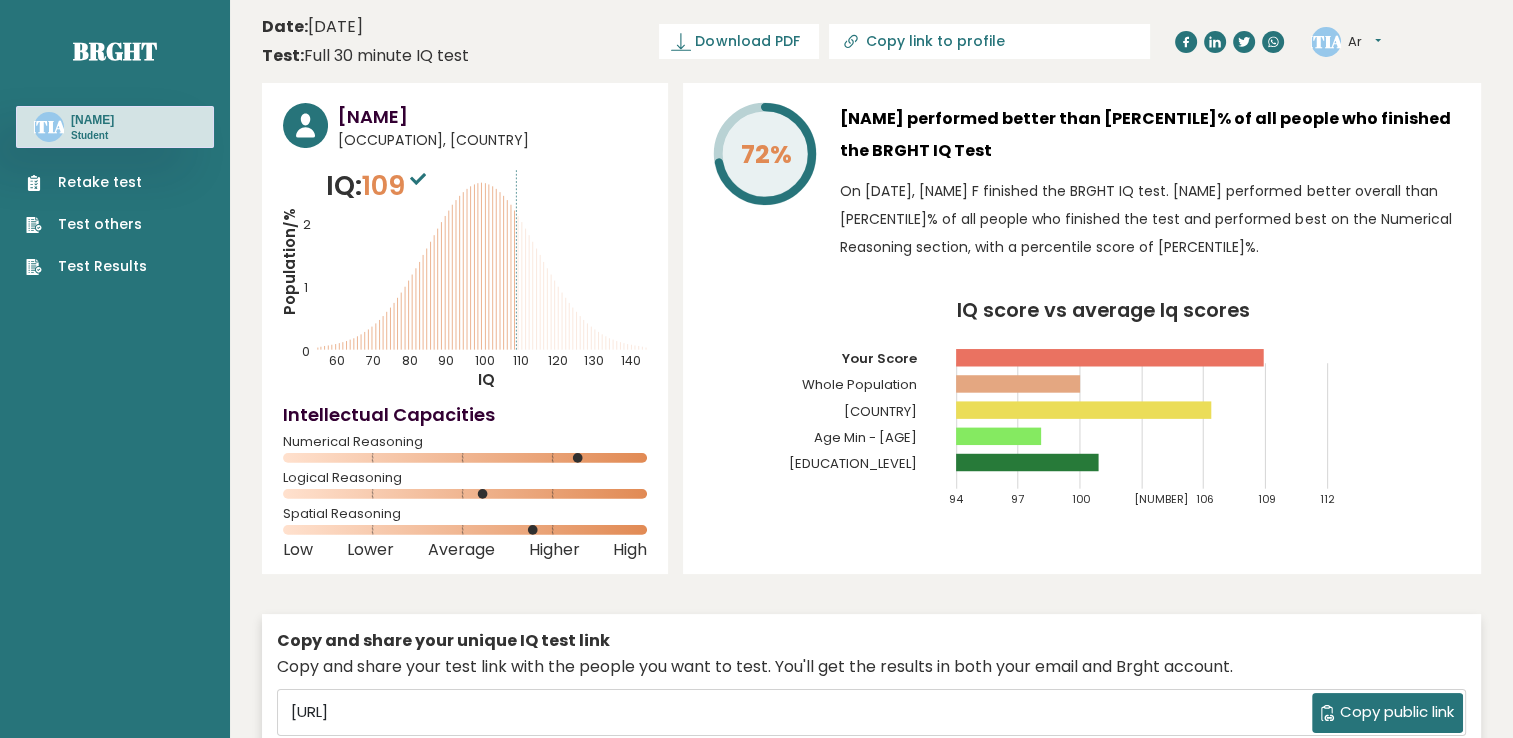 click on "Population/%
IQ
[NUMBER]
[NUMBER]
[NUMBER]
[NUMBER]
[NUMBER]
[NUMBER]
[NUMBER]
[NUMBER]
[NUMBER]
[NUMBER]
[NUMBER]
[NUMBER]" at bounding box center [465, 278] 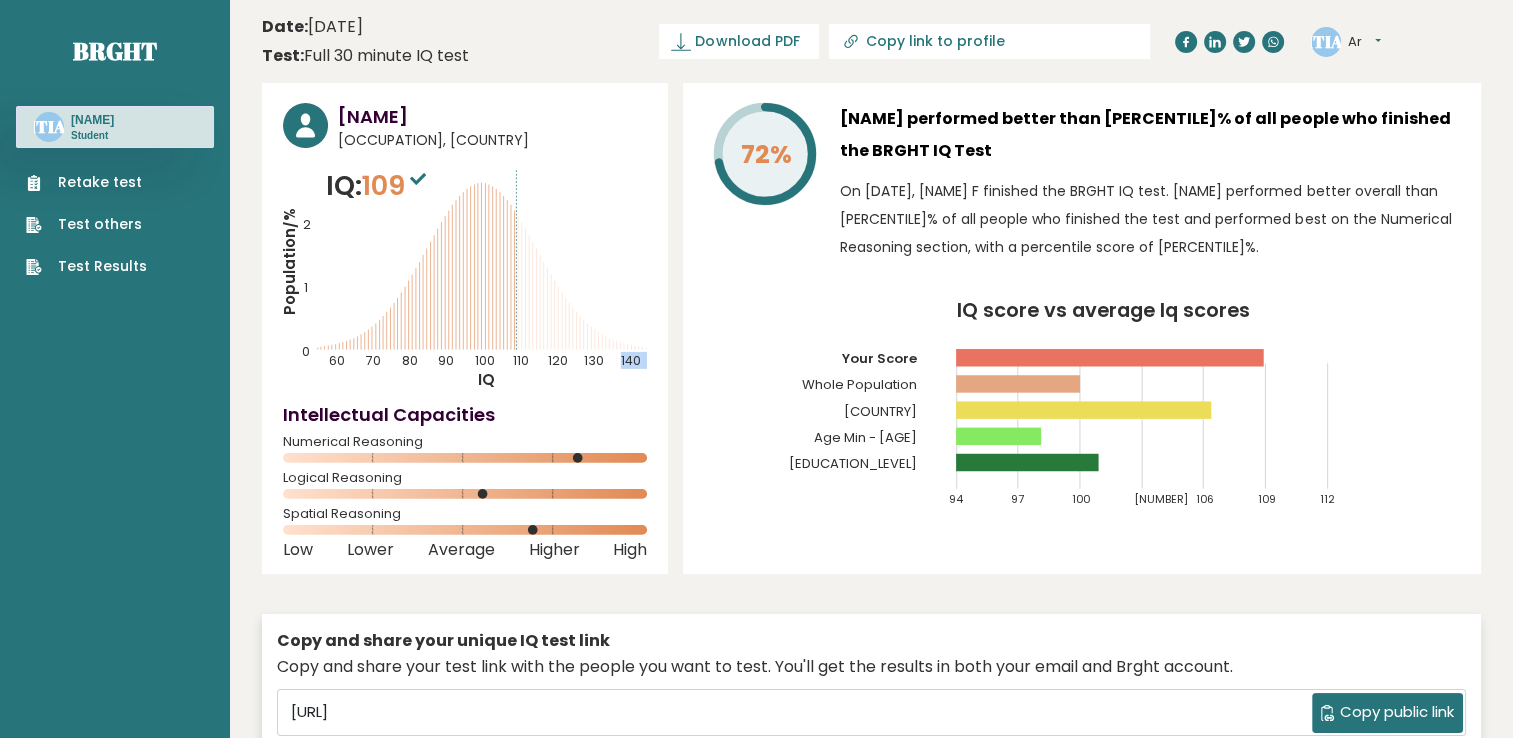 drag, startPoint x: 536, startPoint y: 263, endPoint x: 505, endPoint y: 270, distance: 31.780497 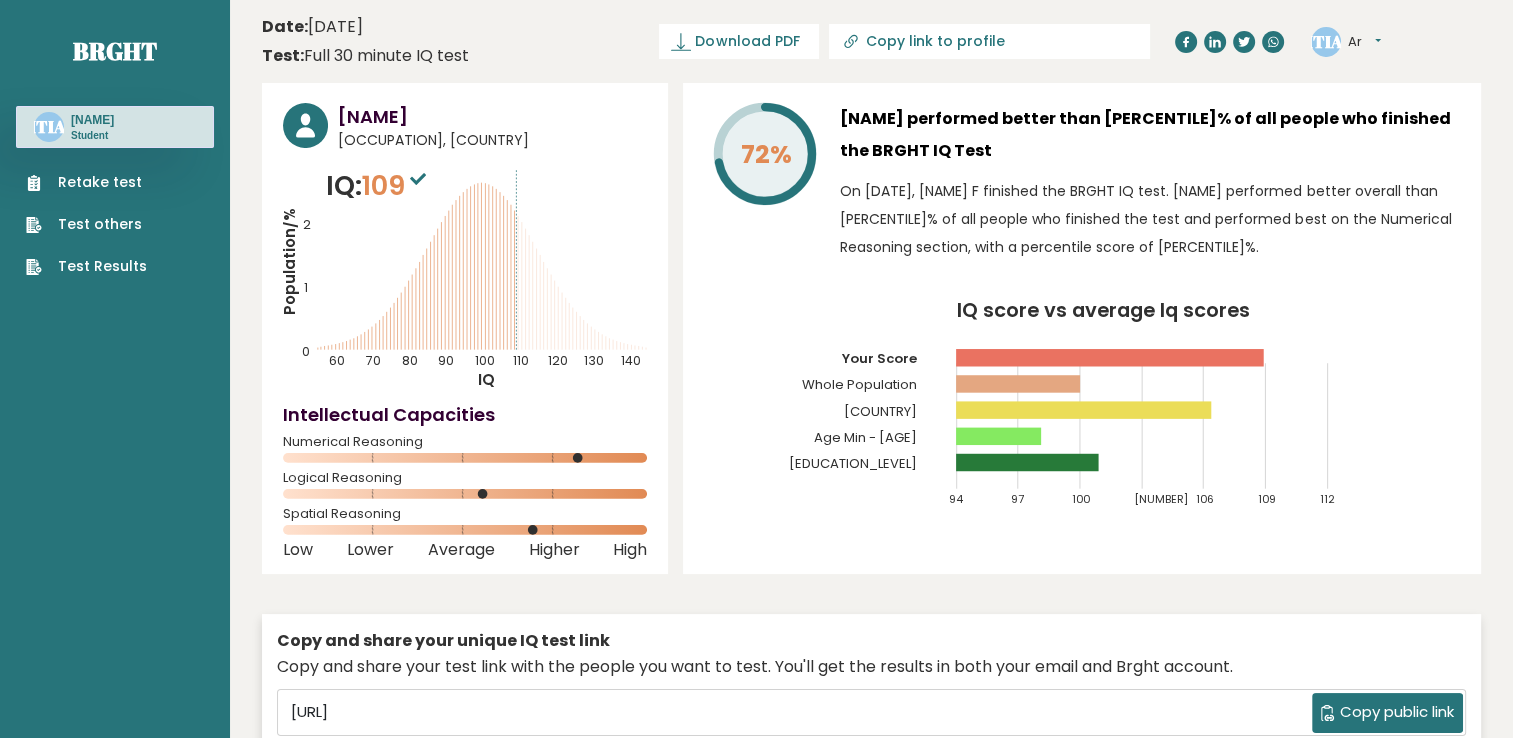 drag, startPoint x: 505, startPoint y: 270, endPoint x: 689, endPoint y: 376, distance: 212.34877 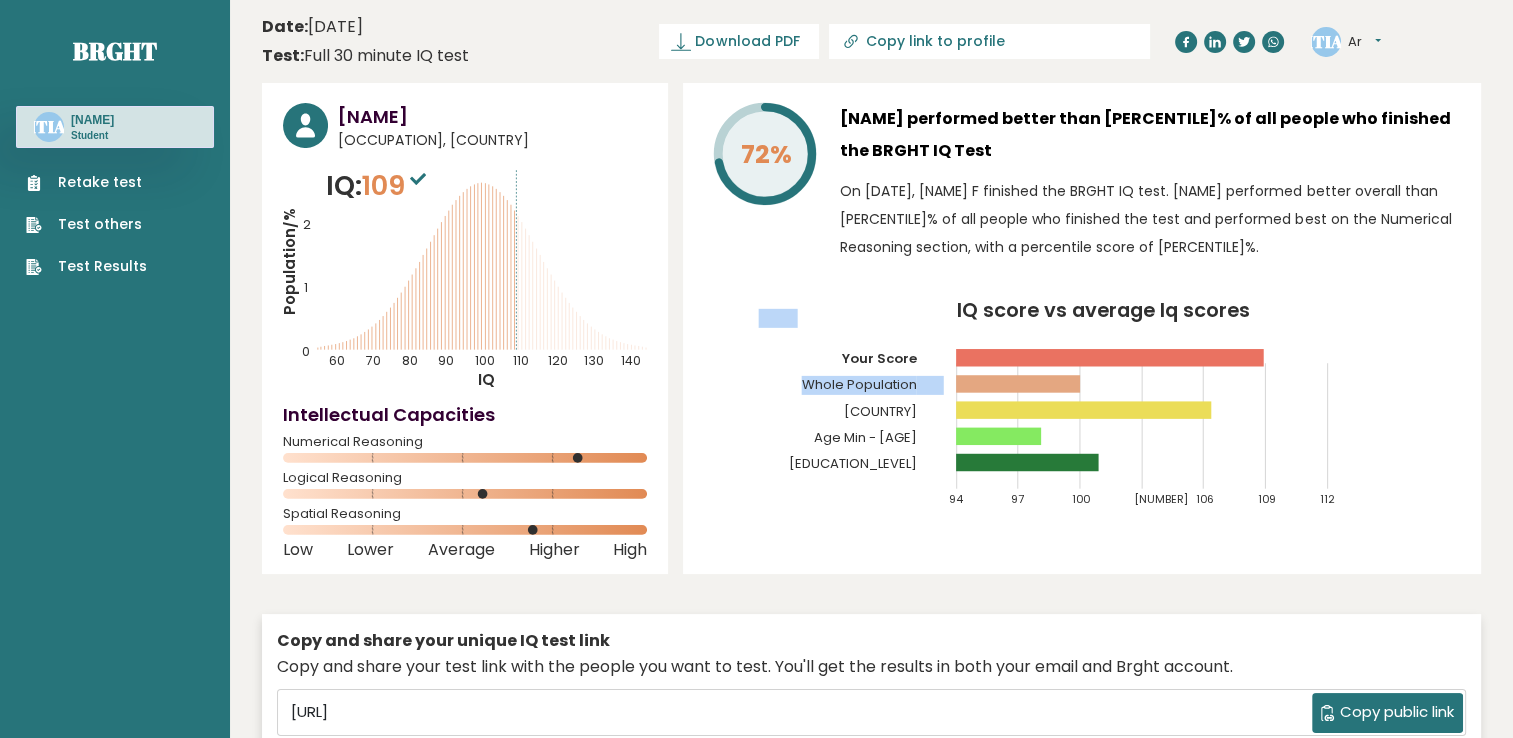 drag, startPoint x: 979, startPoint y: 327, endPoint x: 988, endPoint y: 346, distance: 21.023796 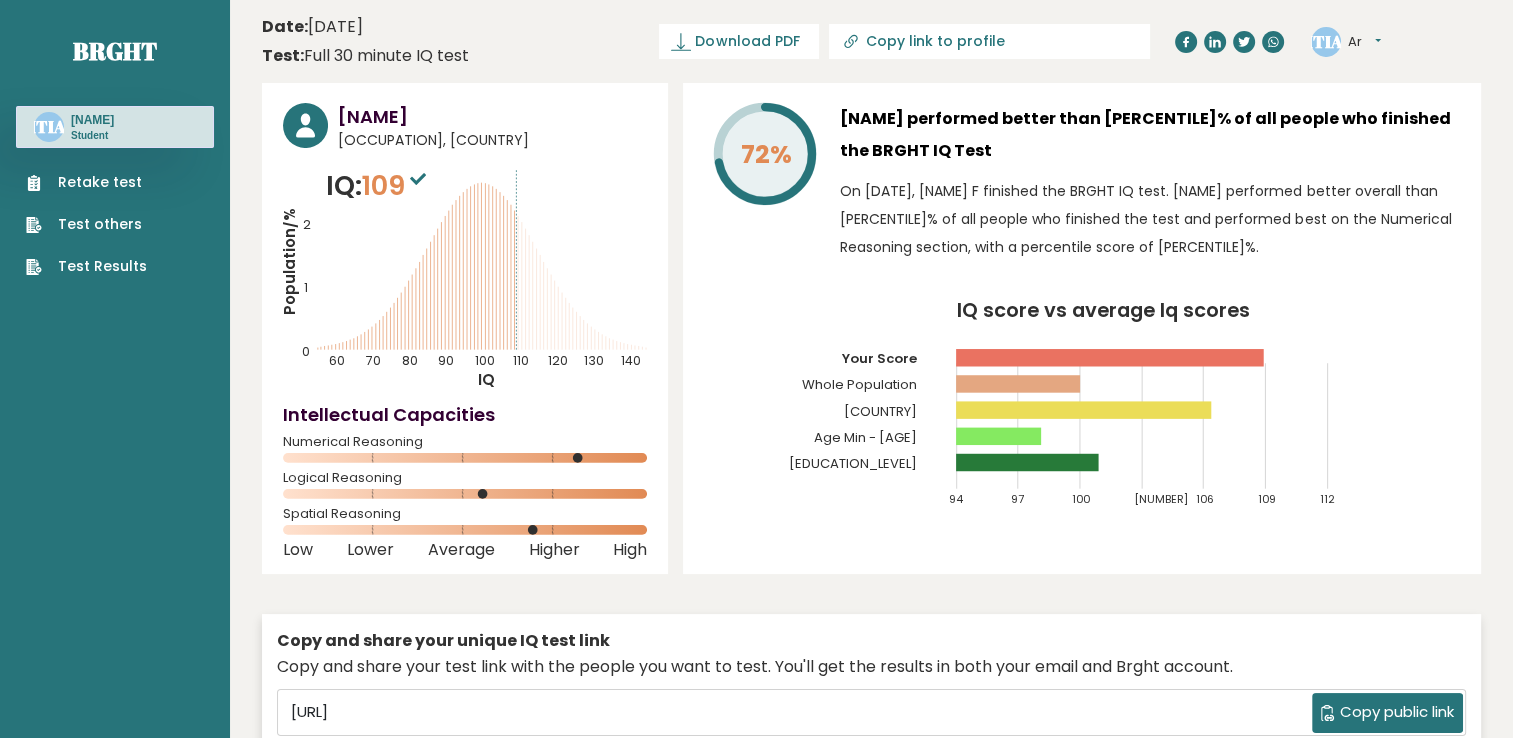 drag, startPoint x: 988, startPoint y: 346, endPoint x: 988, endPoint y: 374, distance: 28 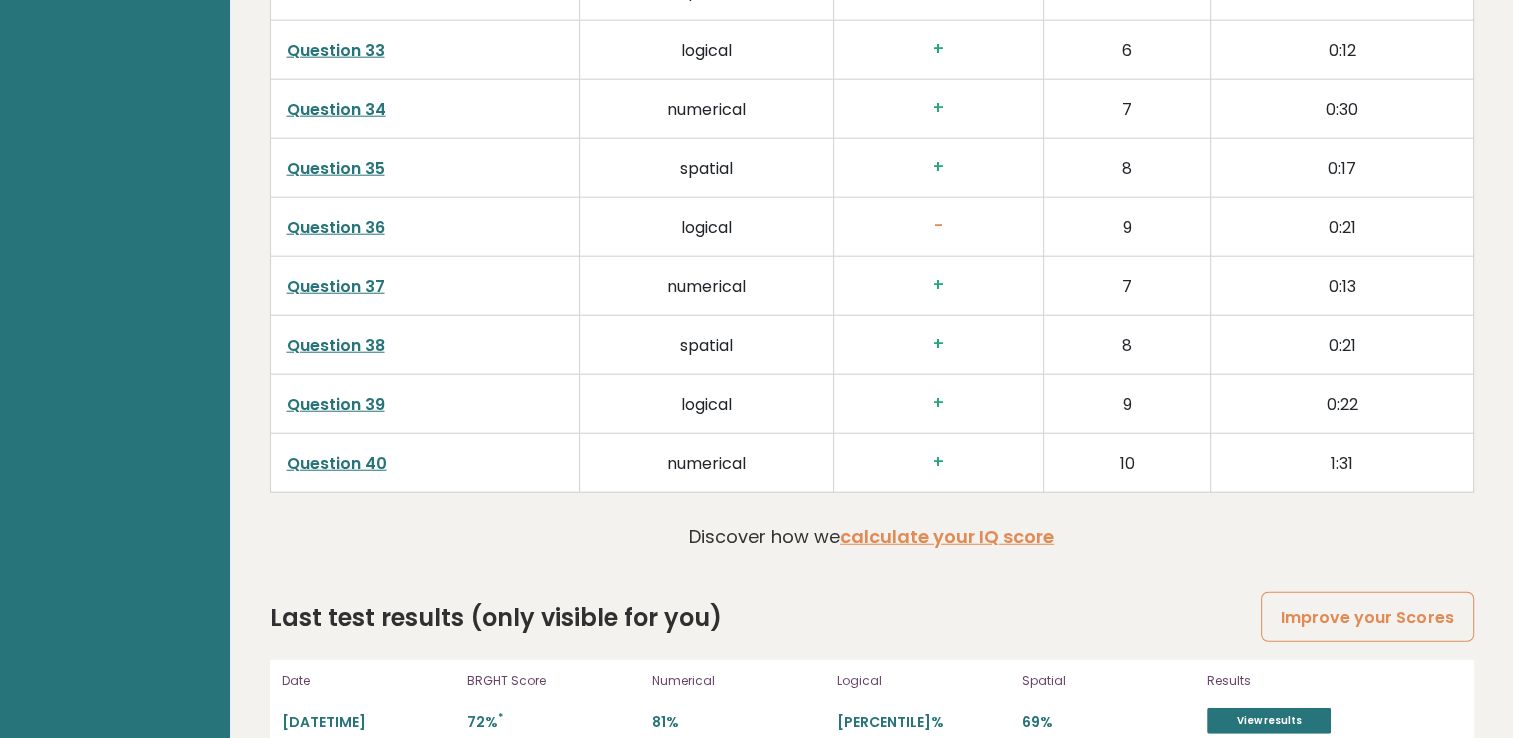 scroll, scrollTop: 5068, scrollLeft: 0, axis: vertical 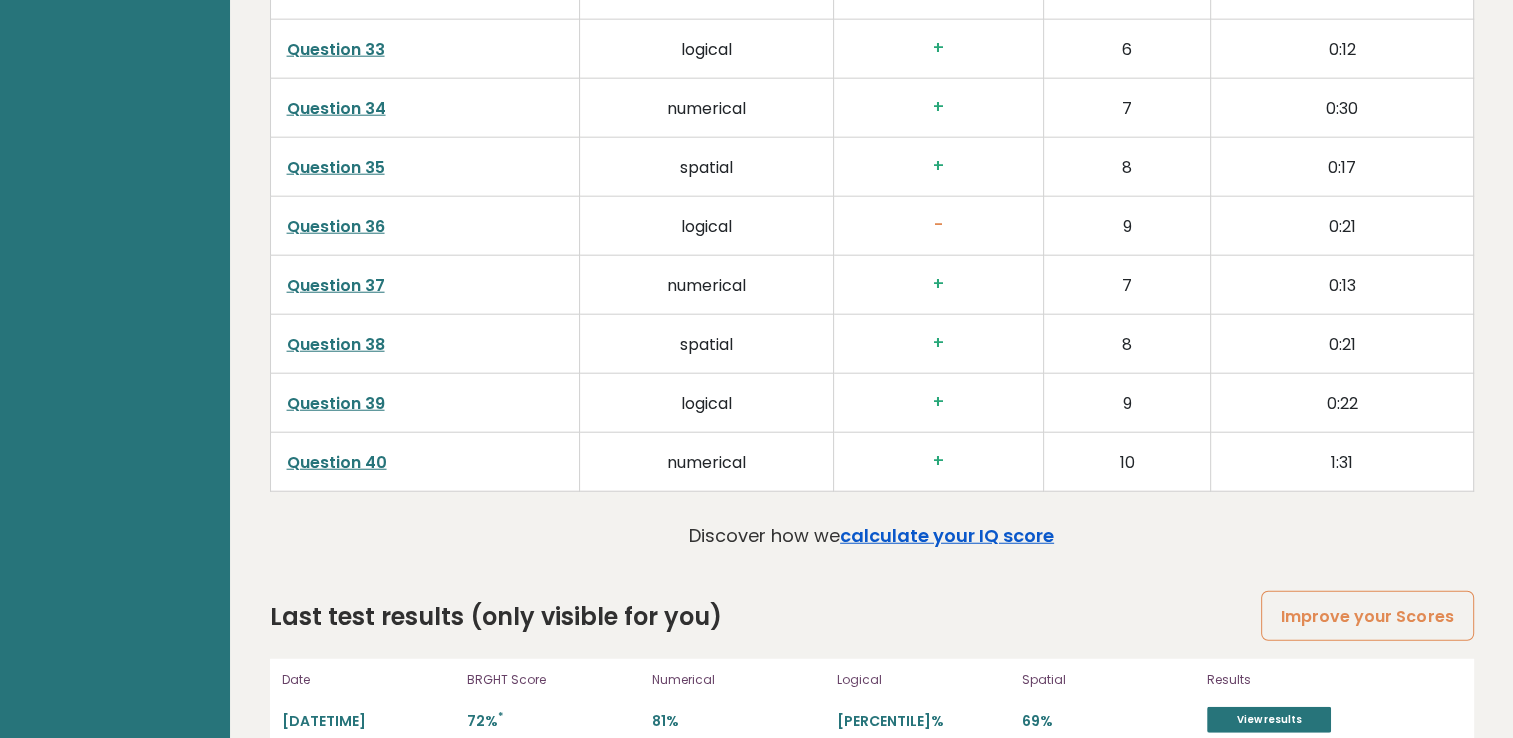 click on "calculate your IQ score" at bounding box center [947, 535] 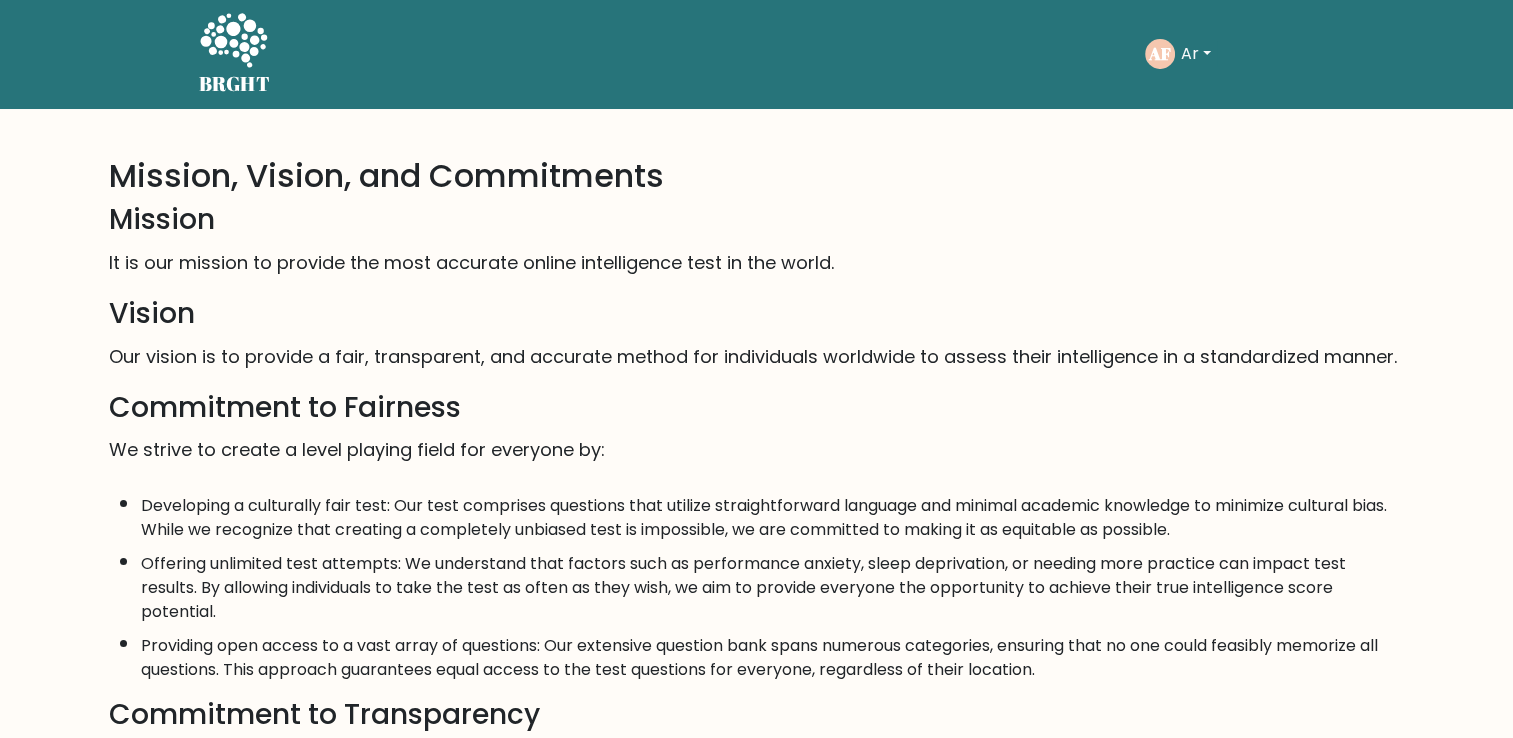 scroll, scrollTop: 0, scrollLeft: 0, axis: both 